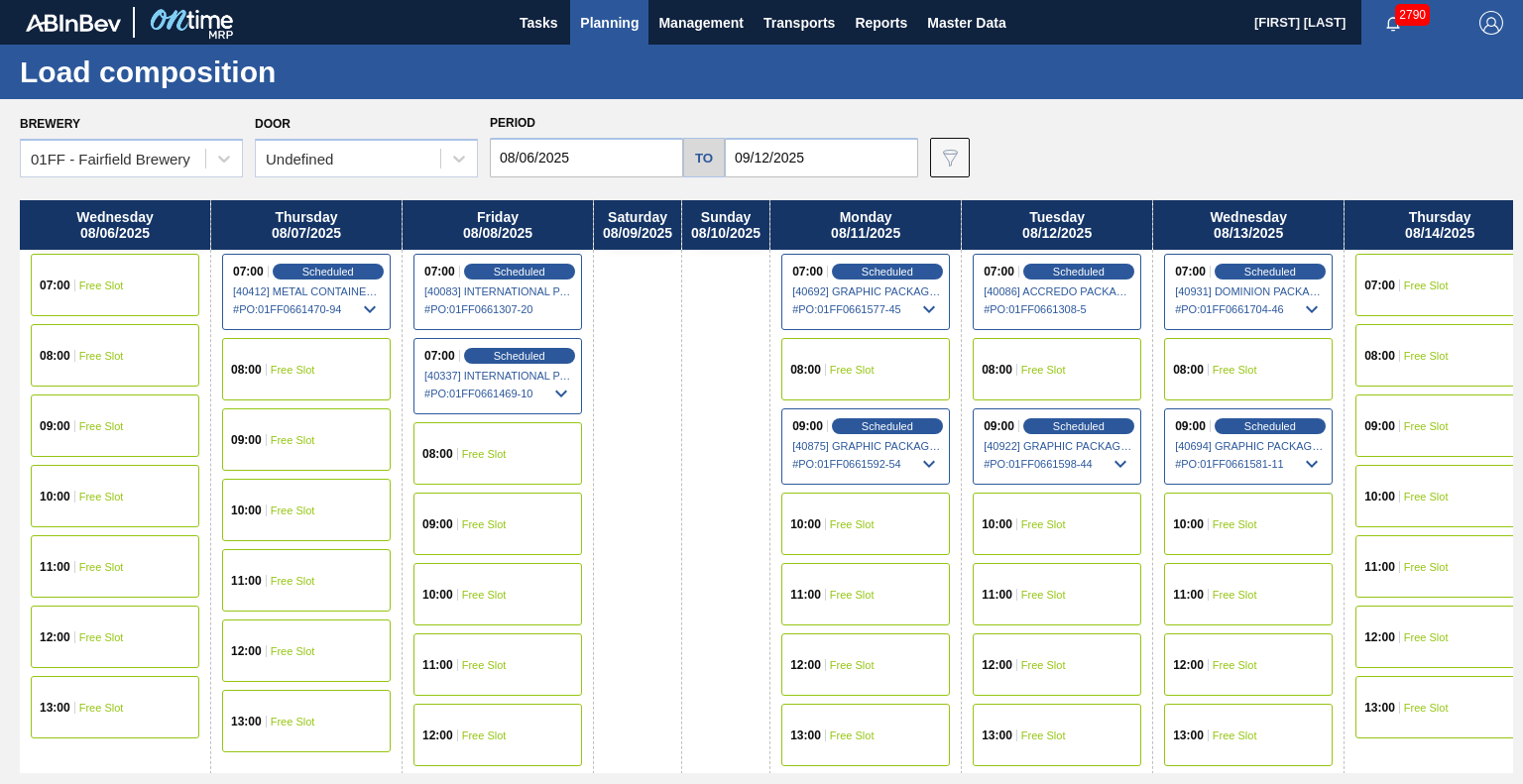 scroll, scrollTop: 0, scrollLeft: 0, axis: both 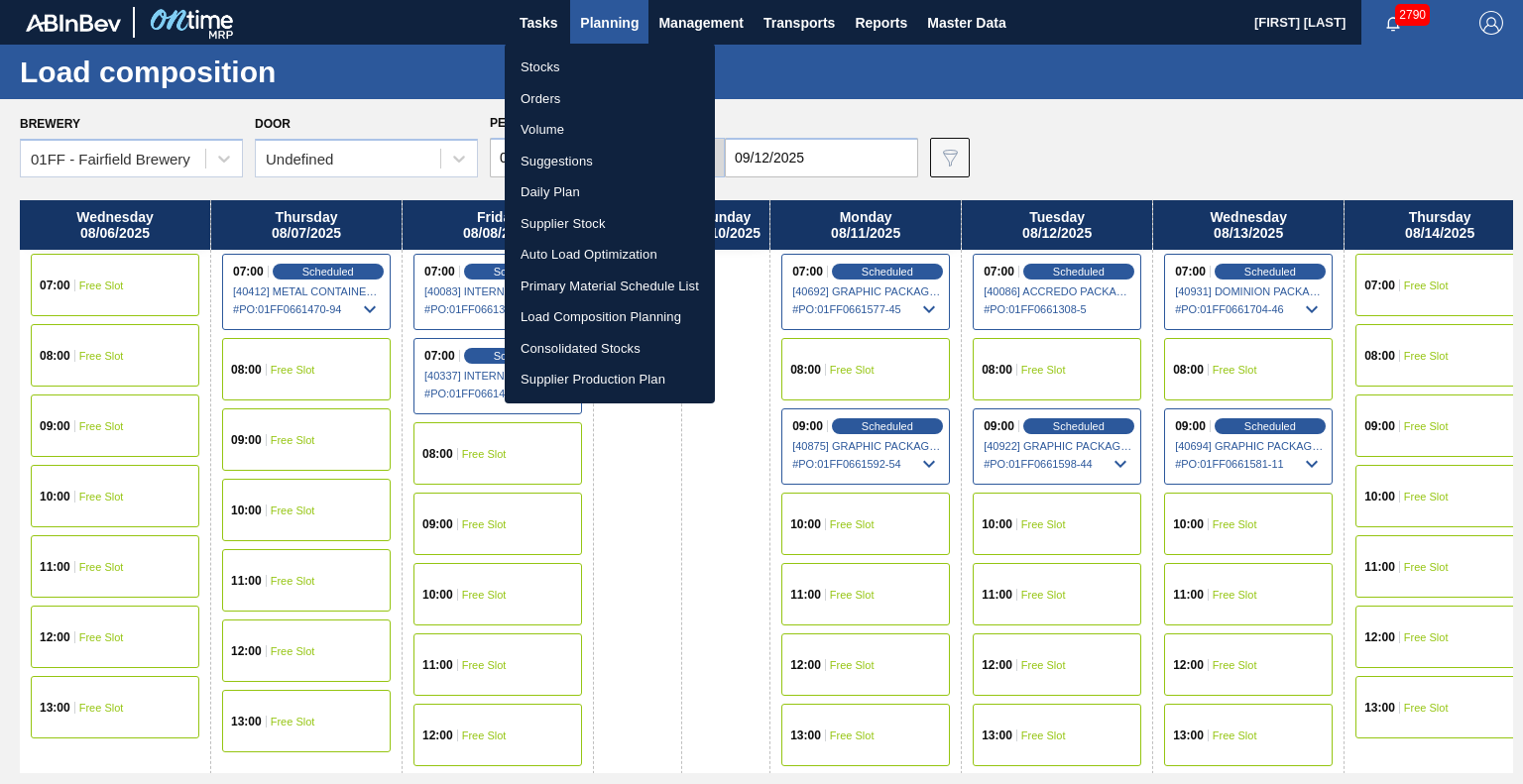 click on "Suggestions" at bounding box center (610, 162) 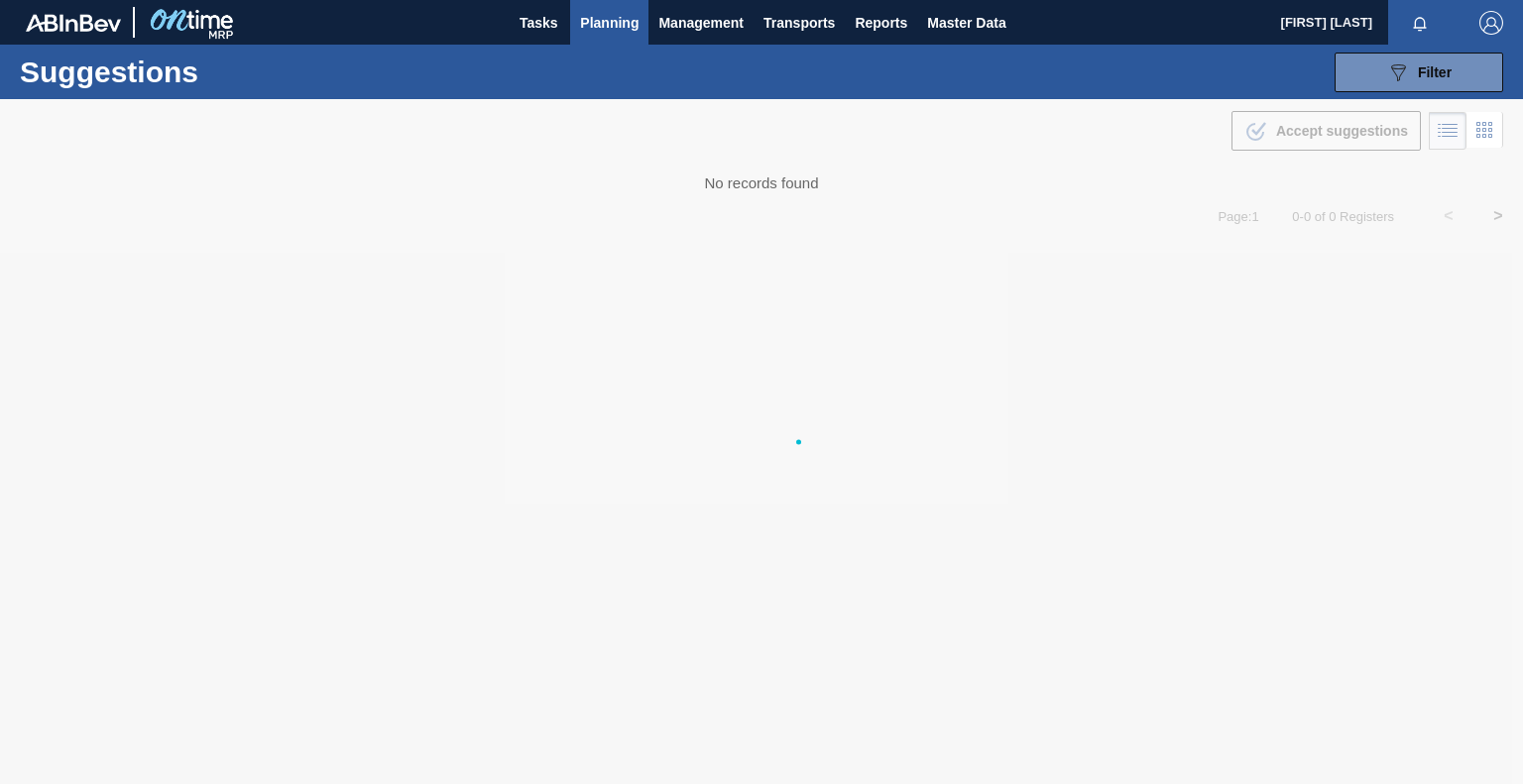 scroll, scrollTop: 0, scrollLeft: 0, axis: both 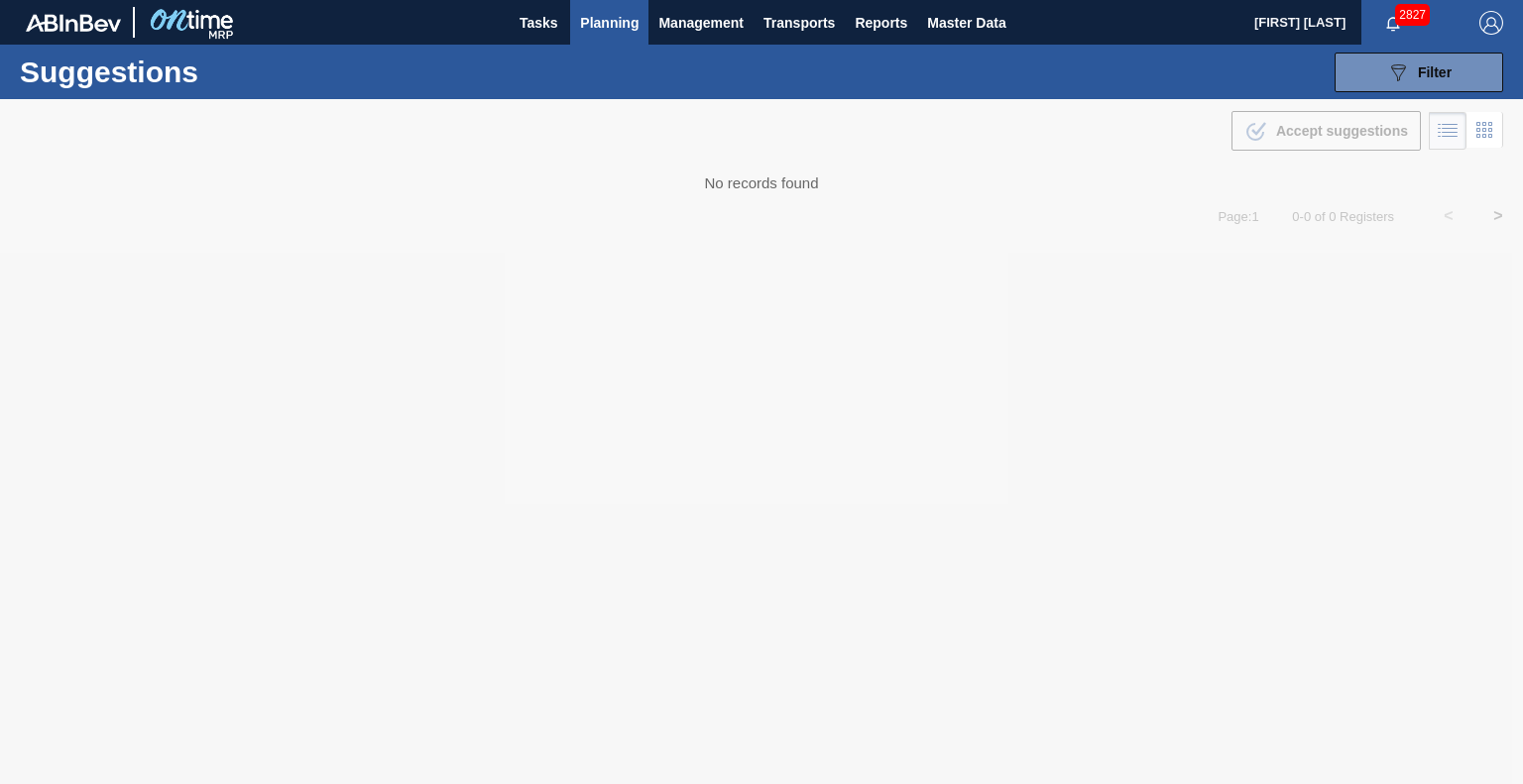 type on "08/04/2025" 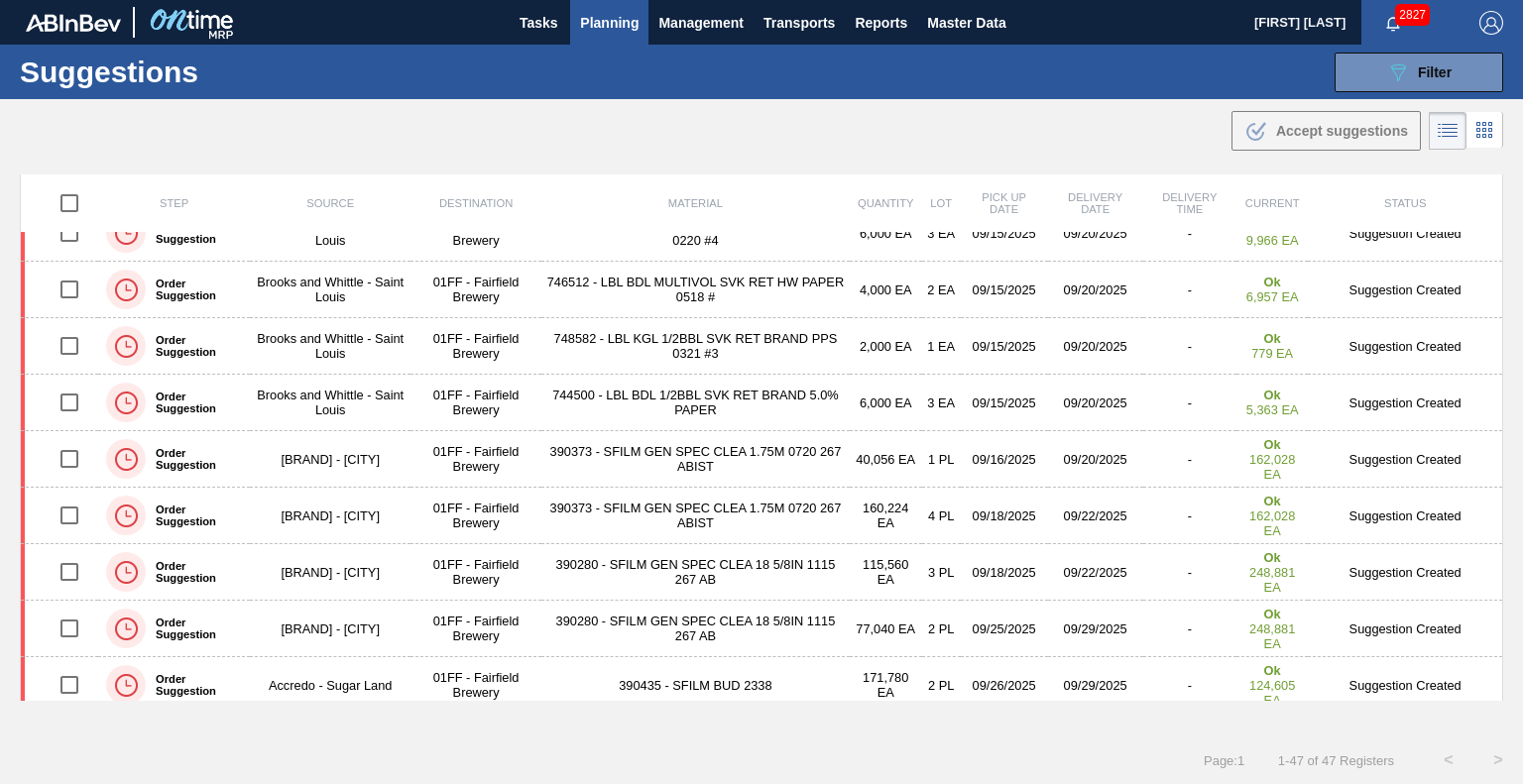 scroll, scrollTop: 2178, scrollLeft: 0, axis: vertical 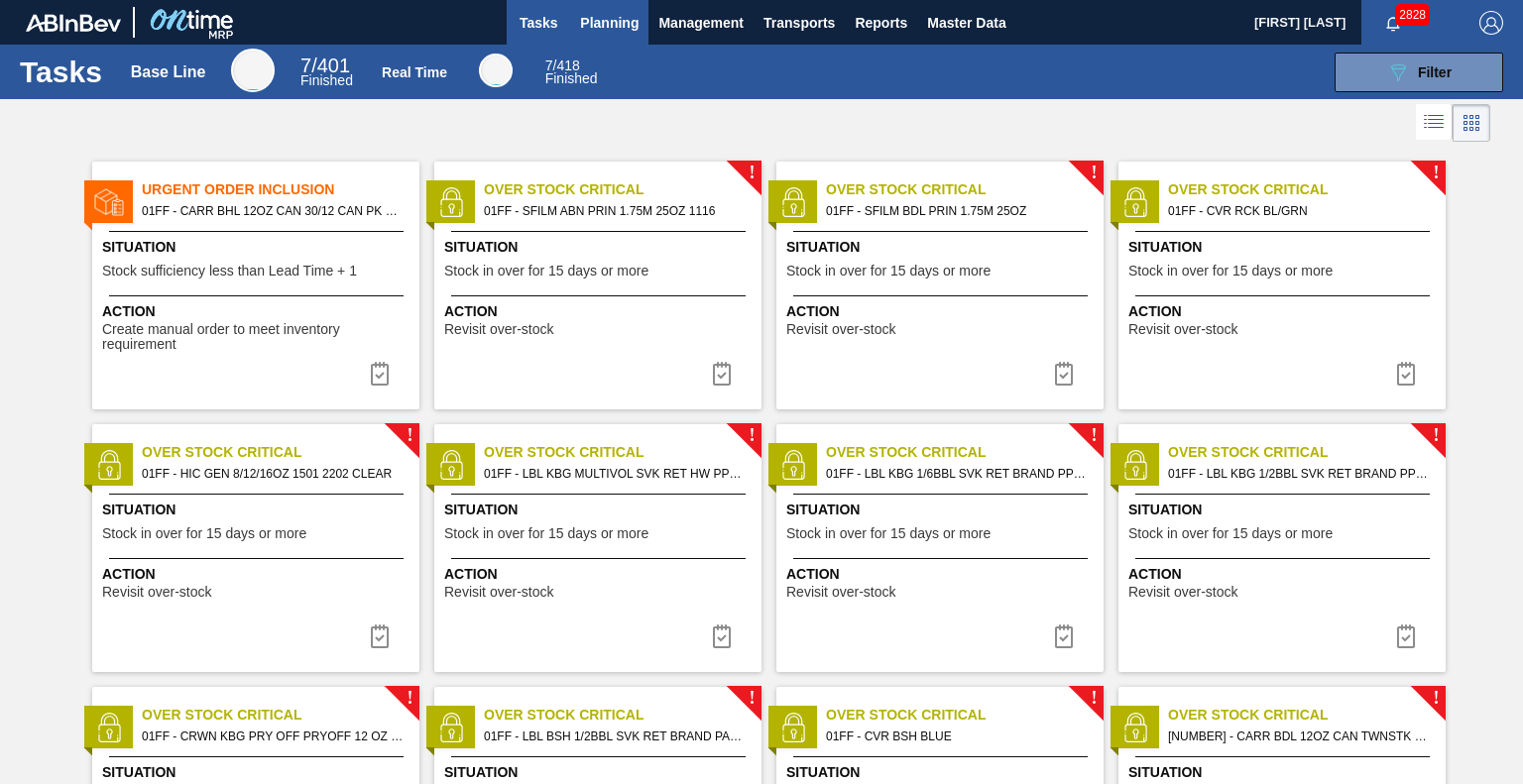 click on "Planning" at bounding box center (609, 23) 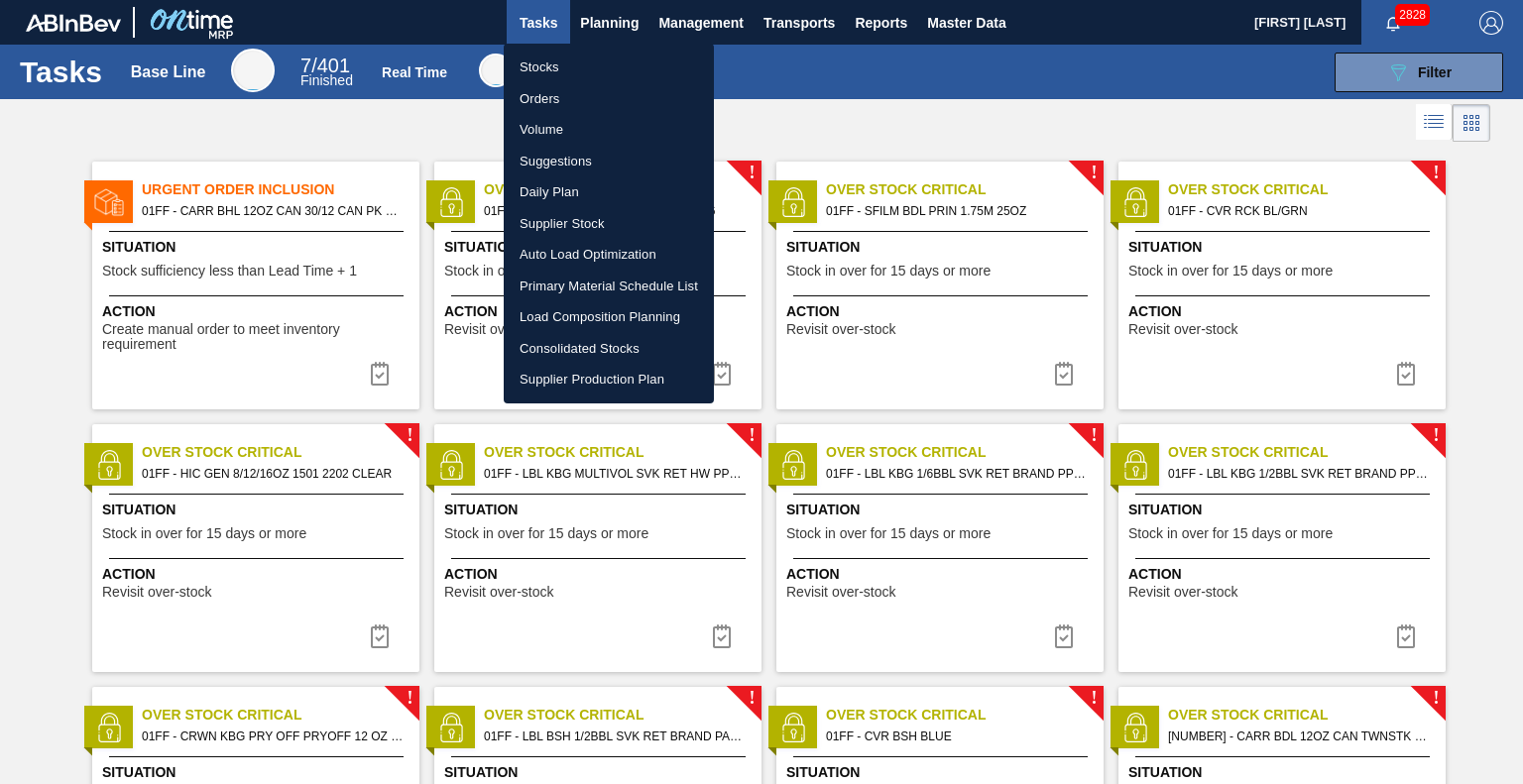 click on "Load Composition Planning" at bounding box center (609, 317) 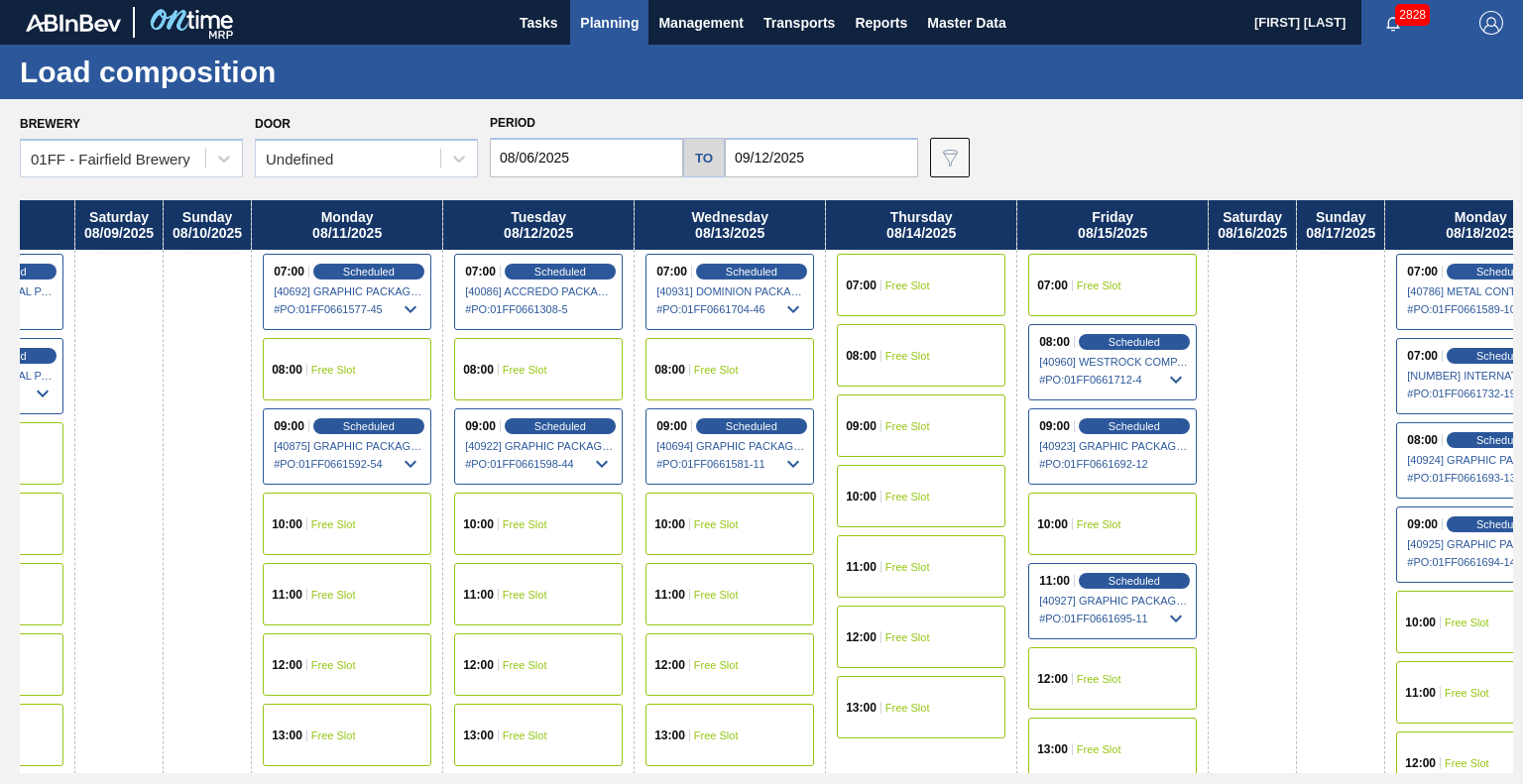 drag, startPoint x: 890, startPoint y: 228, endPoint x: 495, endPoint y: 309, distance: 403.21954 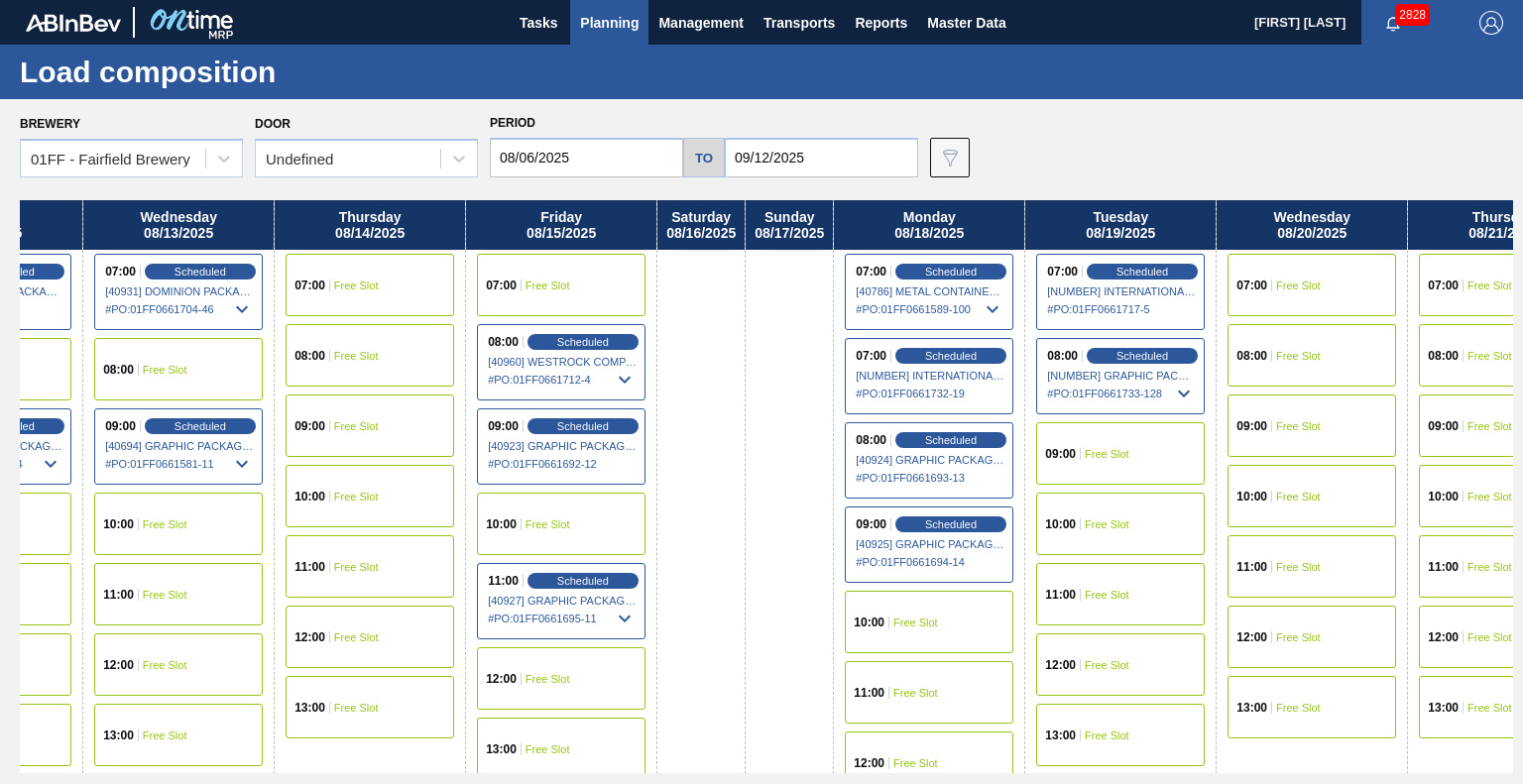 drag, startPoint x: 1268, startPoint y: 221, endPoint x: 728, endPoint y: 314, distance: 547.95 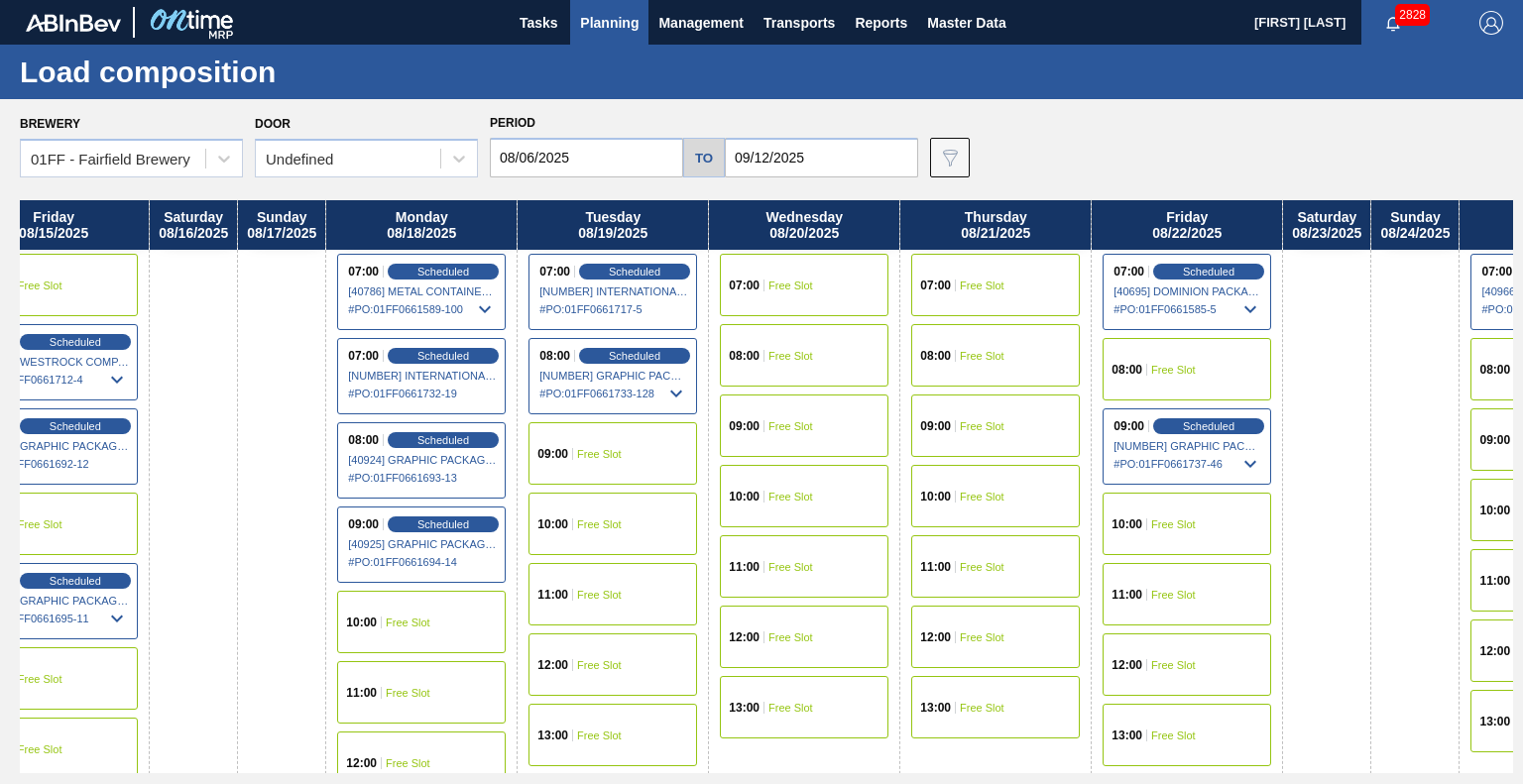 scroll, scrollTop: 0, scrollLeft: 1579, axis: horizontal 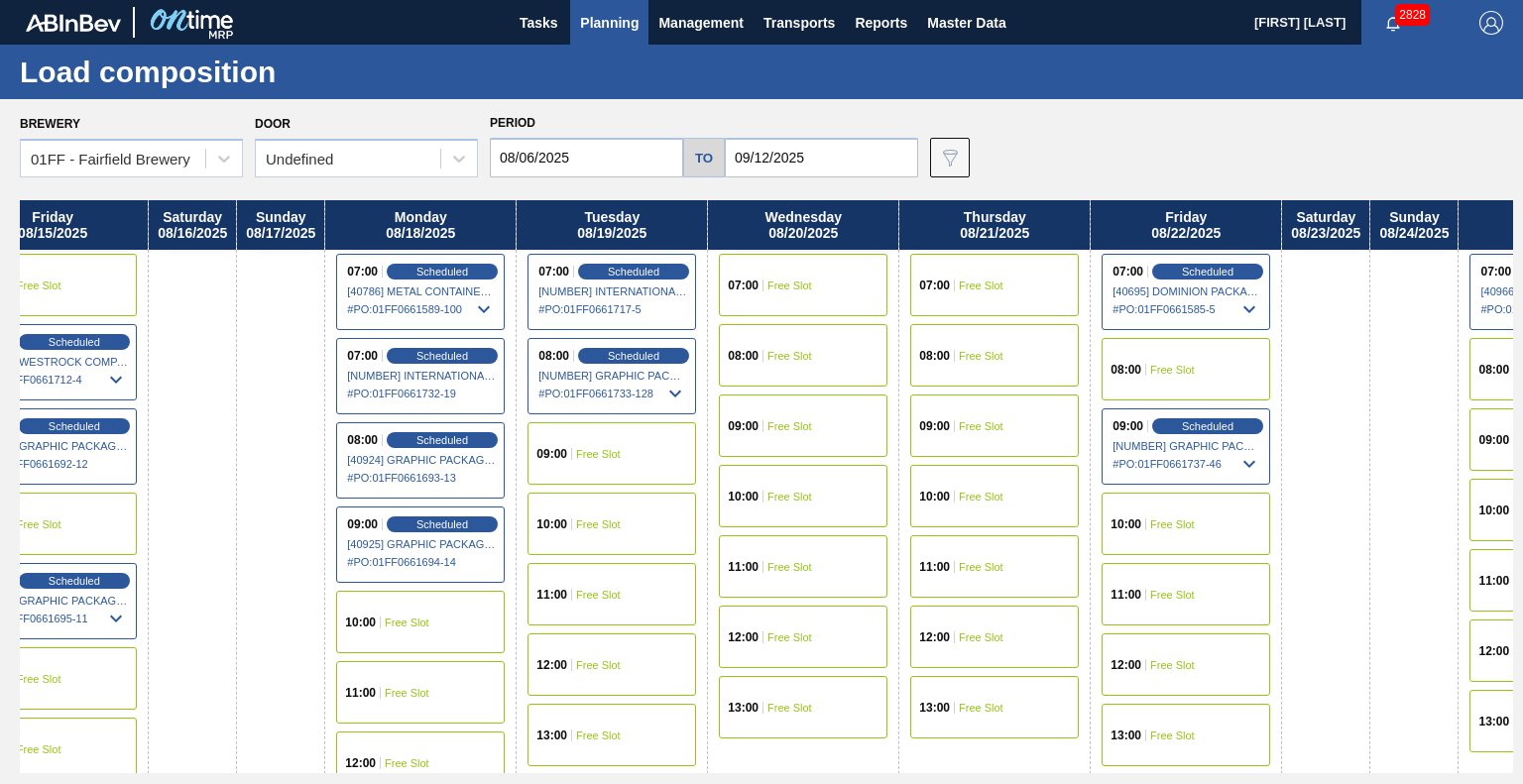 drag, startPoint x: 1146, startPoint y: 212, endPoint x: 641, endPoint y: 275, distance: 508.91453 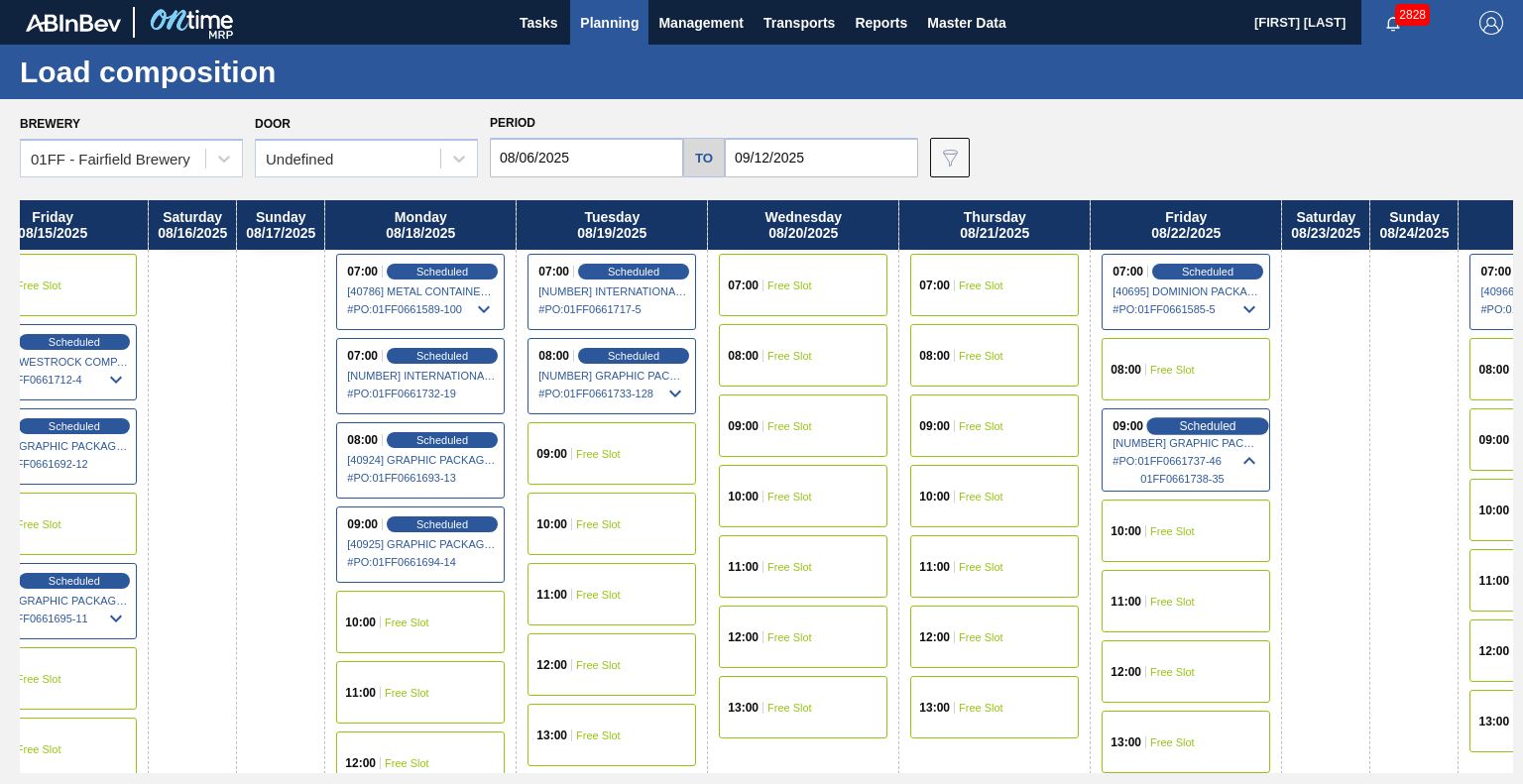 click on "Scheduled" at bounding box center [1207, 425] 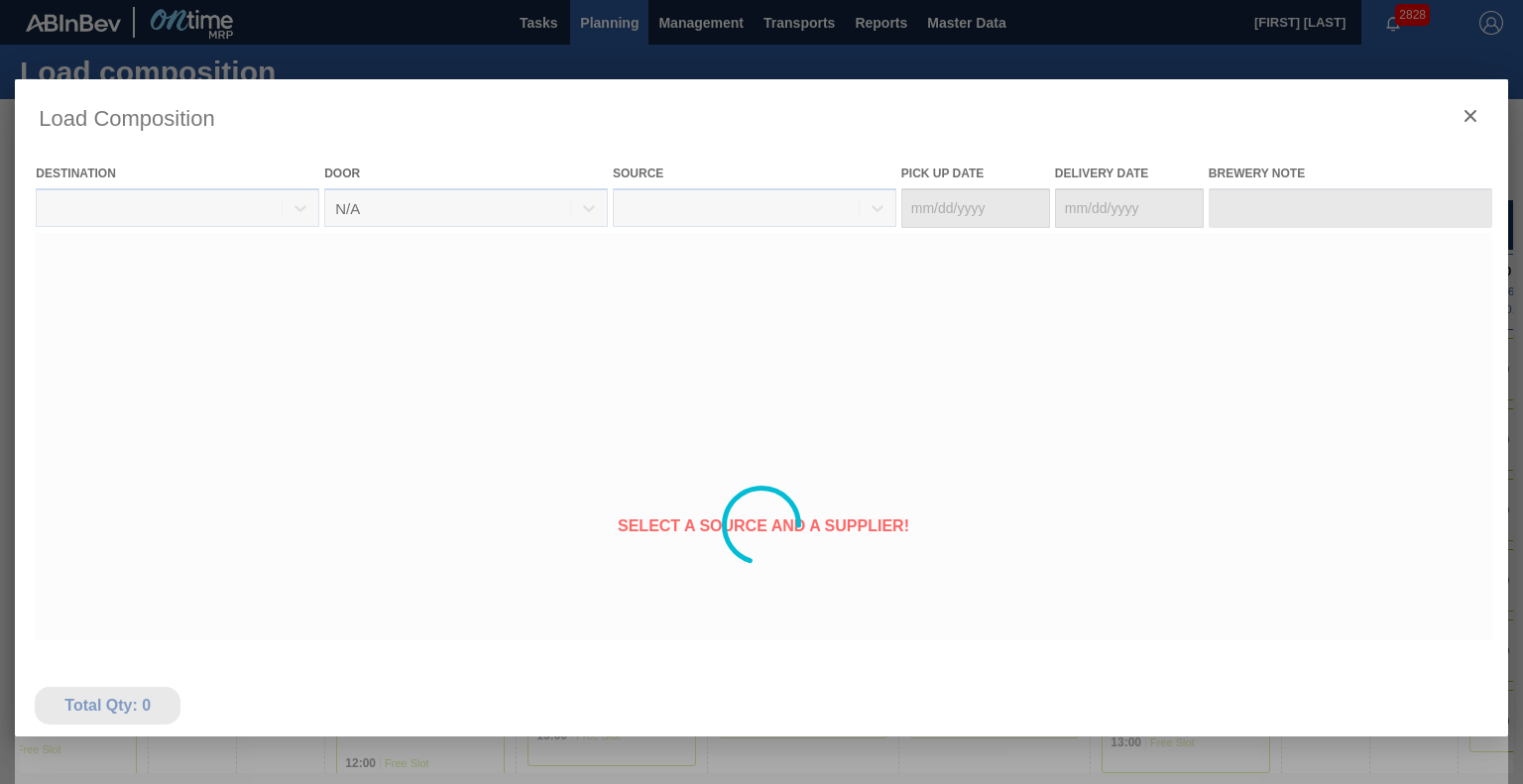 type on "08/18/2025" 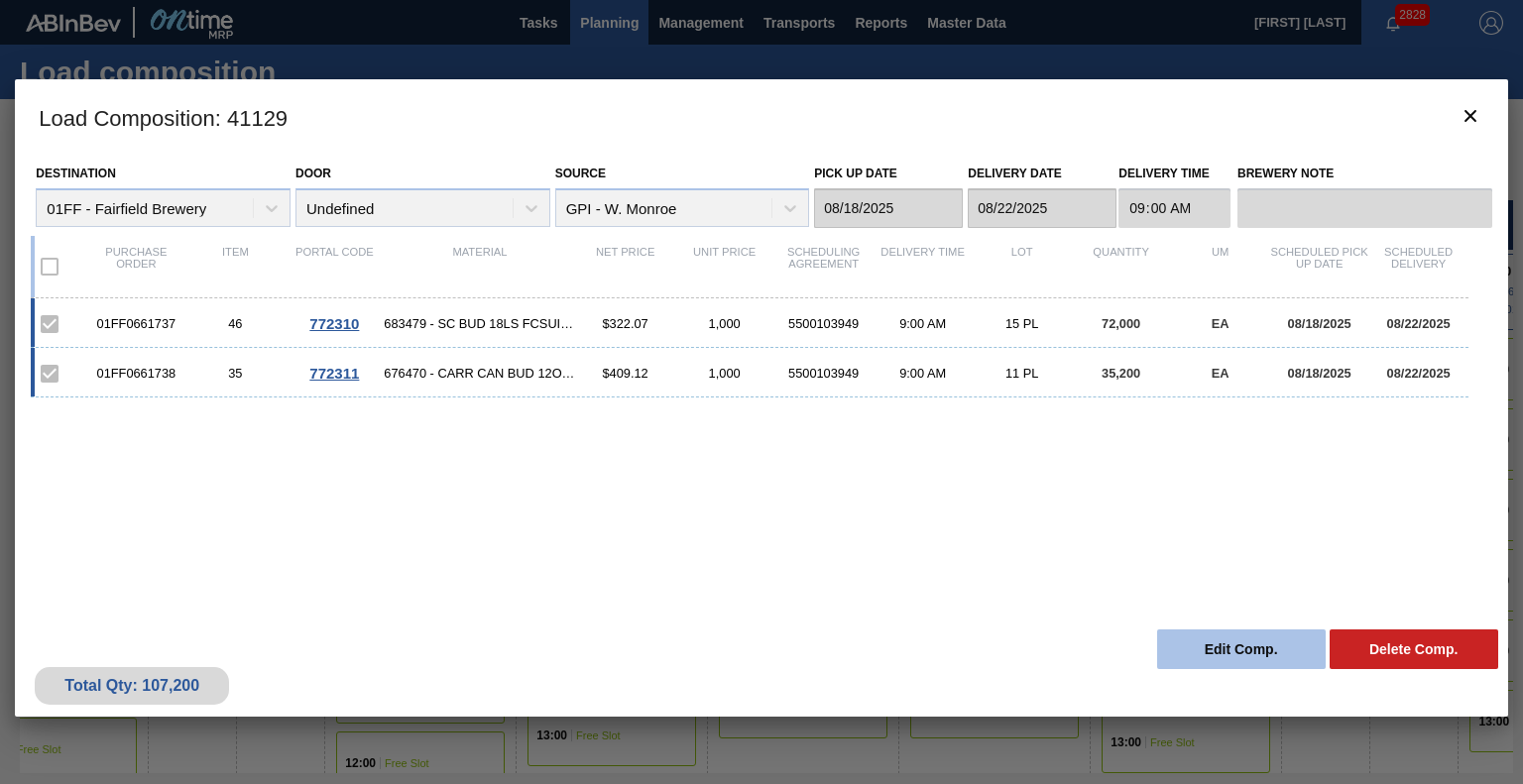 click on "Edit Comp." at bounding box center [1241, 649] 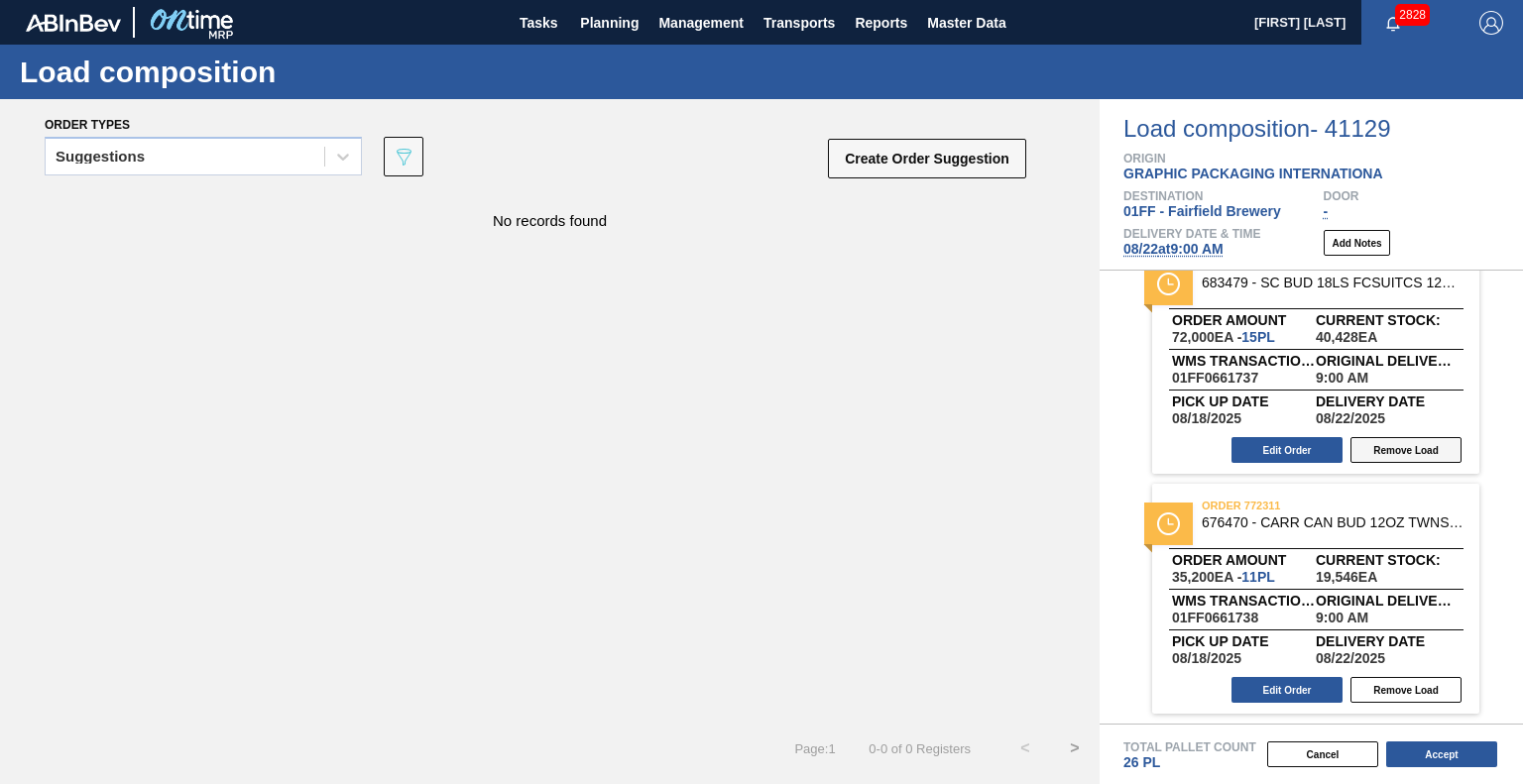 scroll, scrollTop: 0, scrollLeft: 0, axis: both 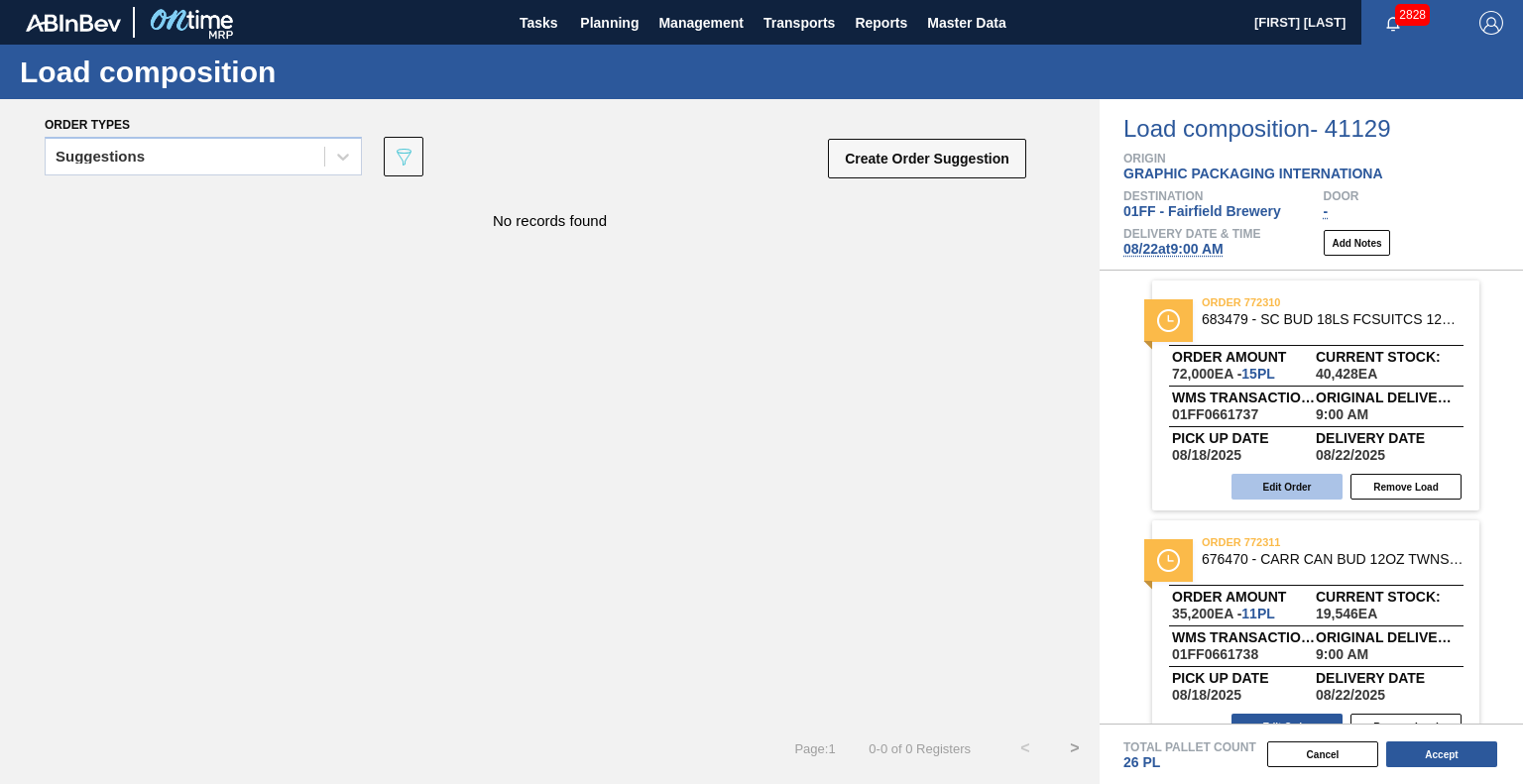 click on "Edit Order" at bounding box center [1287, 487] 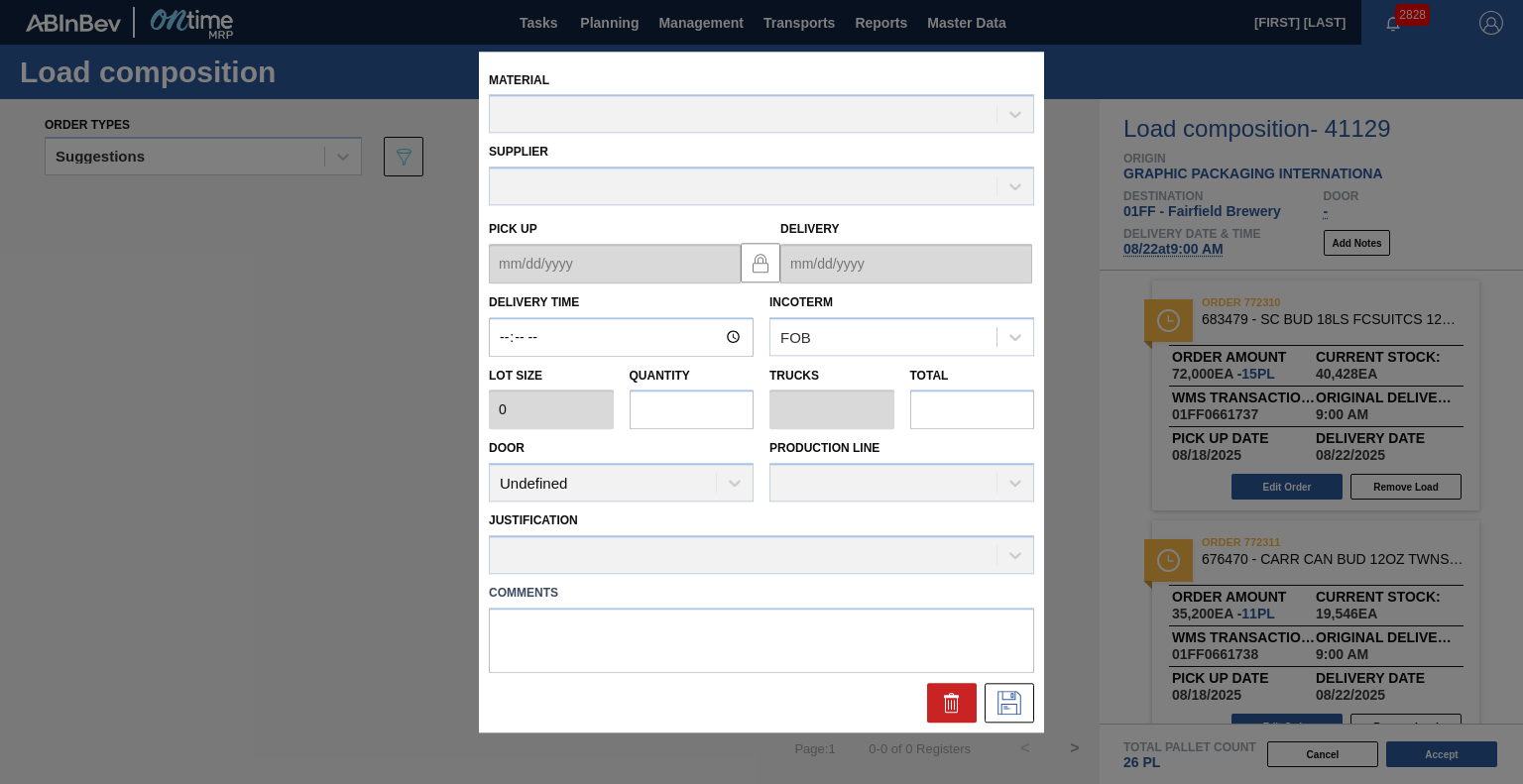 type on "09:00:00" 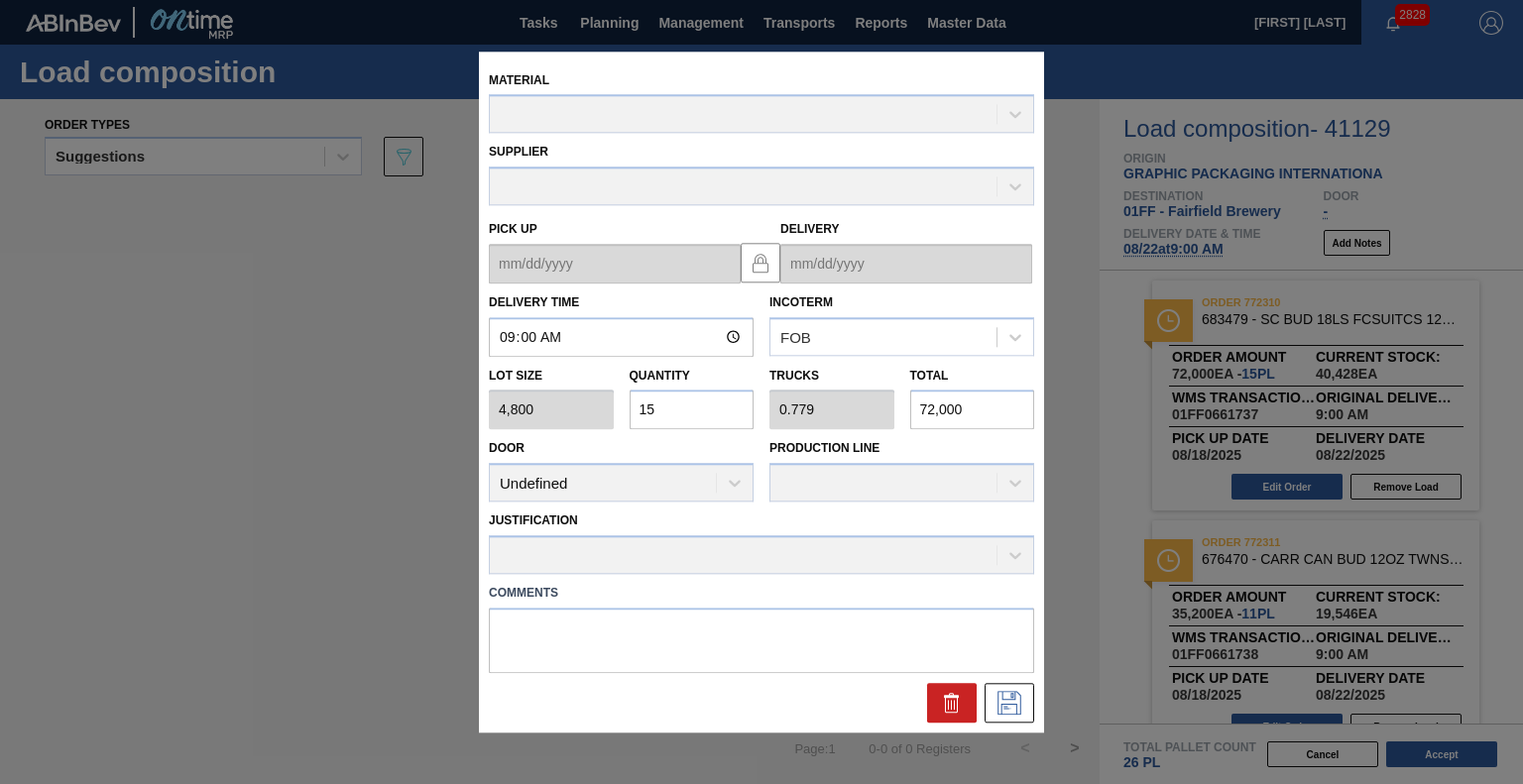type on "08/18/2025" 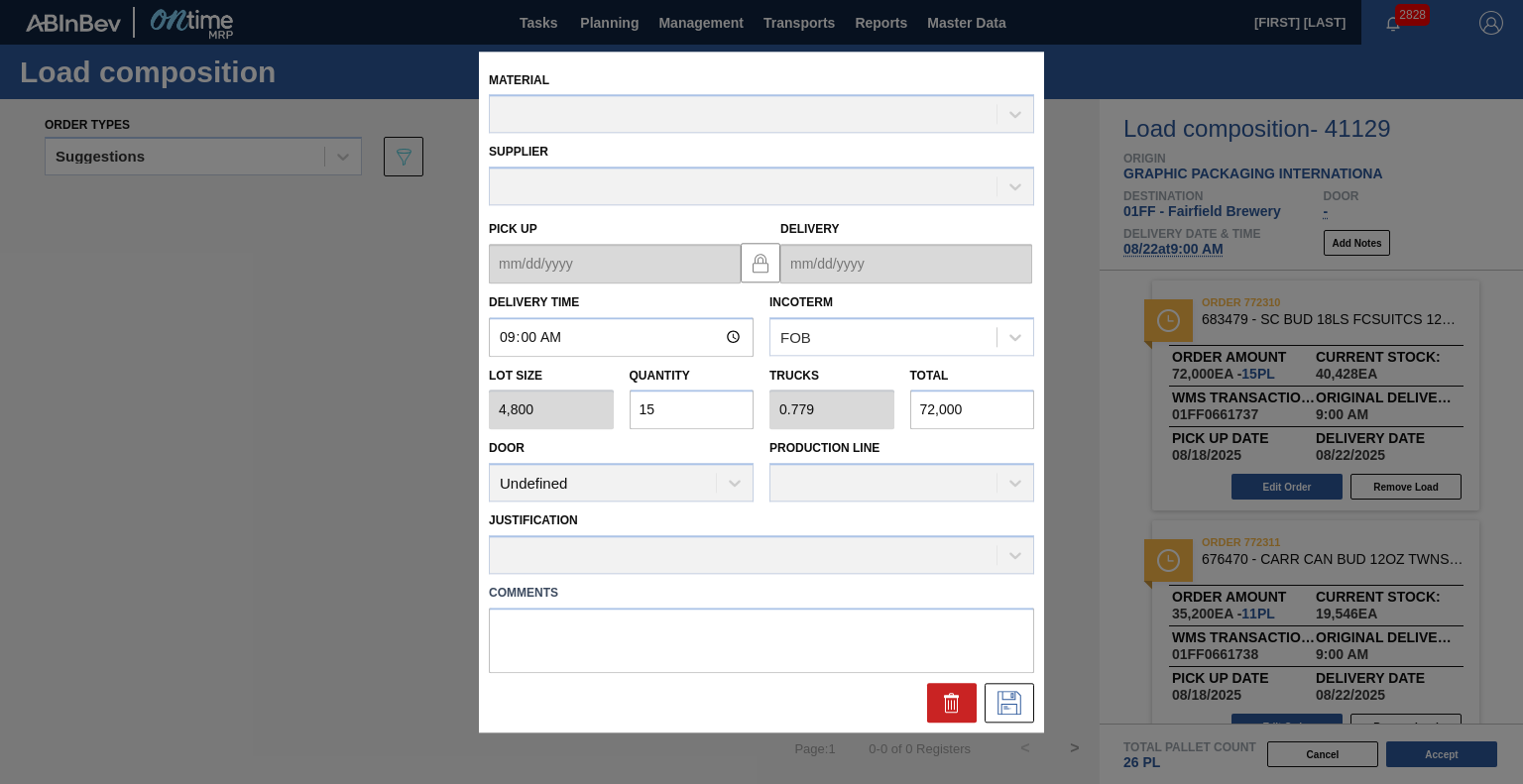 type on "08/22/2025" 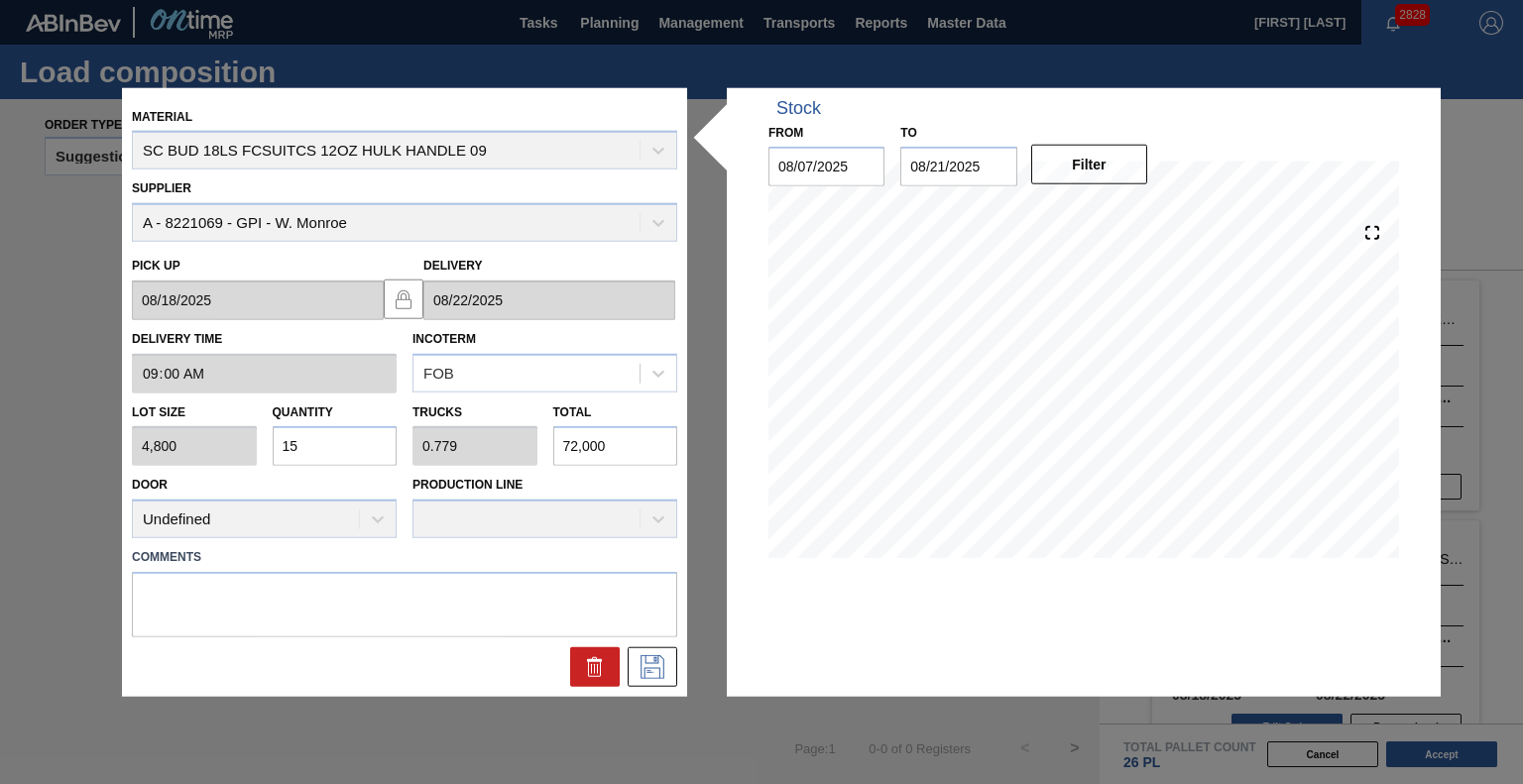 click on "08/21/2025" at bounding box center (958, 167) 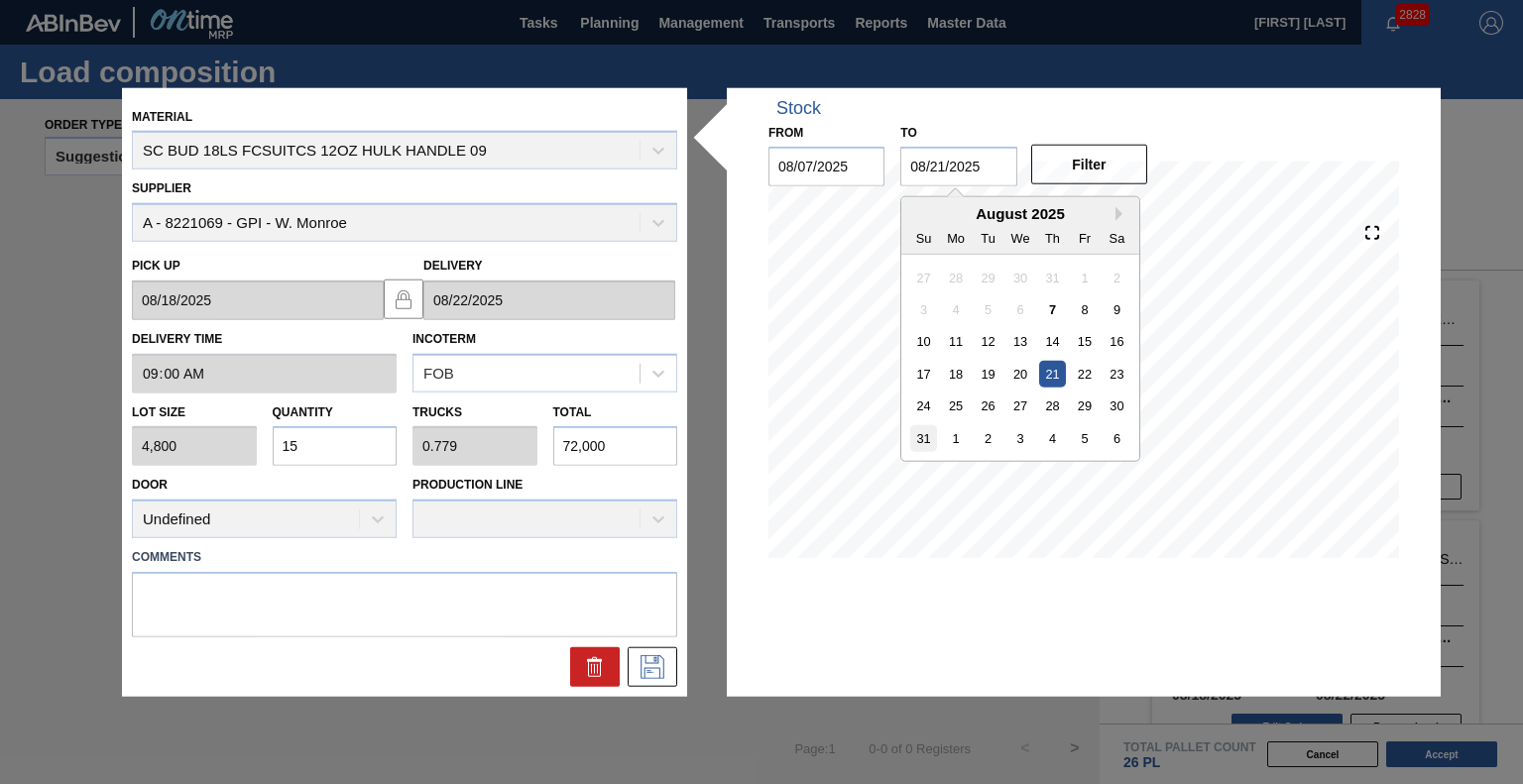 click on "31" at bounding box center (923, 438) 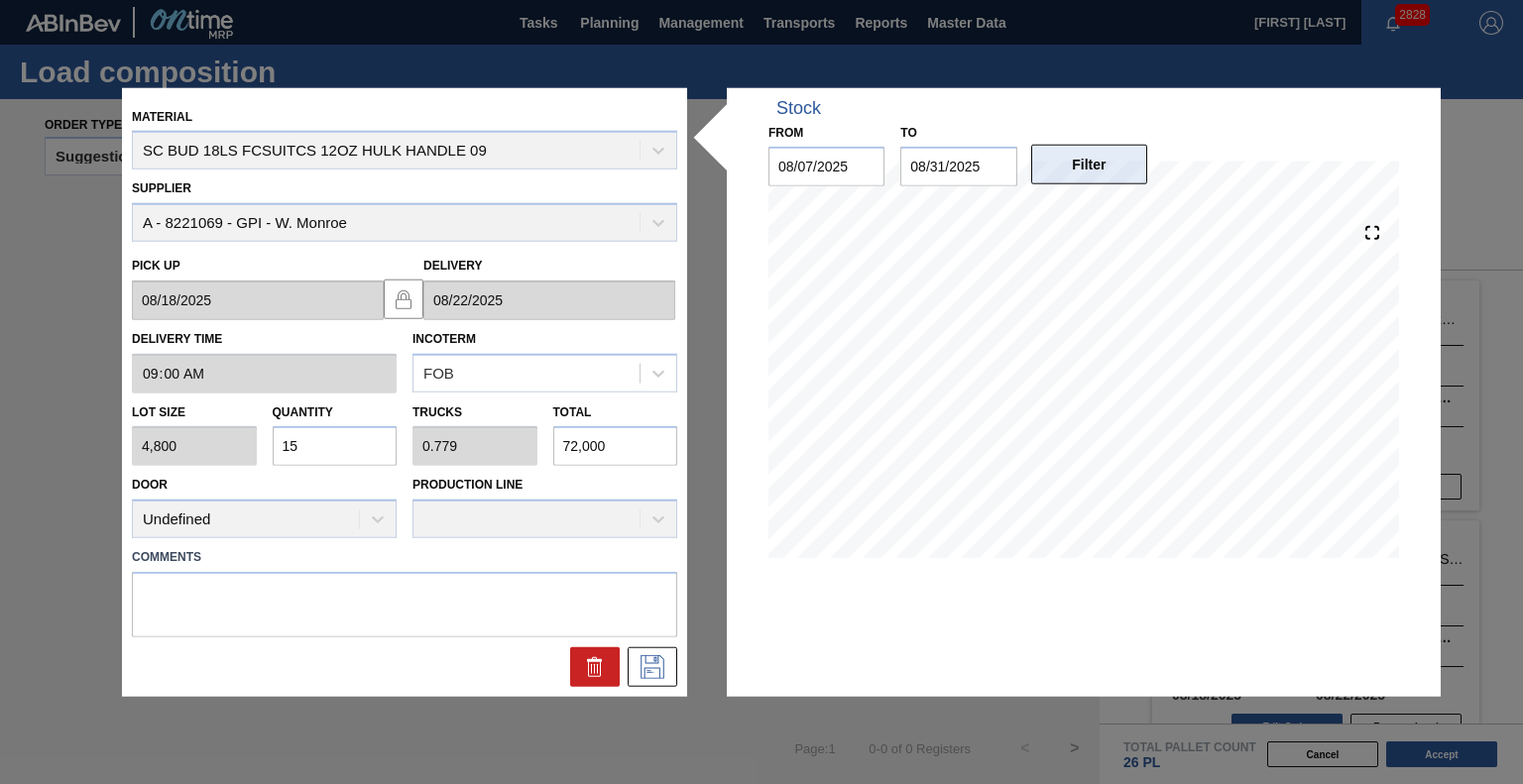 click on "Filter" at bounding box center (1089, 165) 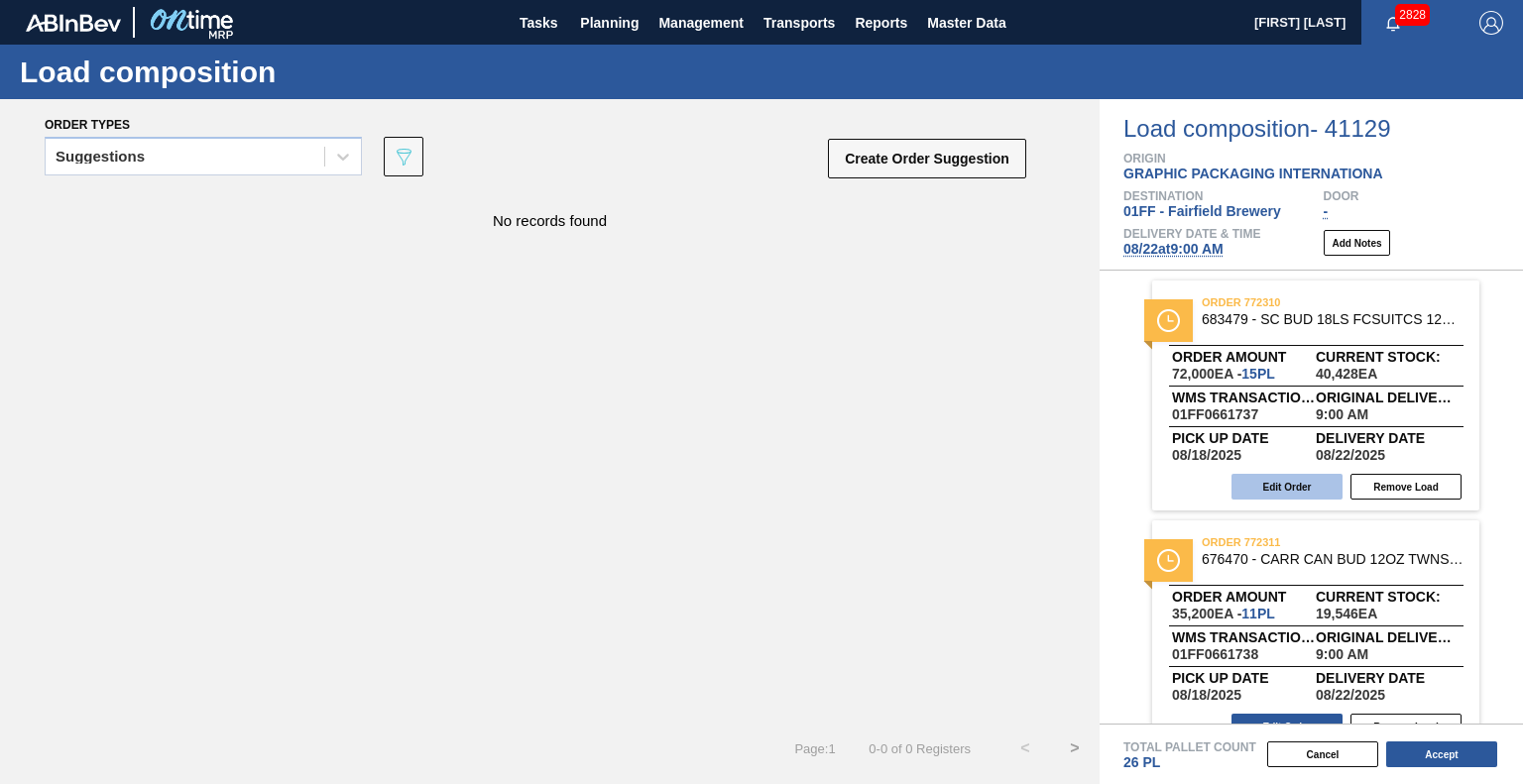 click on "Edit Order" at bounding box center (1287, 487) 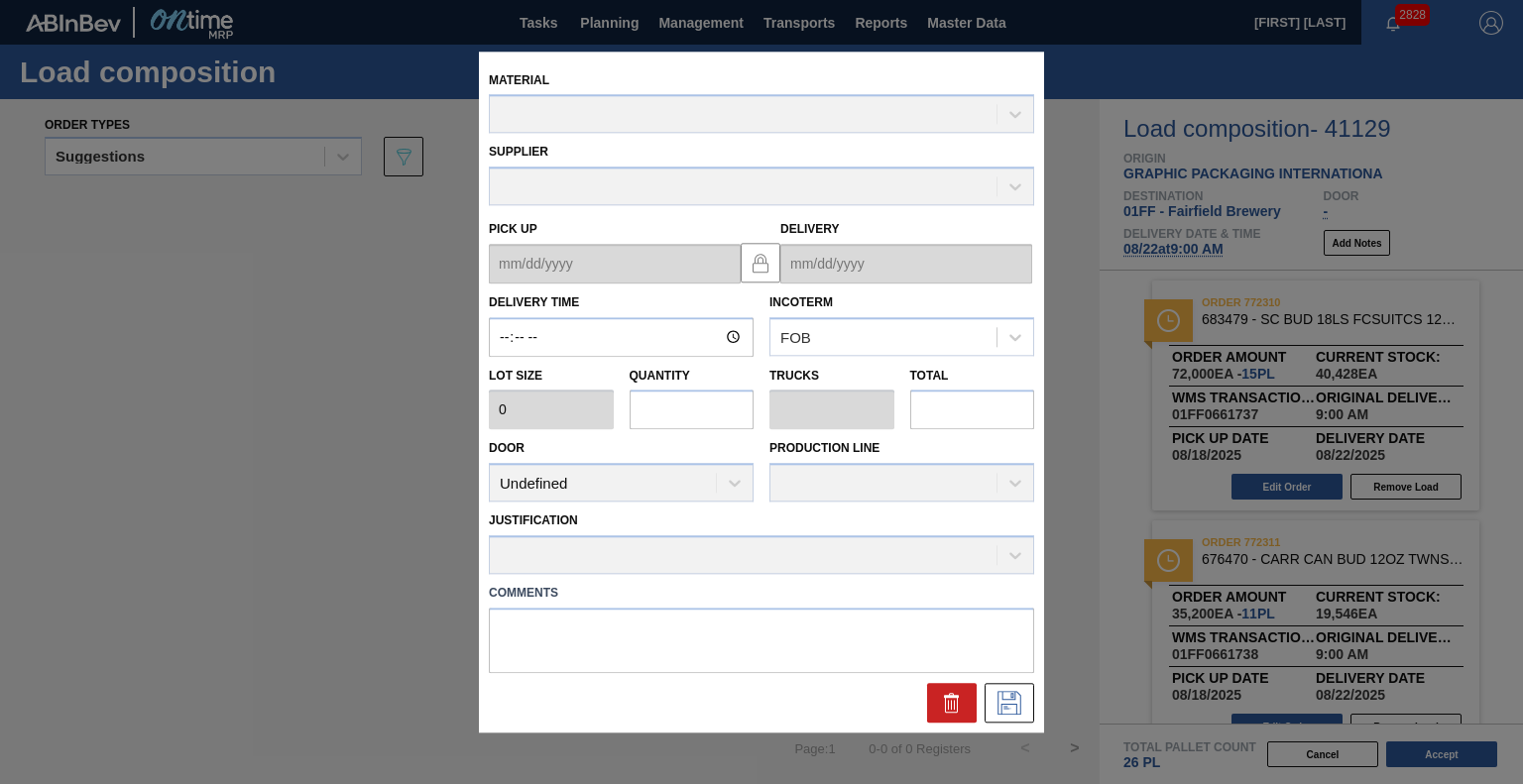 type on "09:00:00" 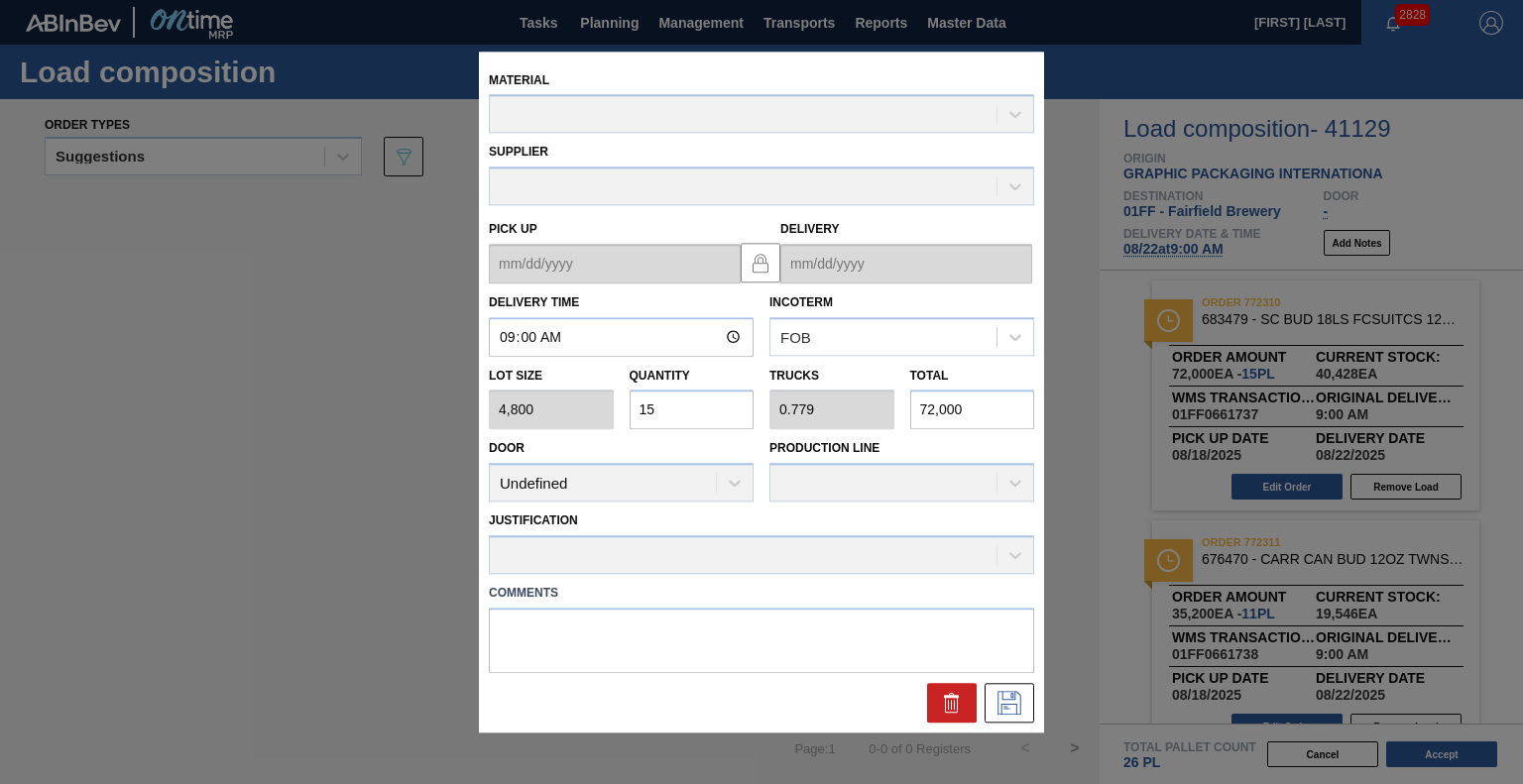type on "08/18/2025" 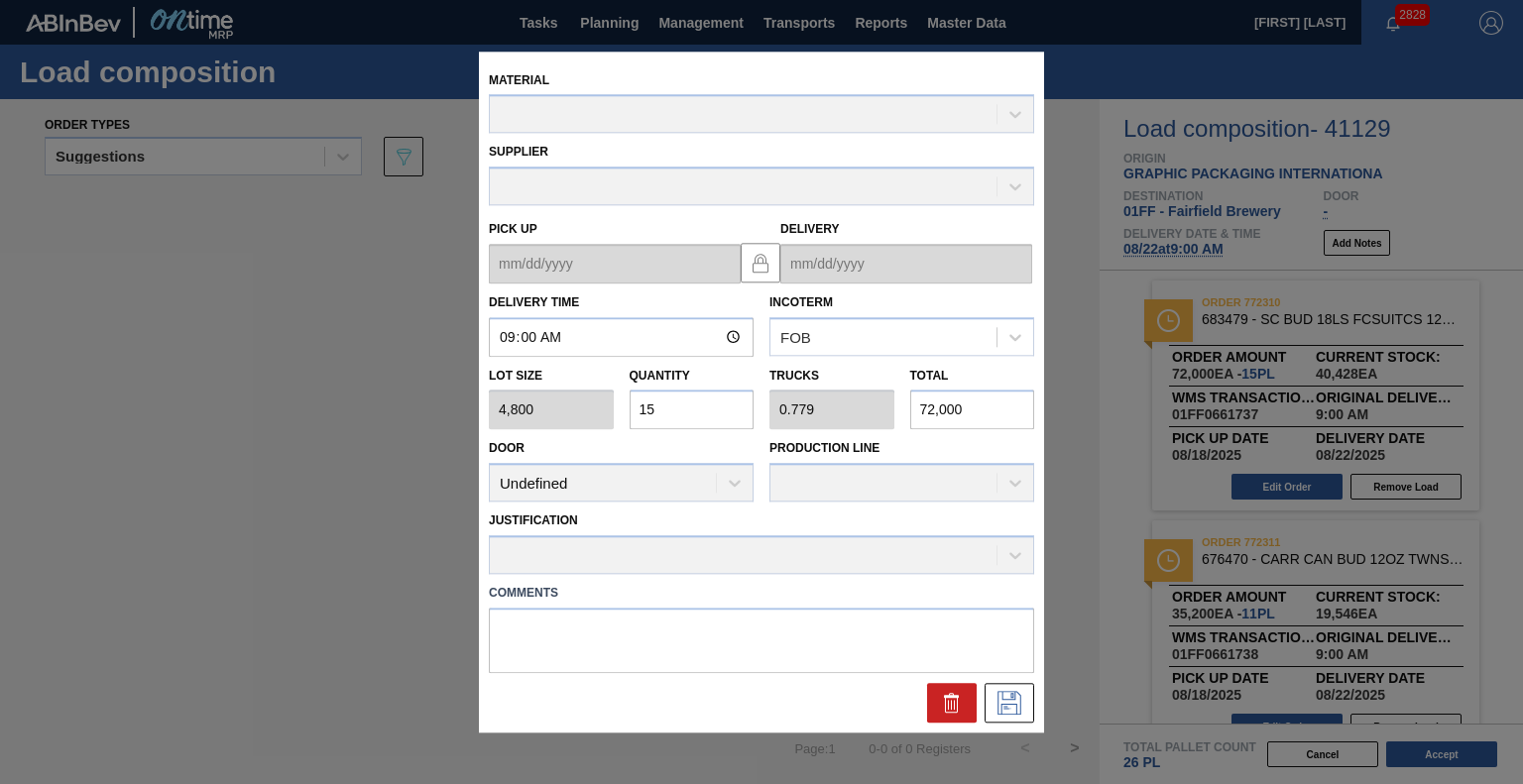 type on "08/22/2025" 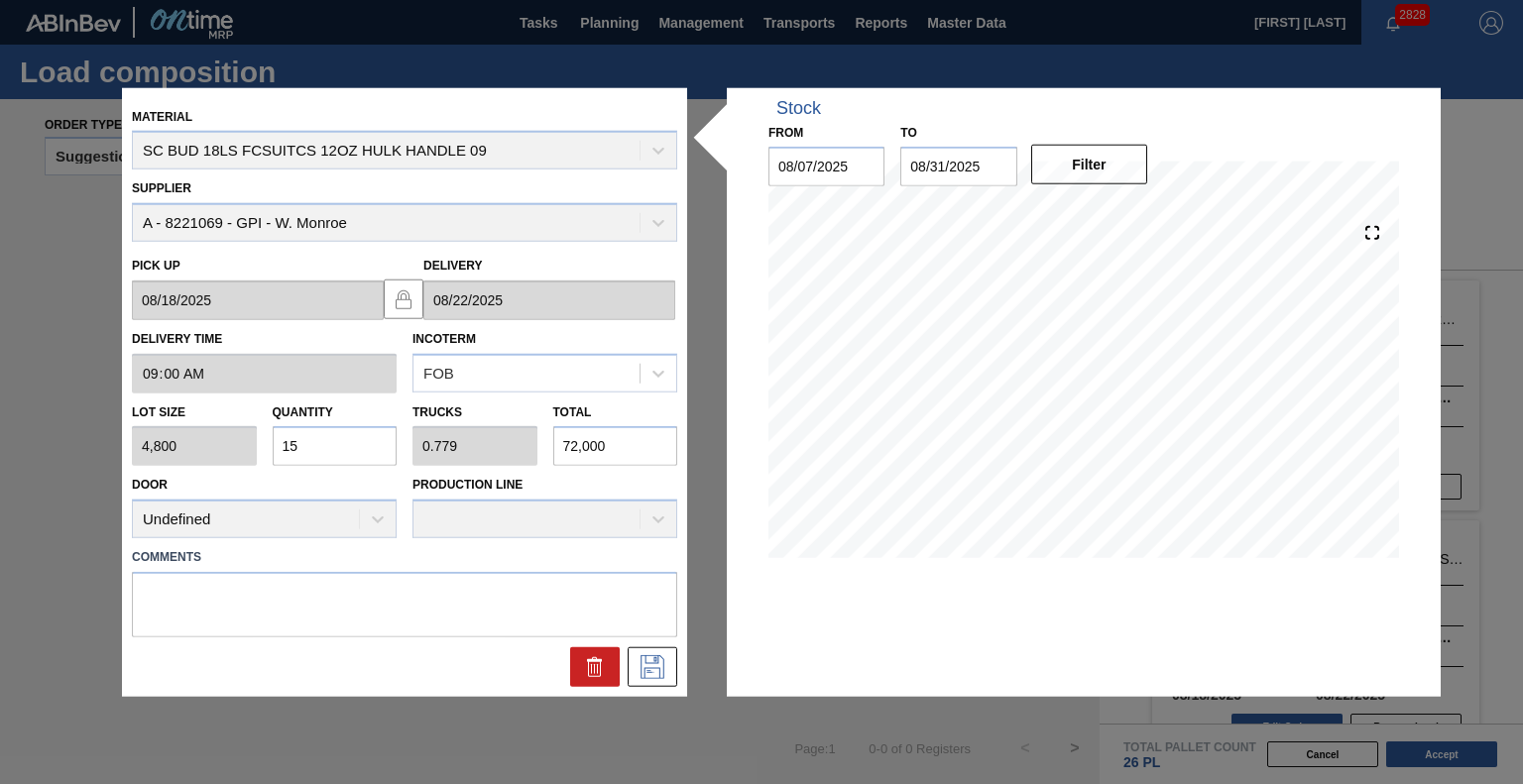 click on "Lot size 4,800 Quantity 15 Trucks 0.779 Total 72,000" at bounding box center [405, 429] 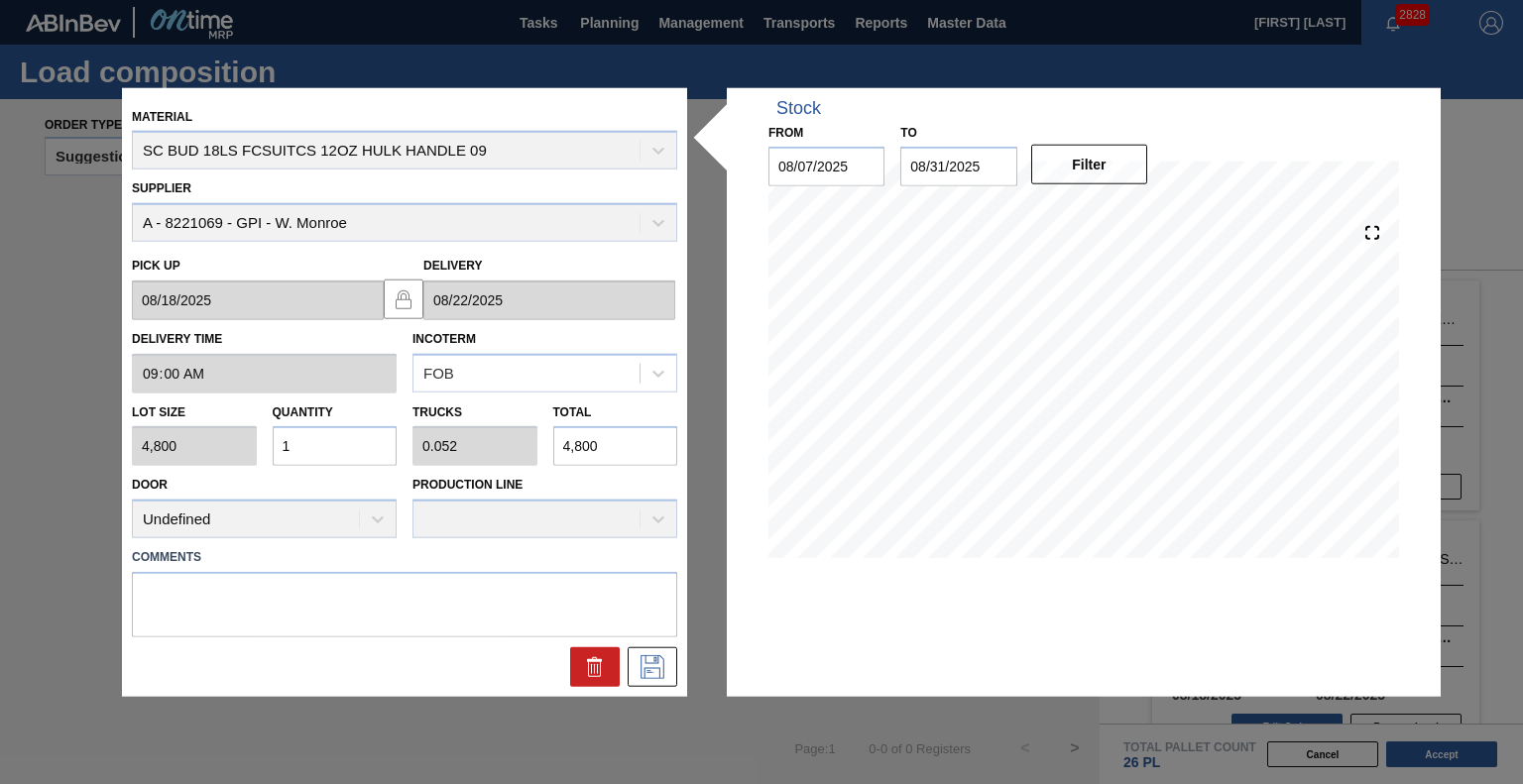 type on "12" 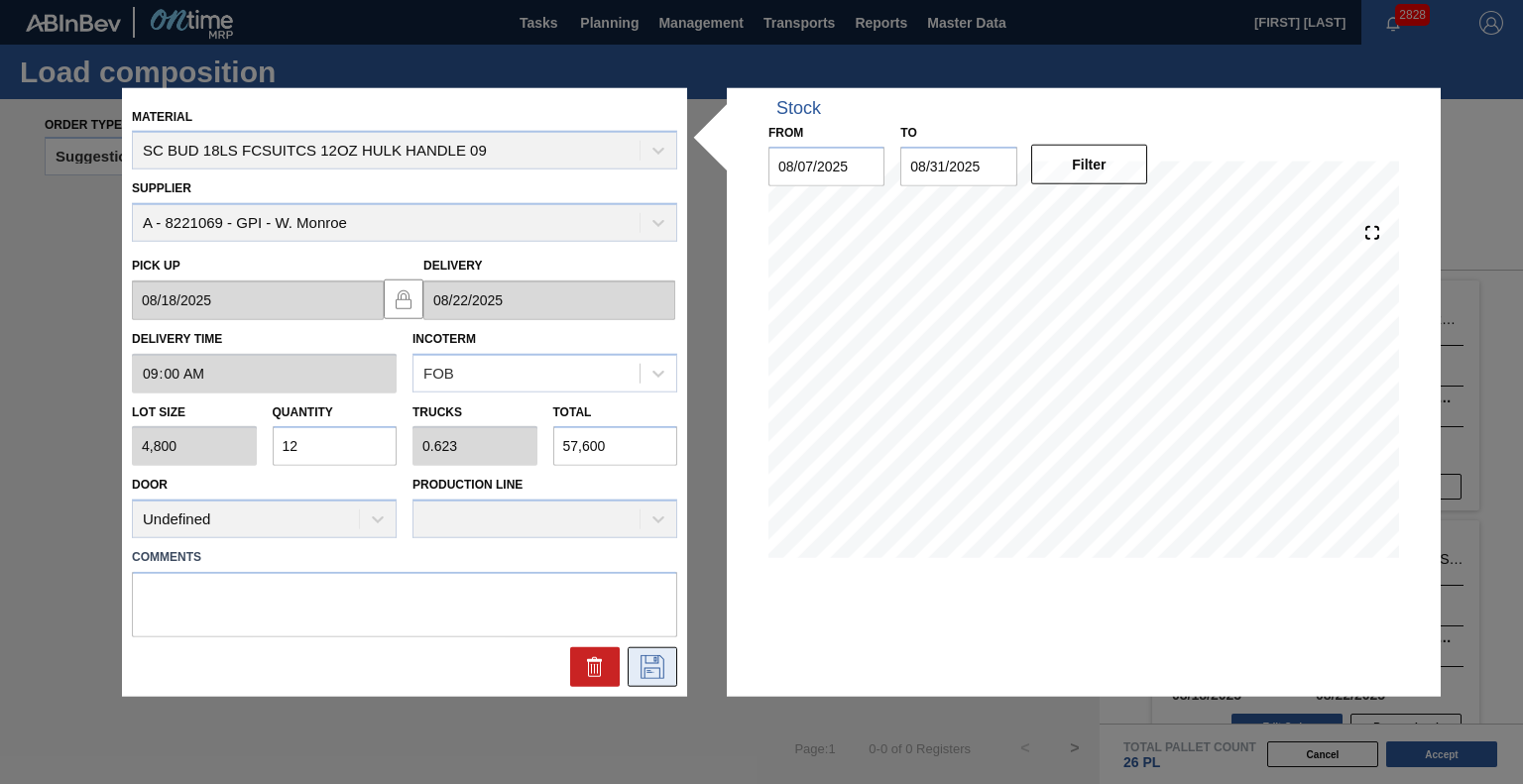 type on "12" 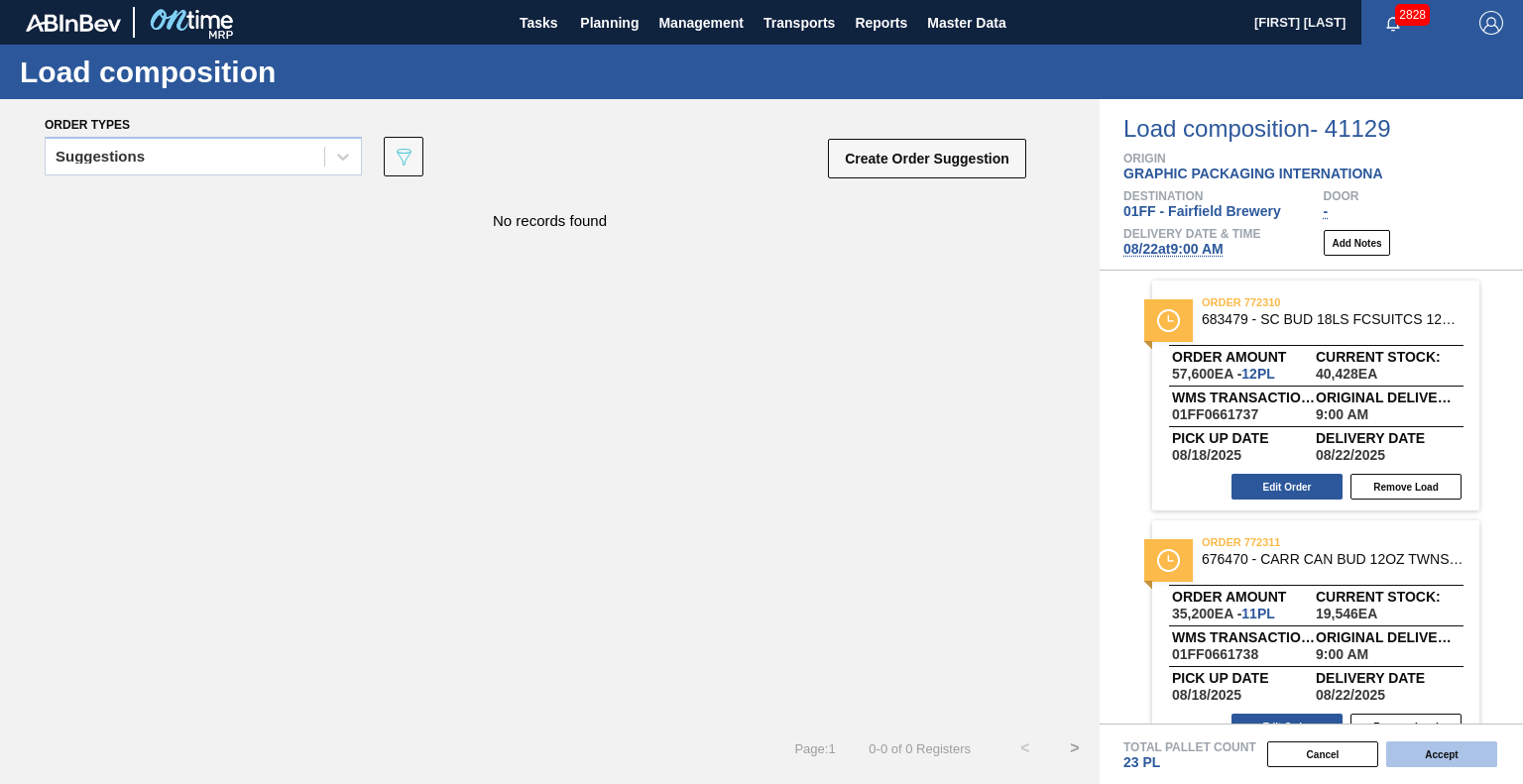 click on "Accept" at bounding box center (1442, 754) 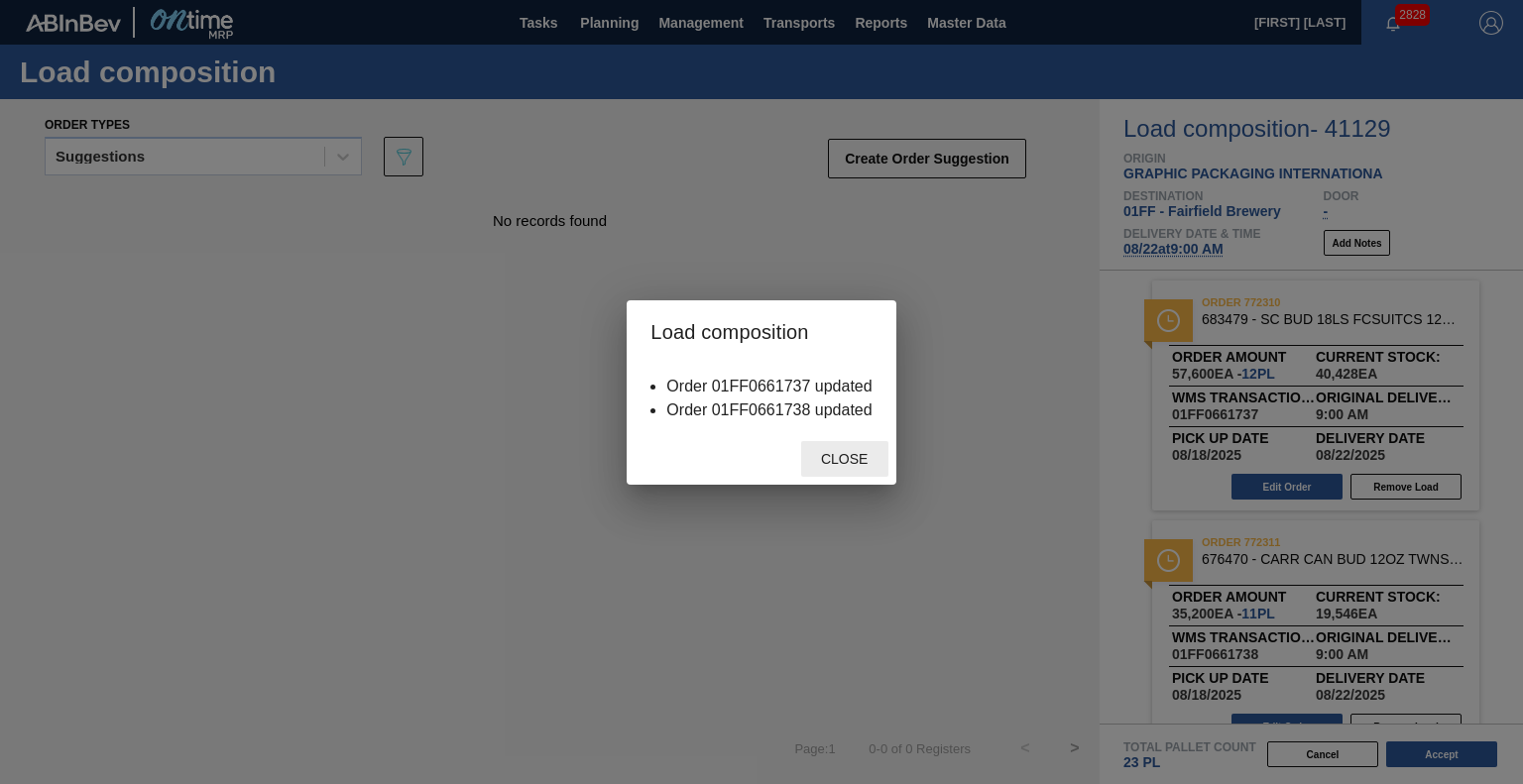 click on "Close" at bounding box center (844, 459) 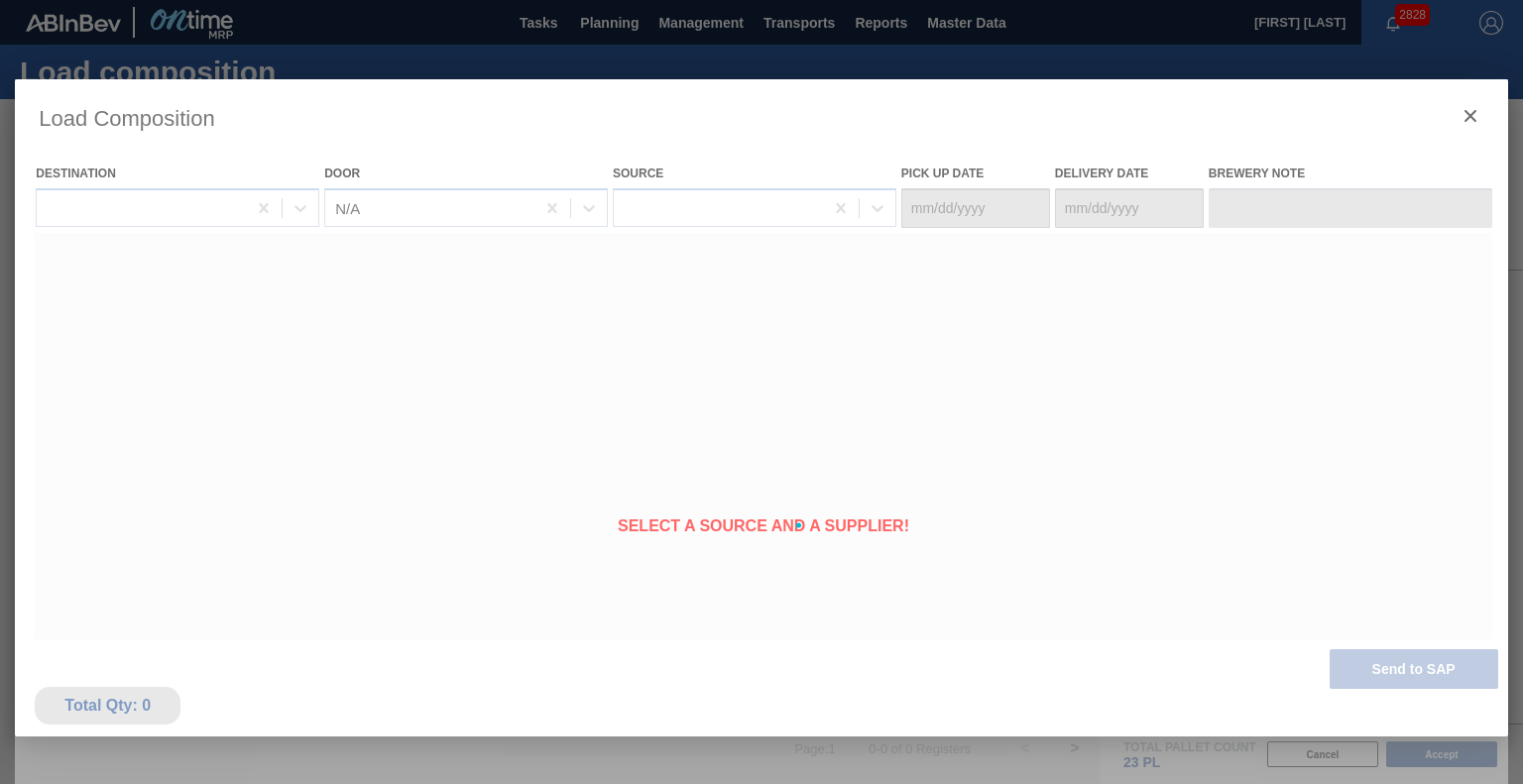 type on "08/18/2025" 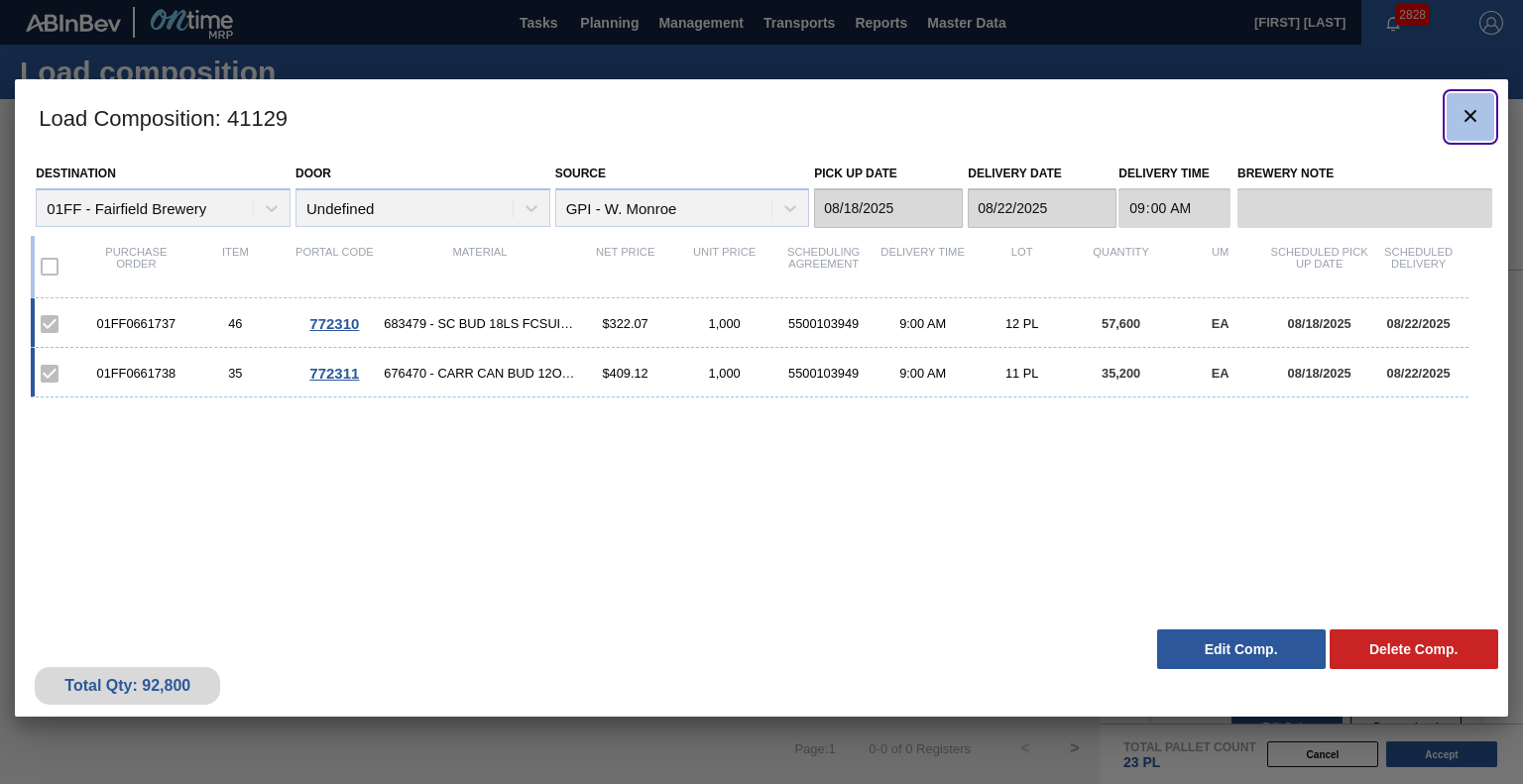 click 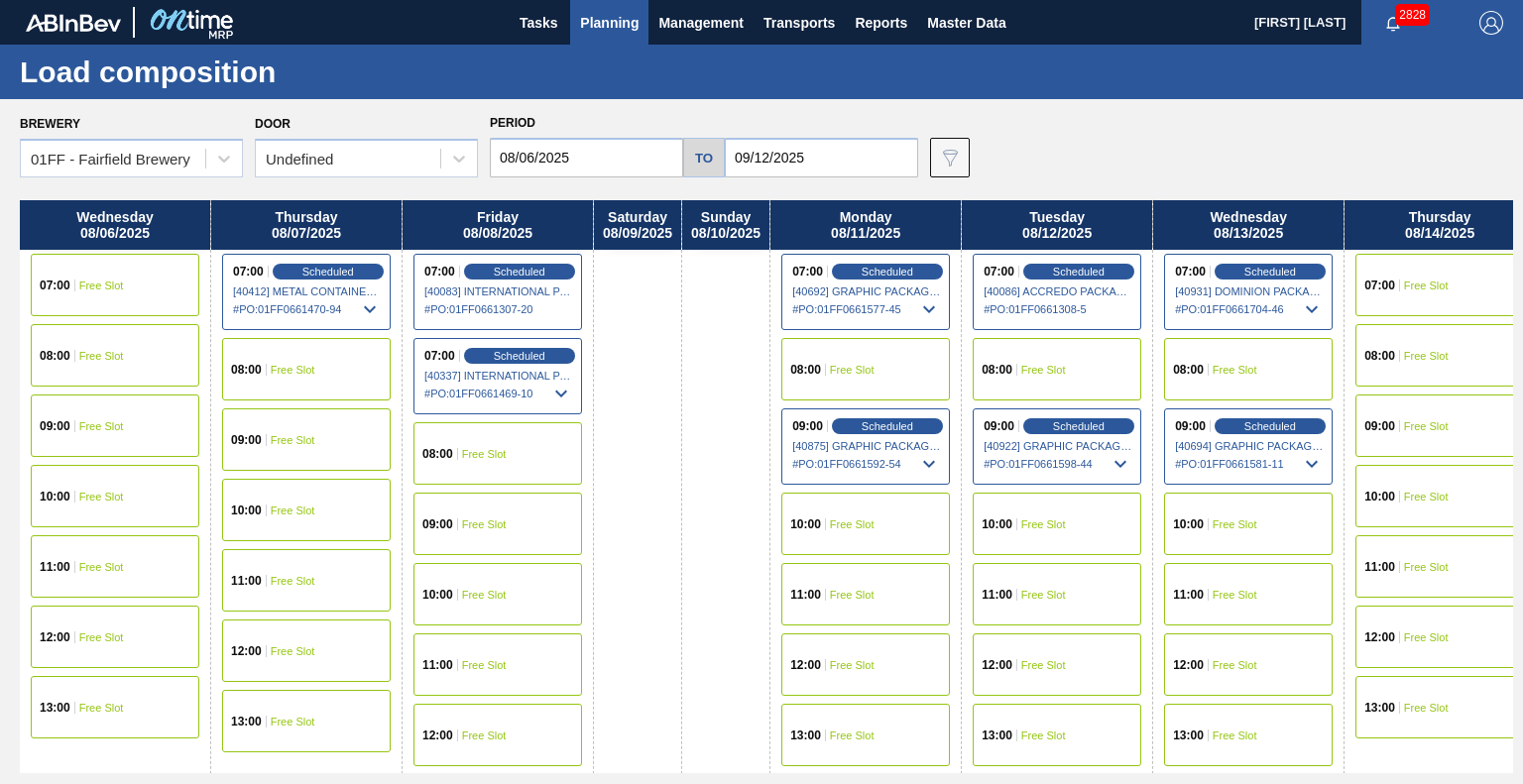 click on "Planning" at bounding box center (609, 22) 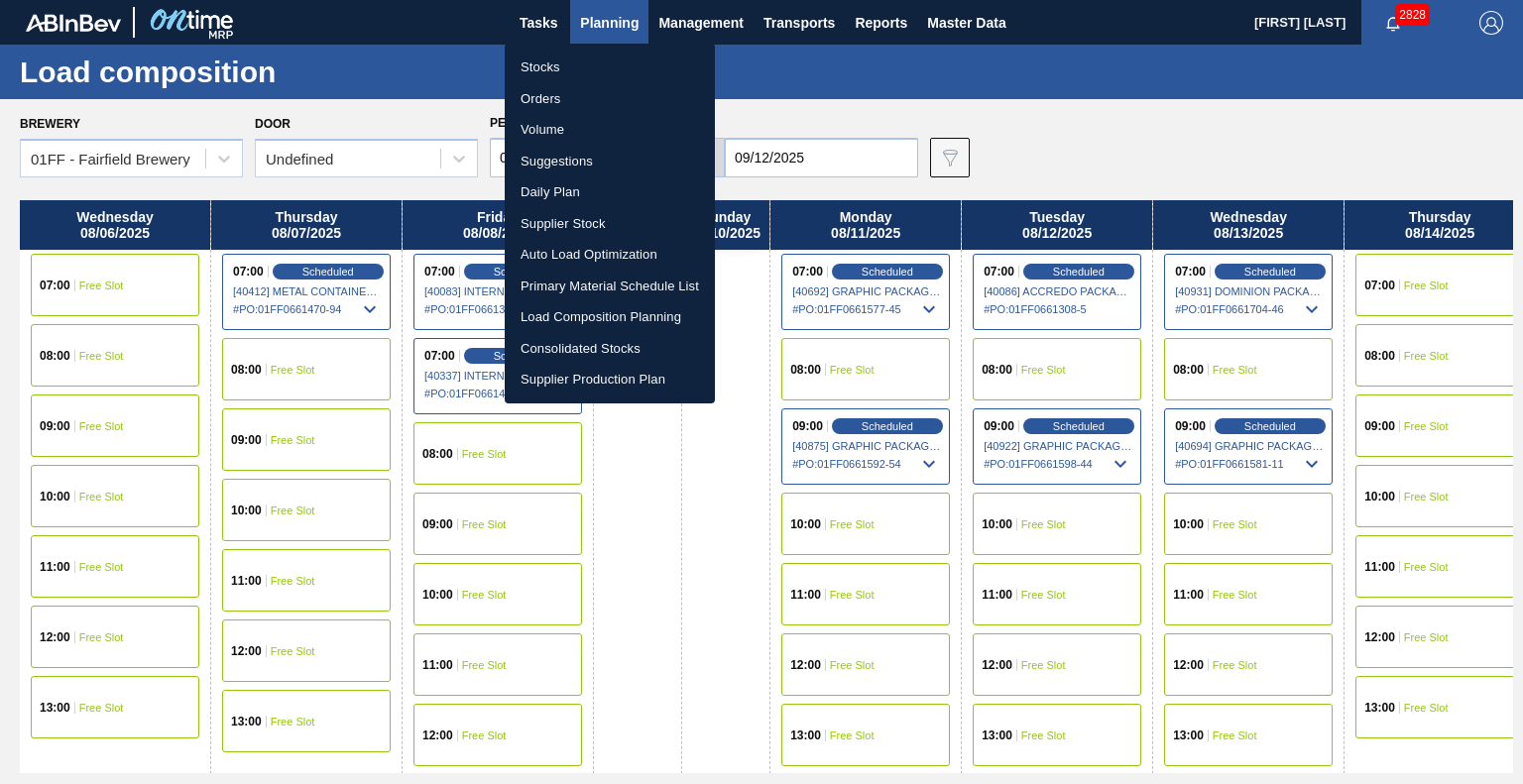 click on "Suggestions" at bounding box center (610, 162) 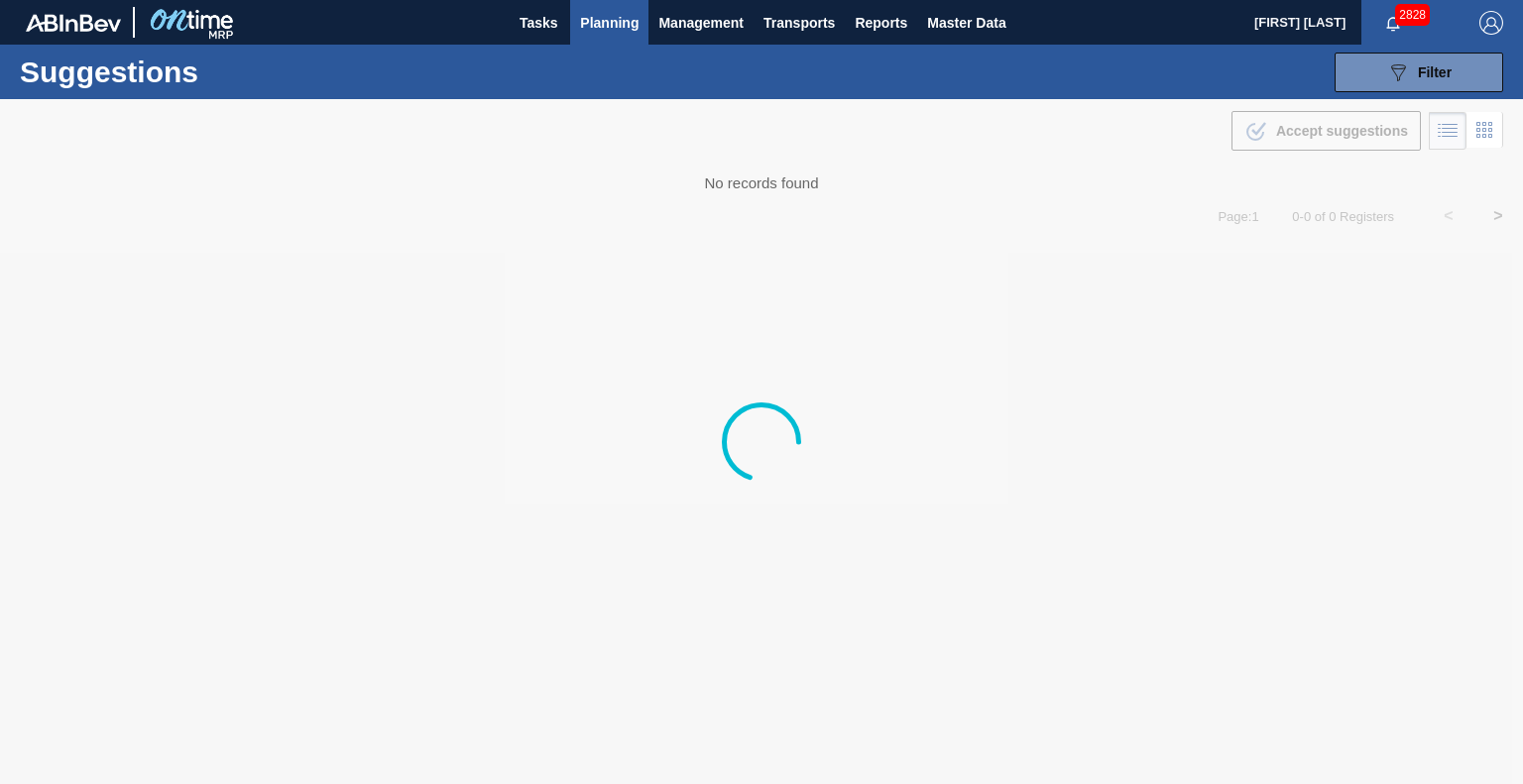 type on "08/04/2025" 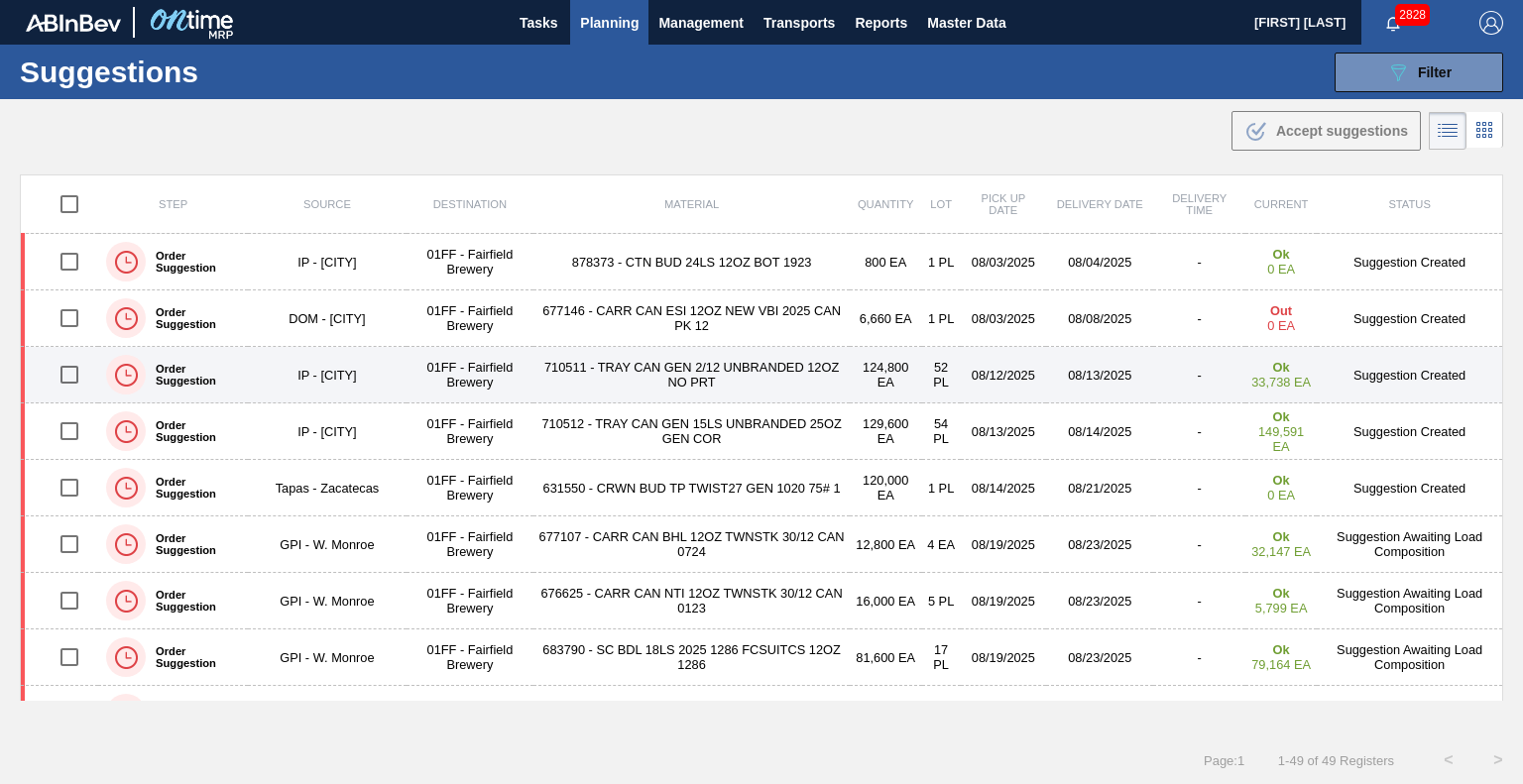click on "710511 -  TRAY CAN GEN 2/12 UNBRANDED 12OZ NO PRT" at bounding box center (691, 375) 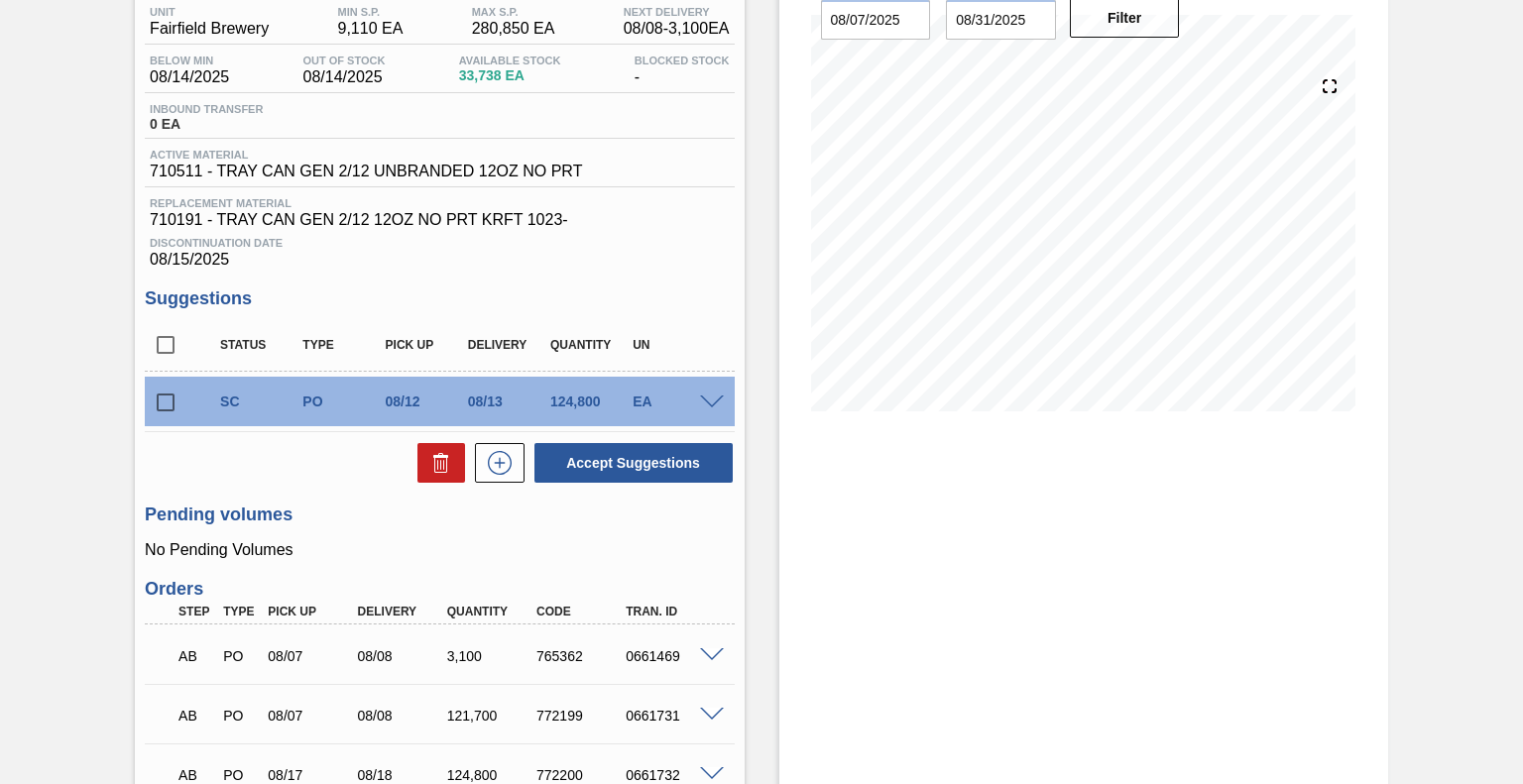 scroll, scrollTop: 163, scrollLeft: 0, axis: vertical 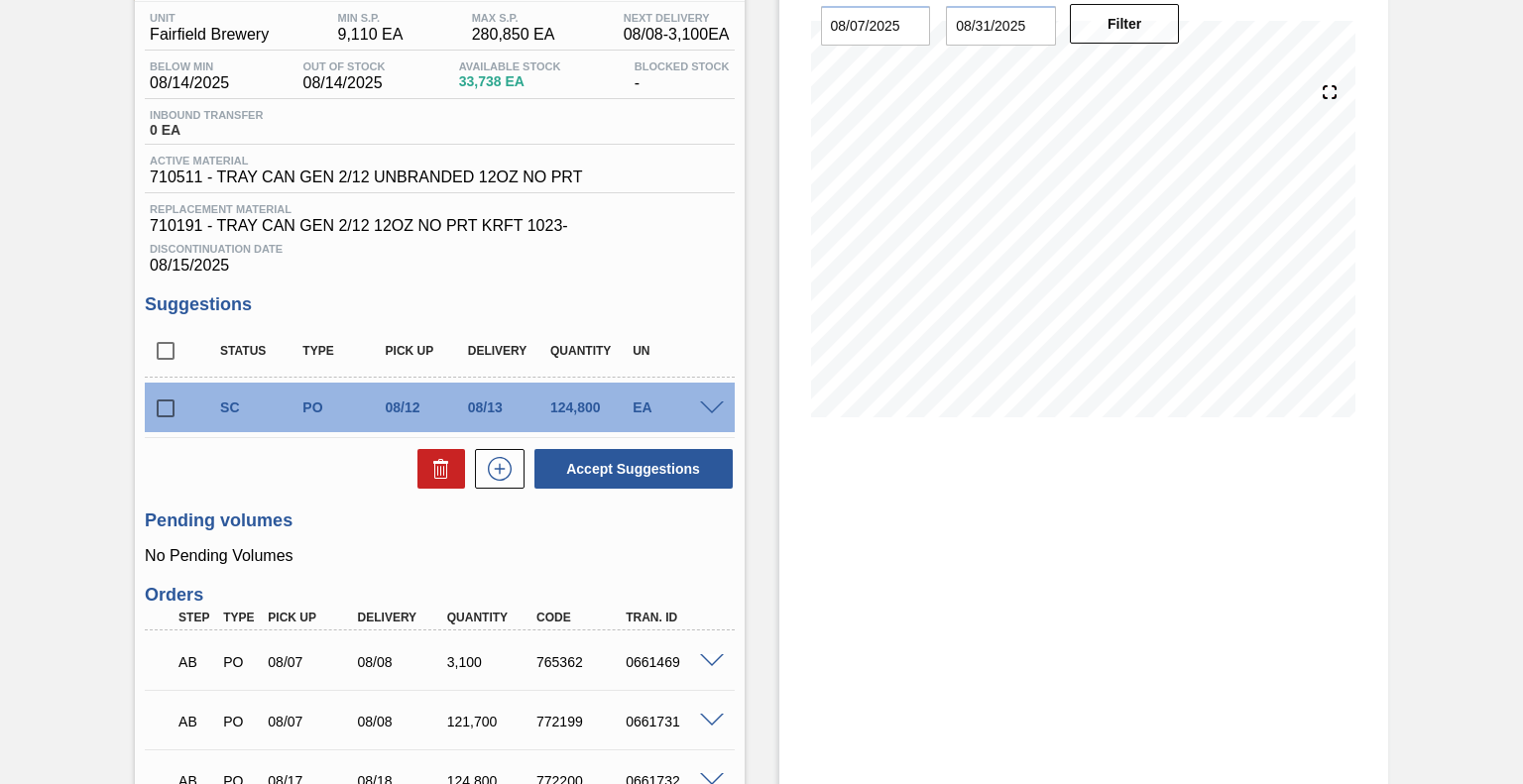 click at bounding box center [166, 408] 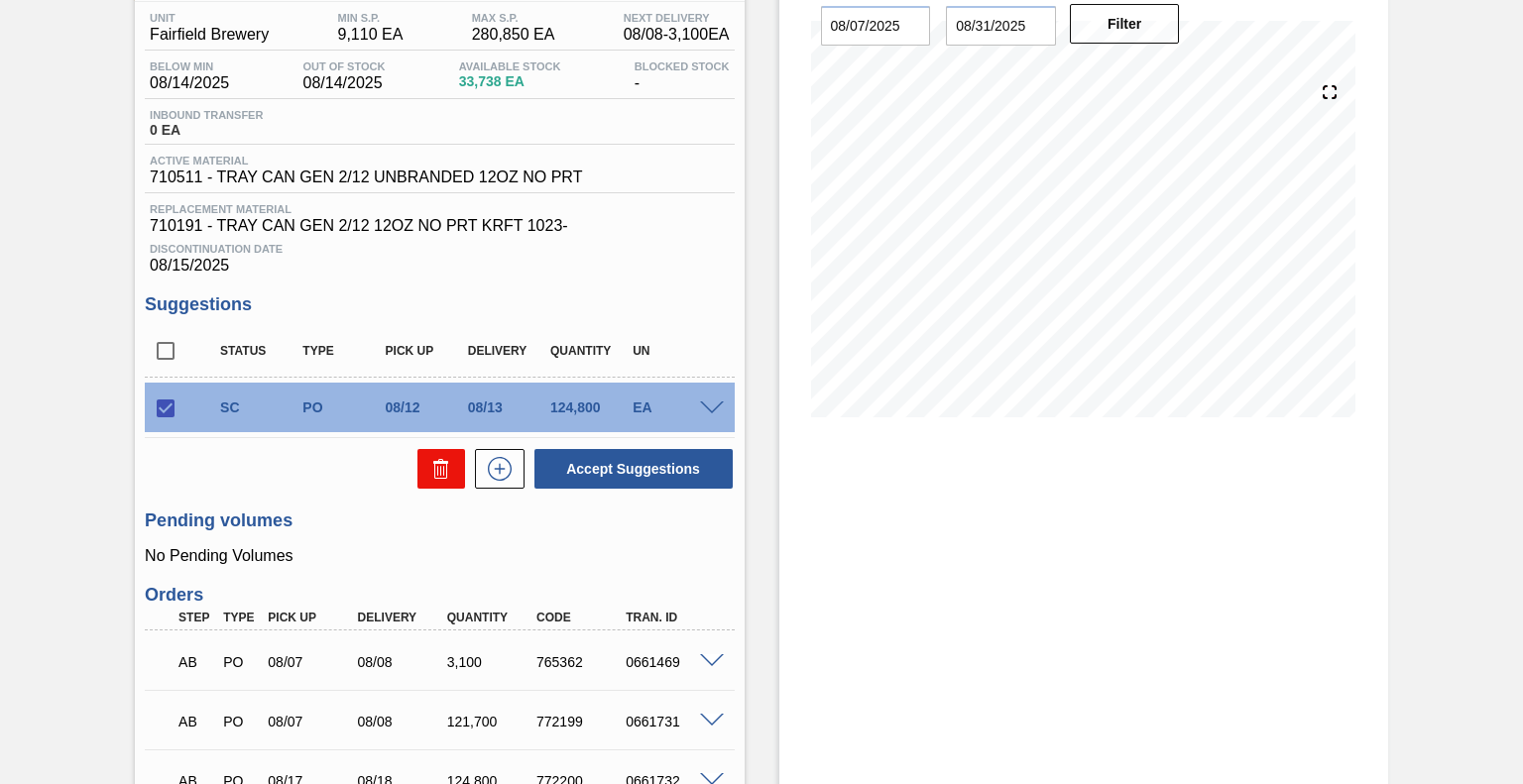 click 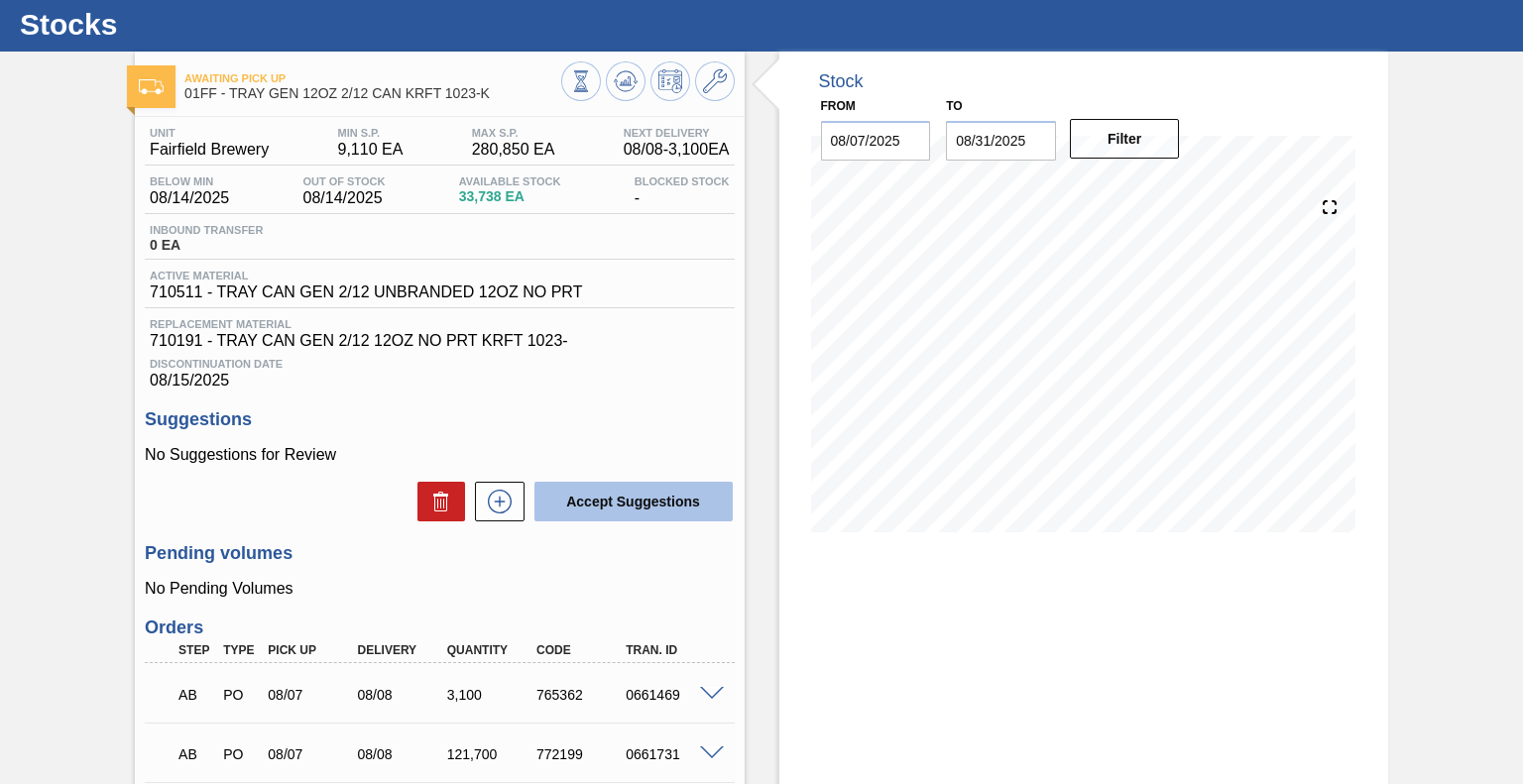 scroll, scrollTop: 47, scrollLeft: 0, axis: vertical 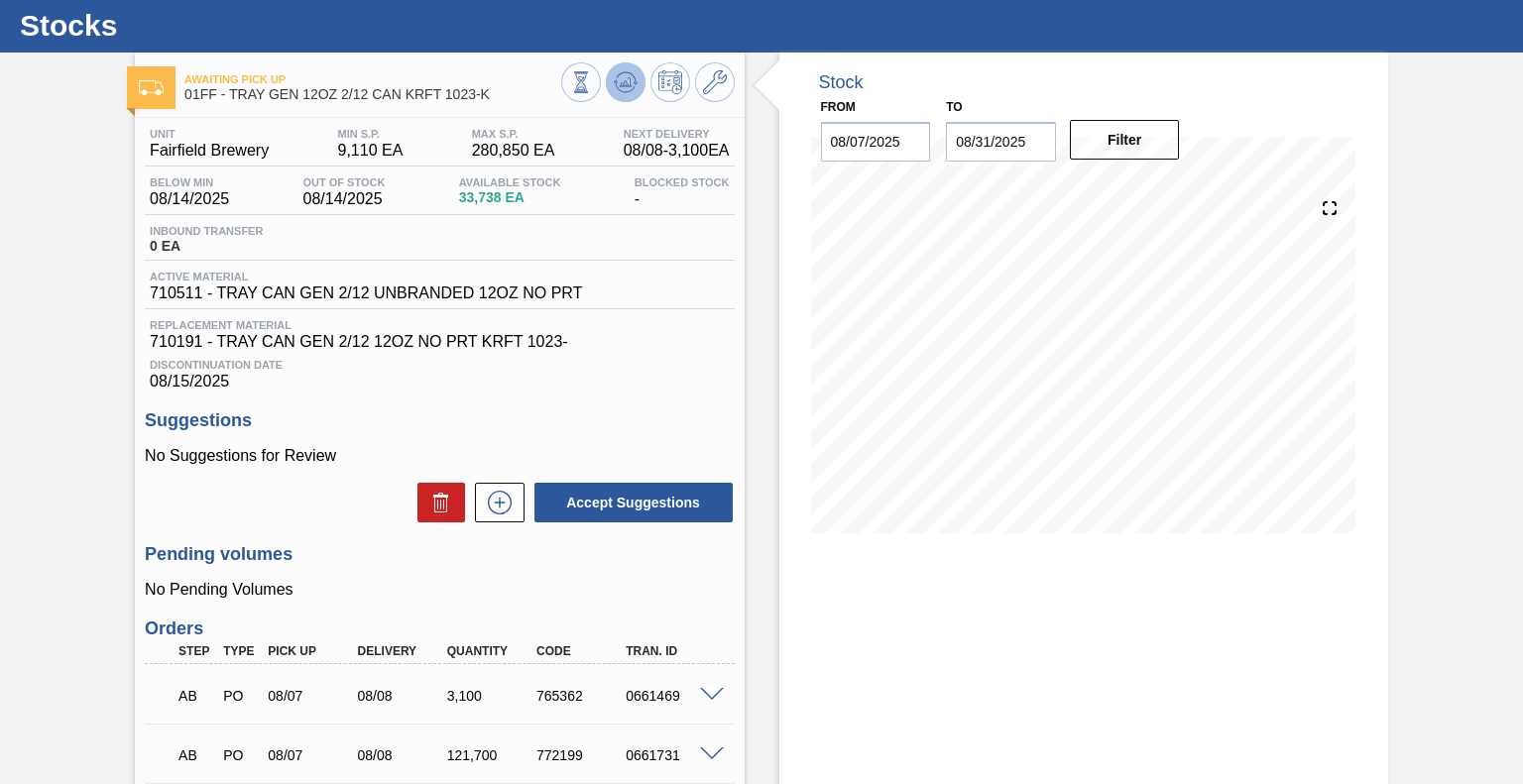 click 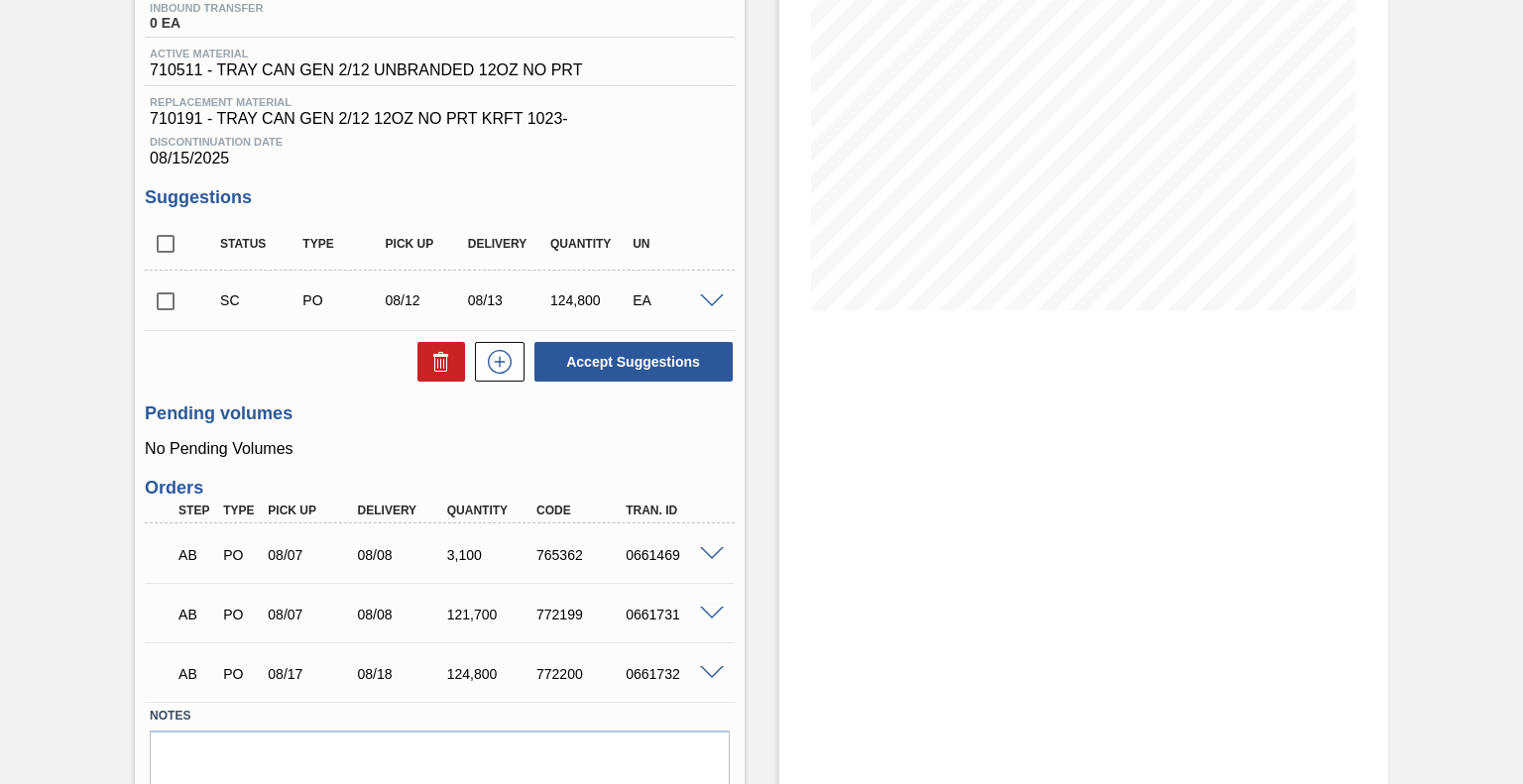 scroll, scrollTop: 273, scrollLeft: 0, axis: vertical 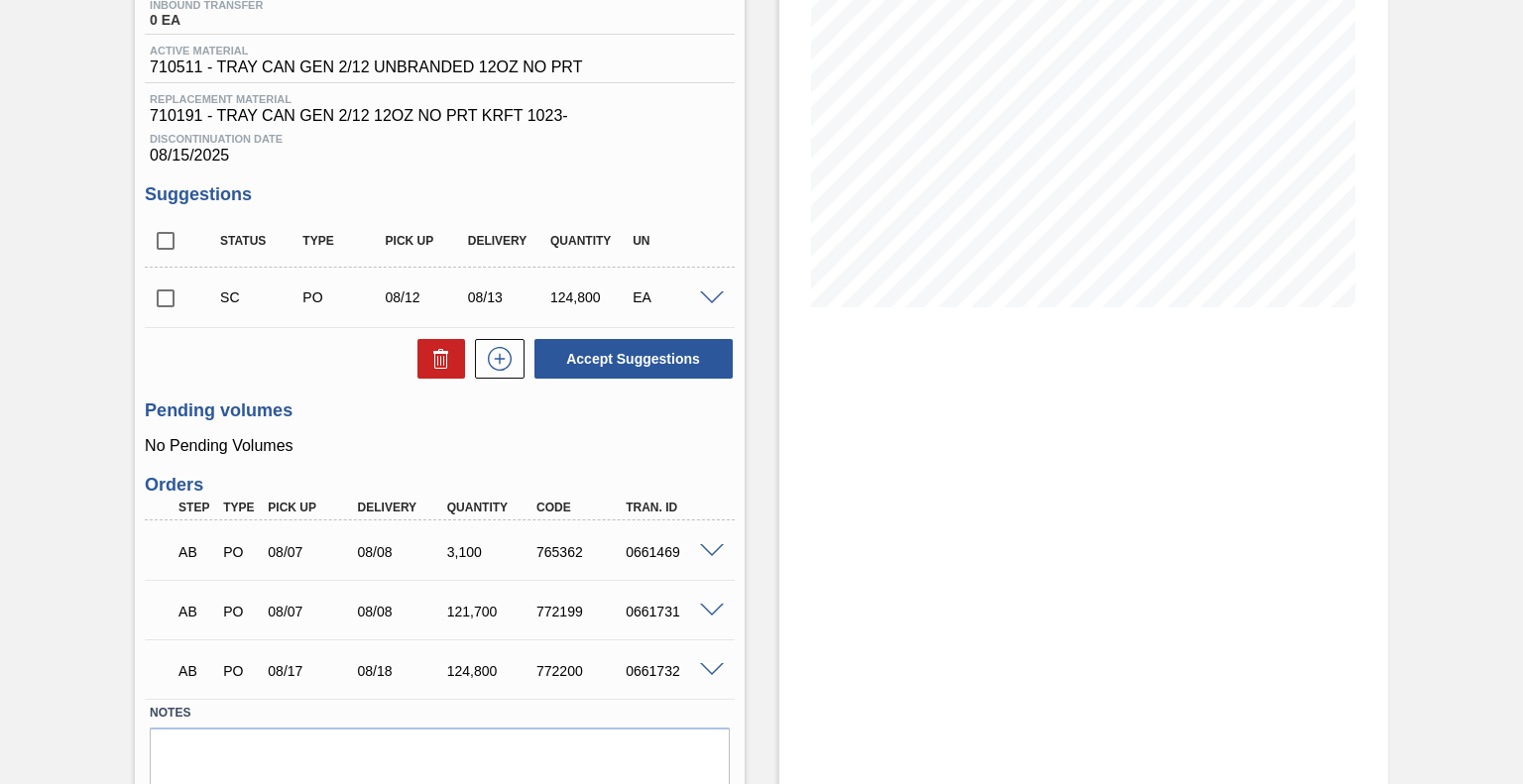 click at bounding box center [712, 551] 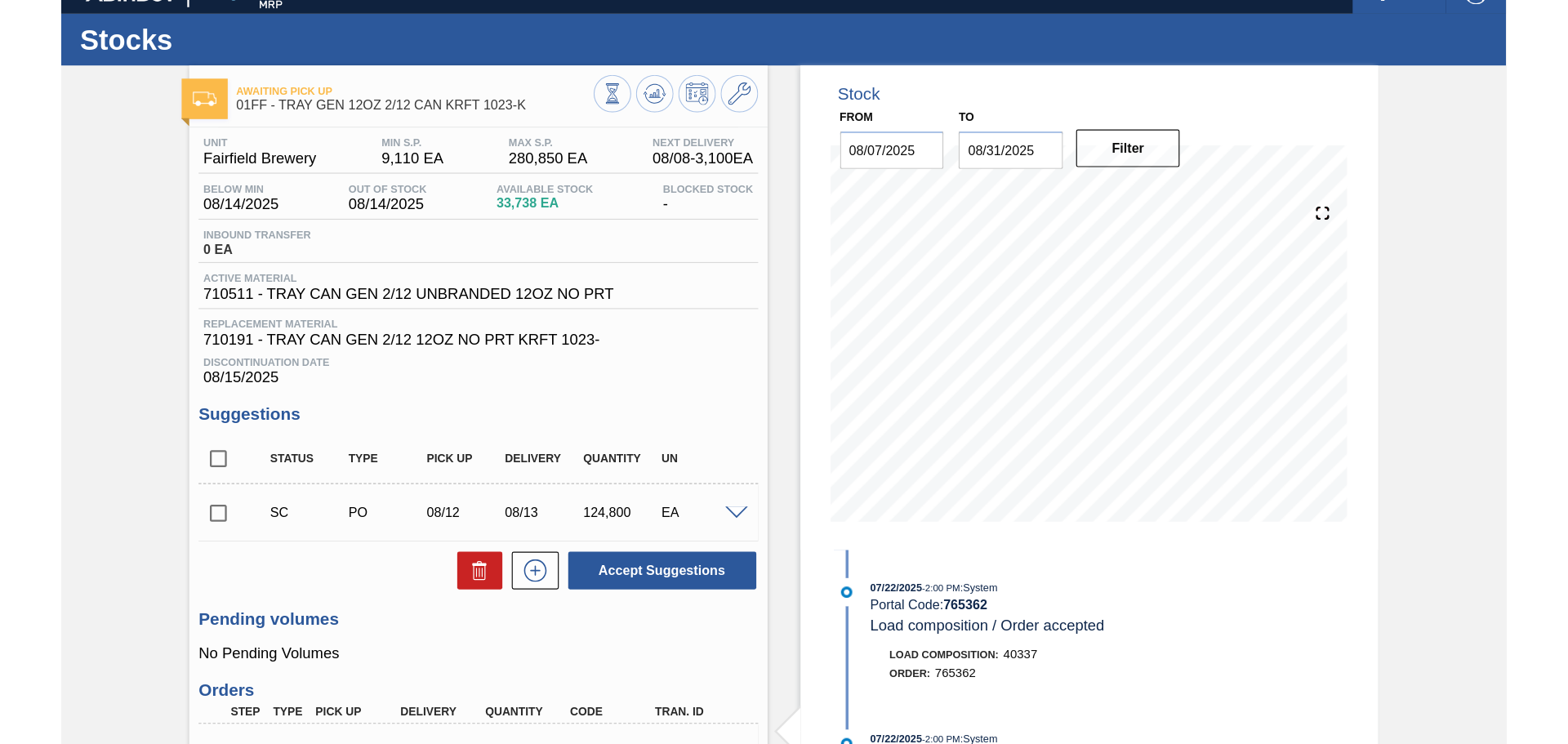 scroll, scrollTop: 0, scrollLeft: 0, axis: both 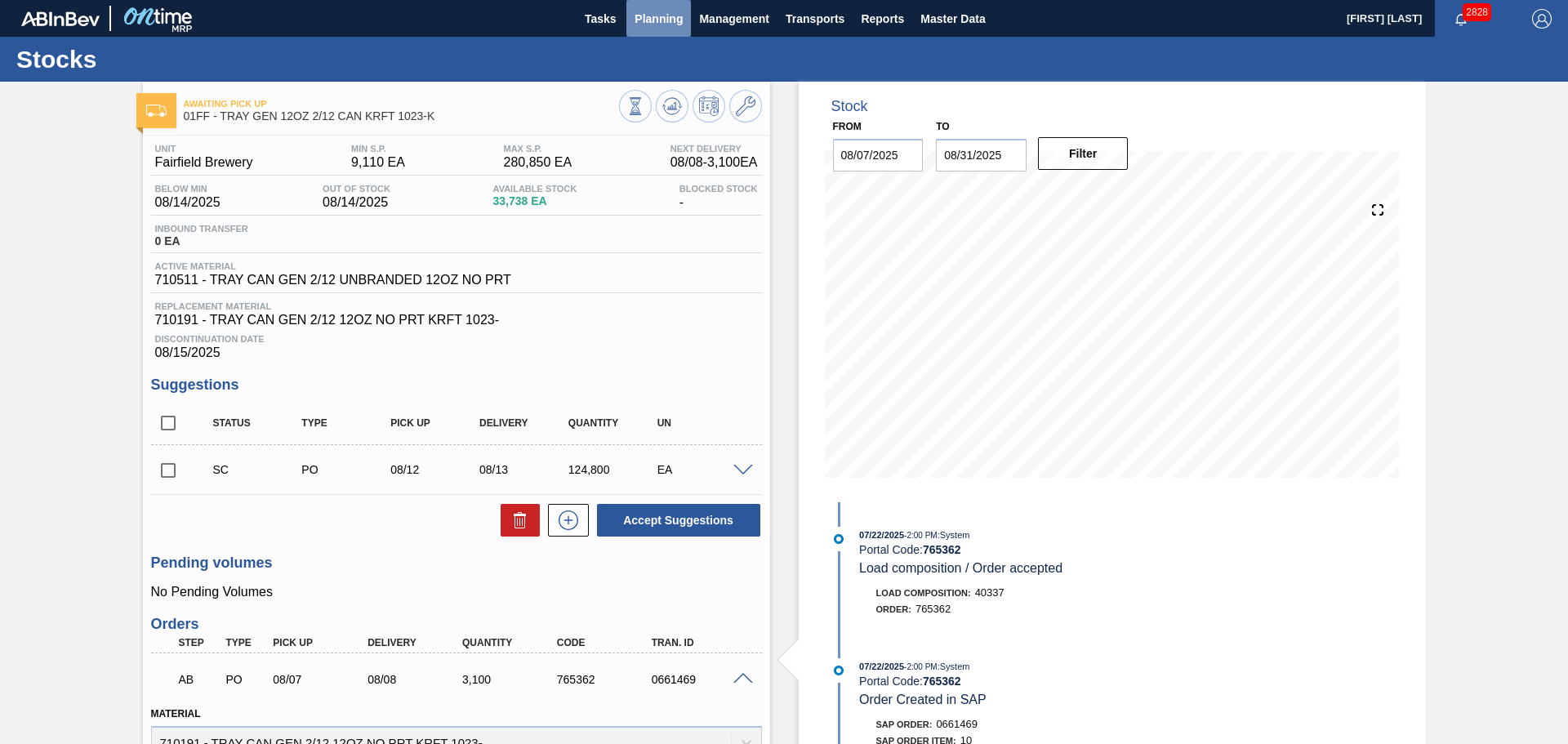 click on "Planning" at bounding box center (658, 19) 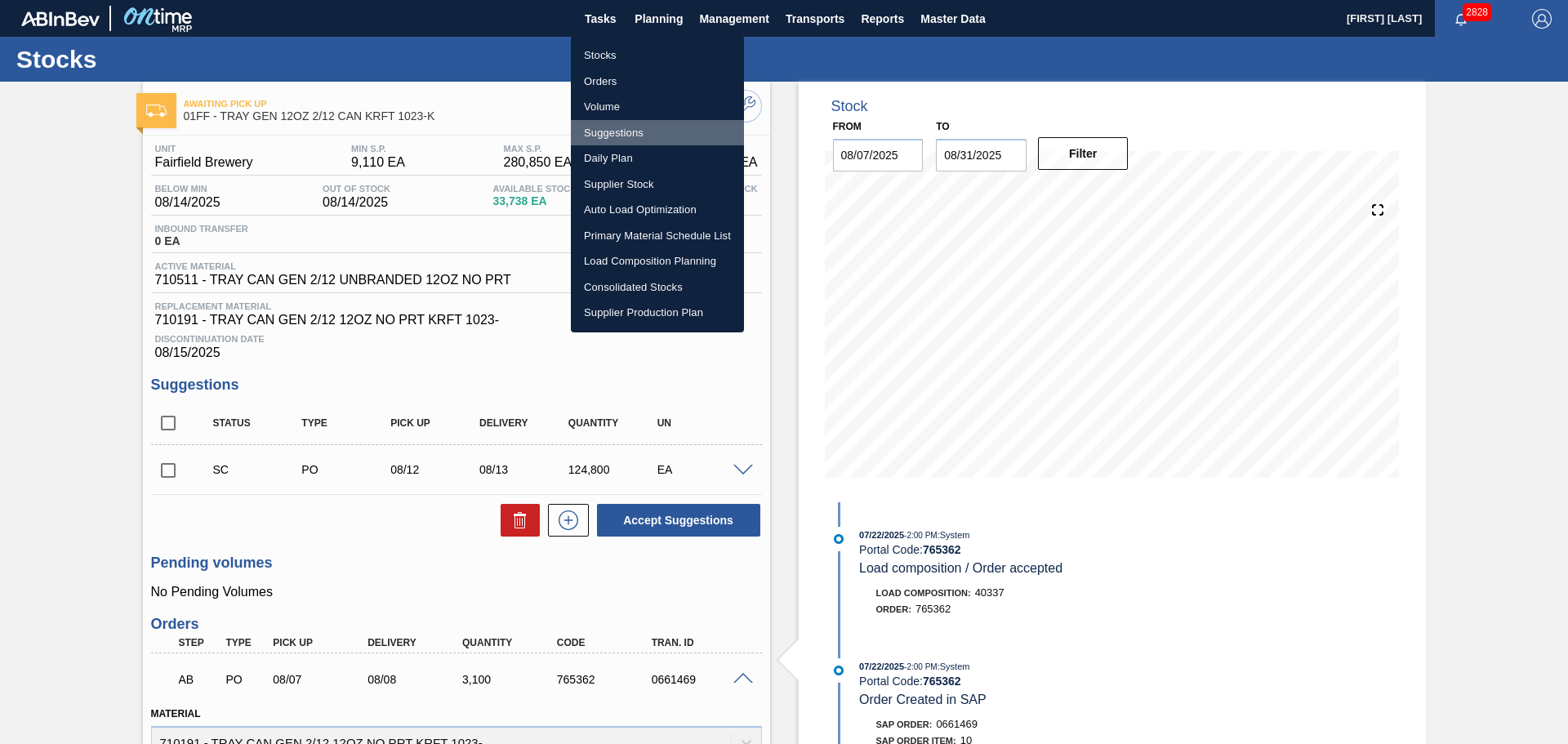 click on "Suggestions" at bounding box center (657, 133) 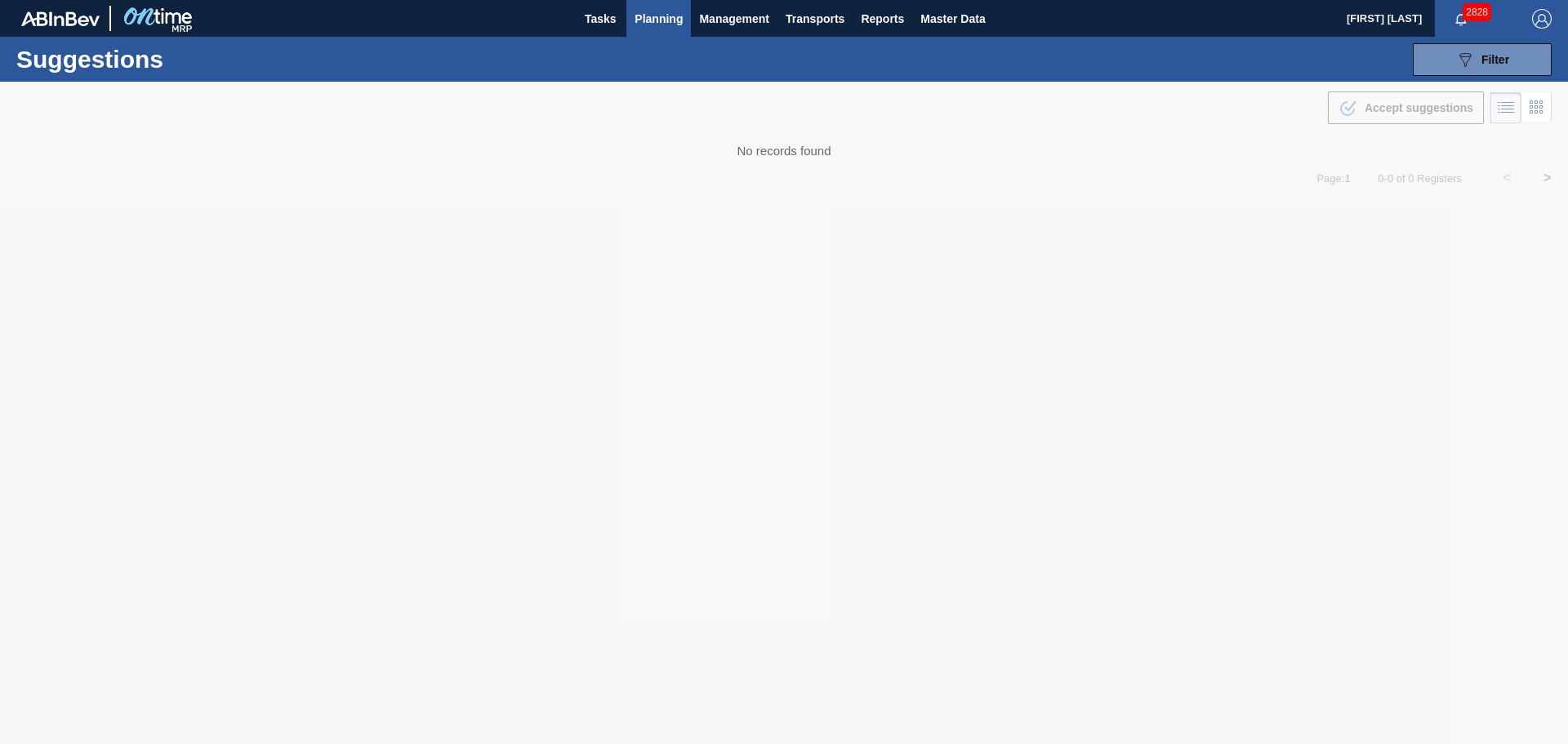 type on "08/04/2025" 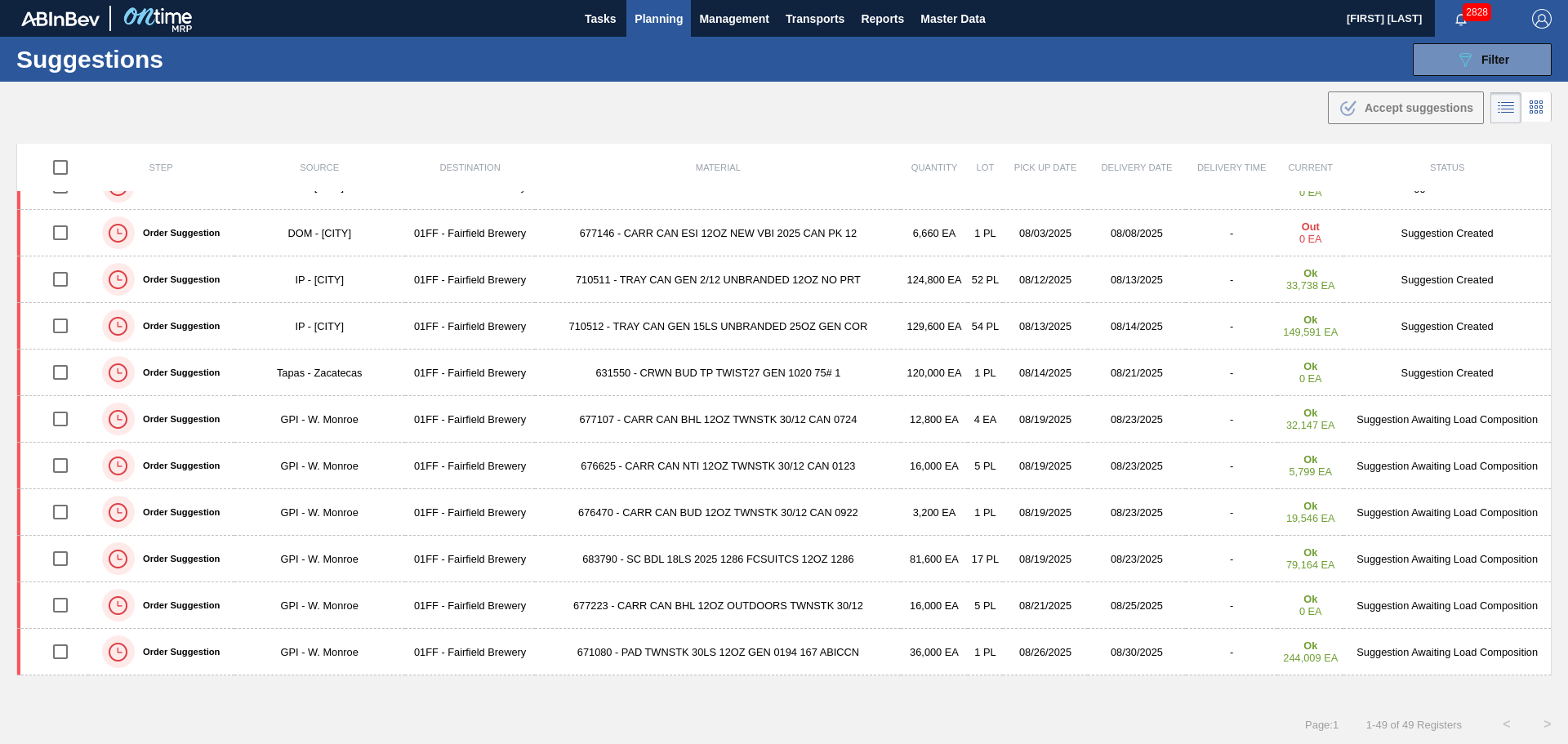 scroll, scrollTop: 0, scrollLeft: 0, axis: both 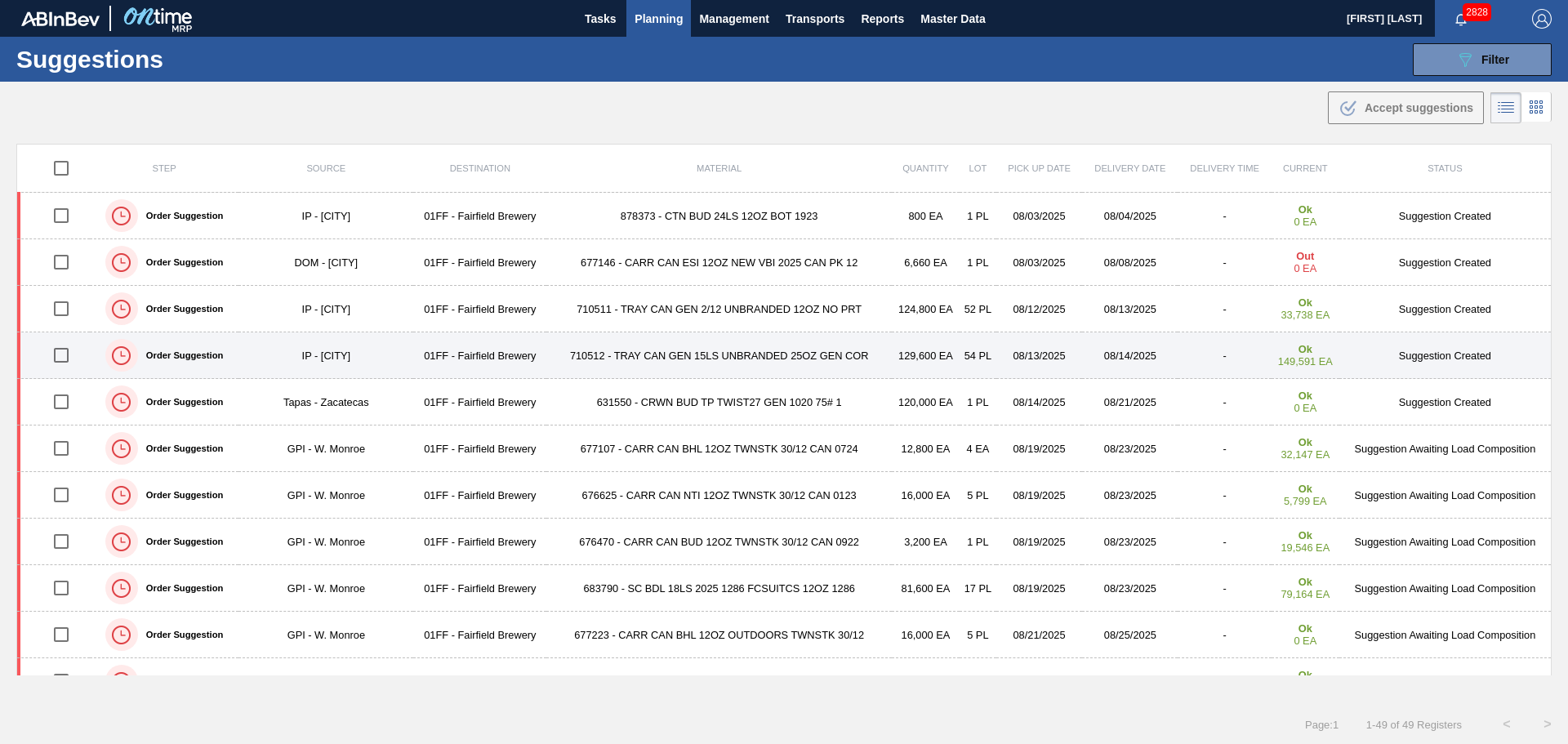 click on "710512 -  TRAY CAN GEN 15LS UNBRANDED 25OZ GEN COR" at bounding box center [719, 355] 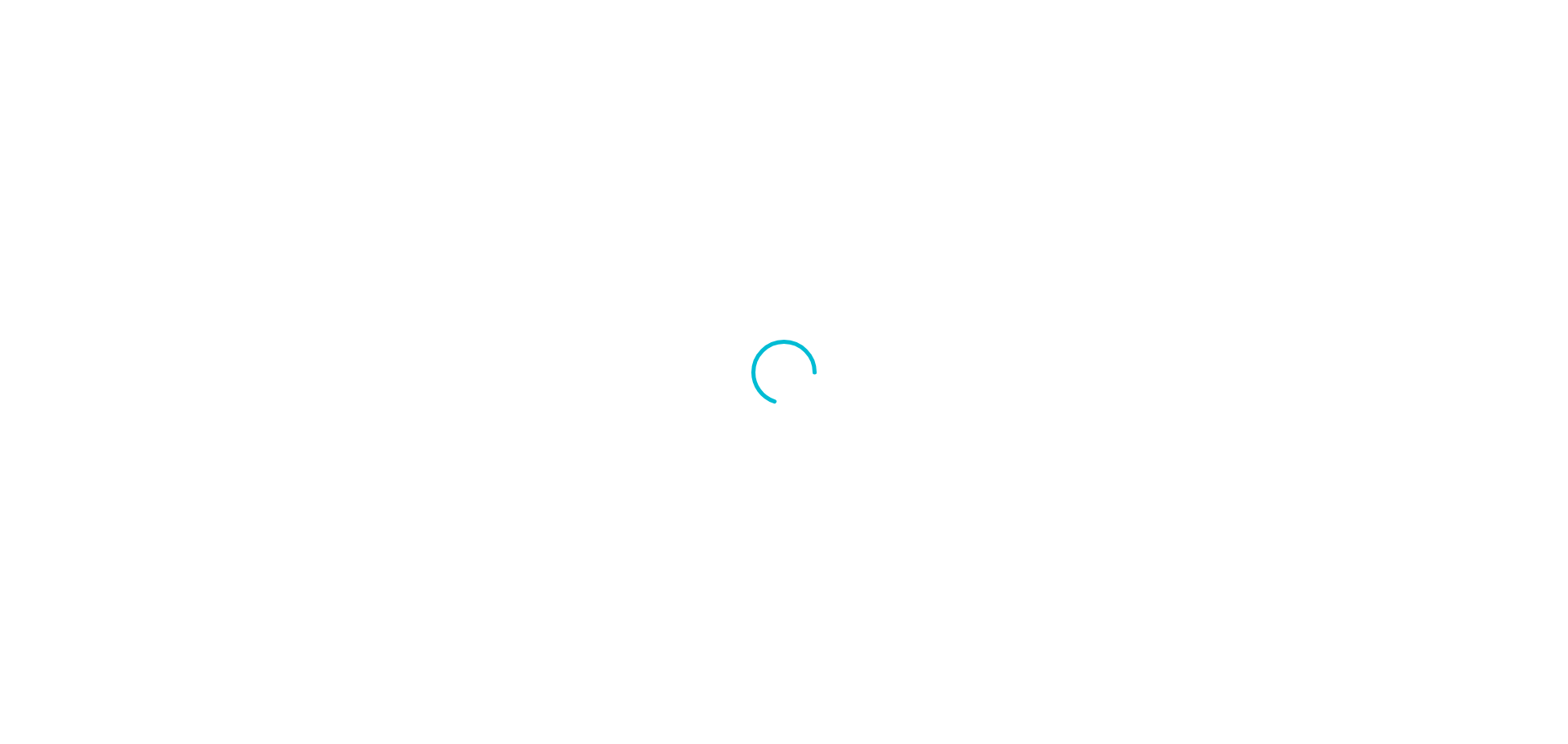 scroll, scrollTop: 0, scrollLeft: 0, axis: both 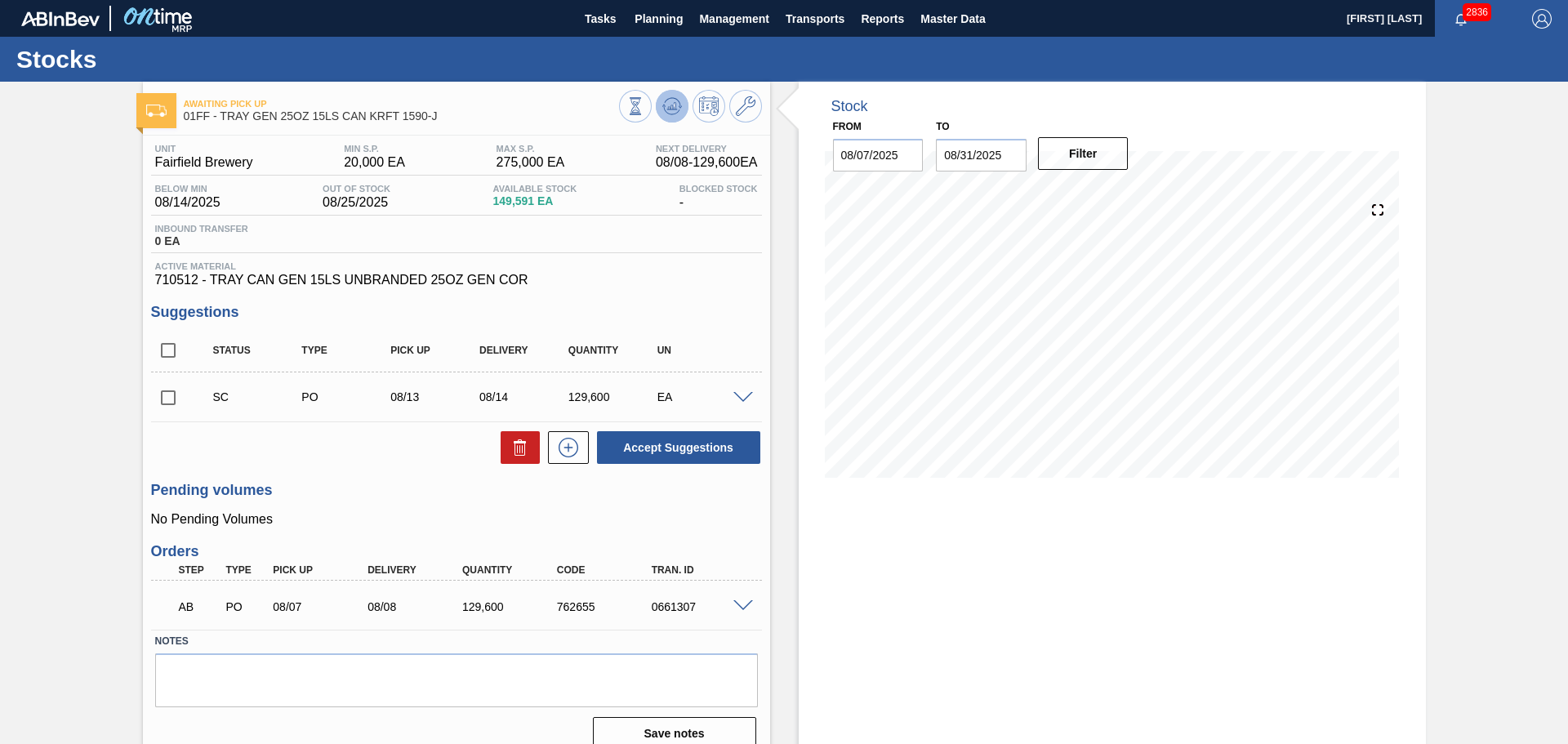 click 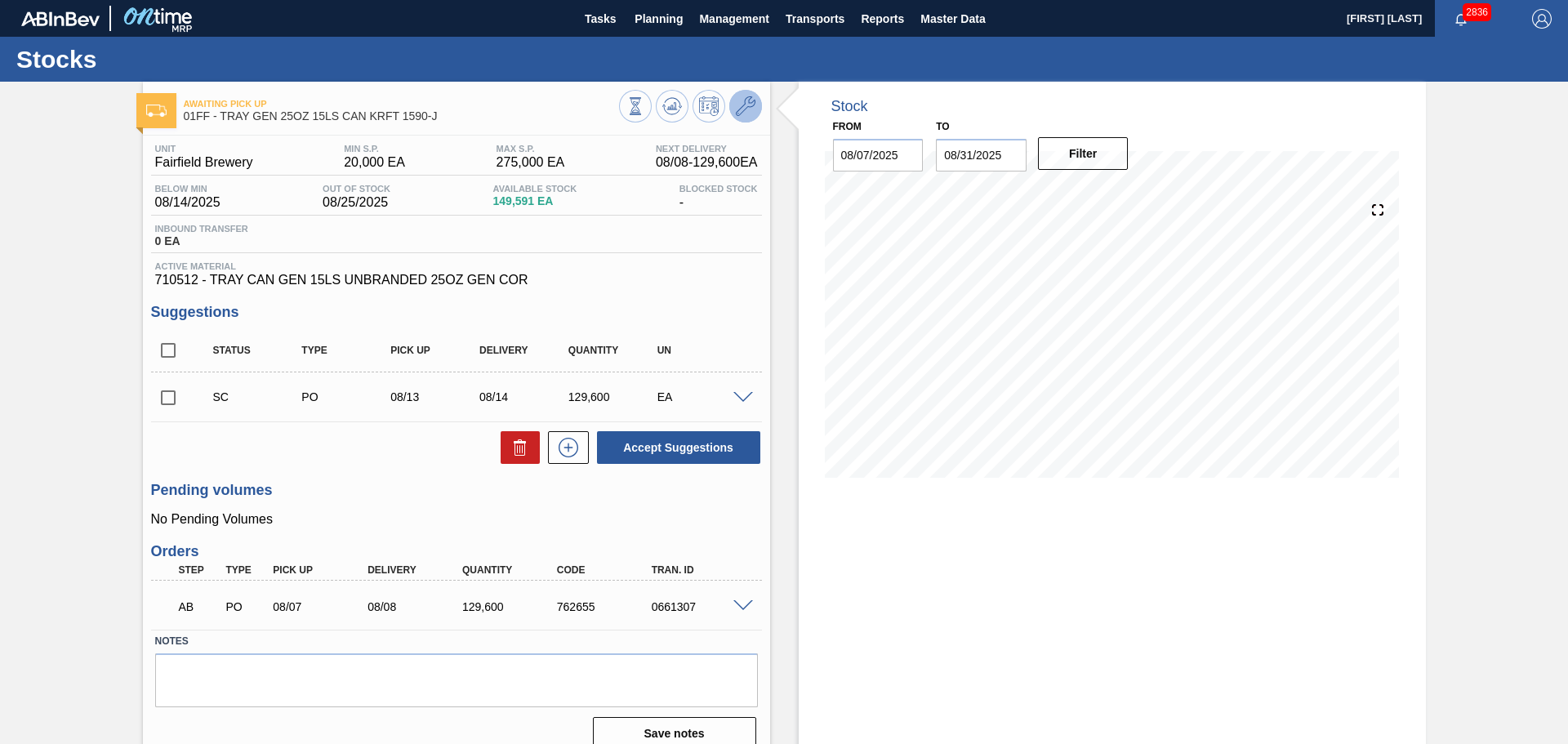 click at bounding box center (746, 106) 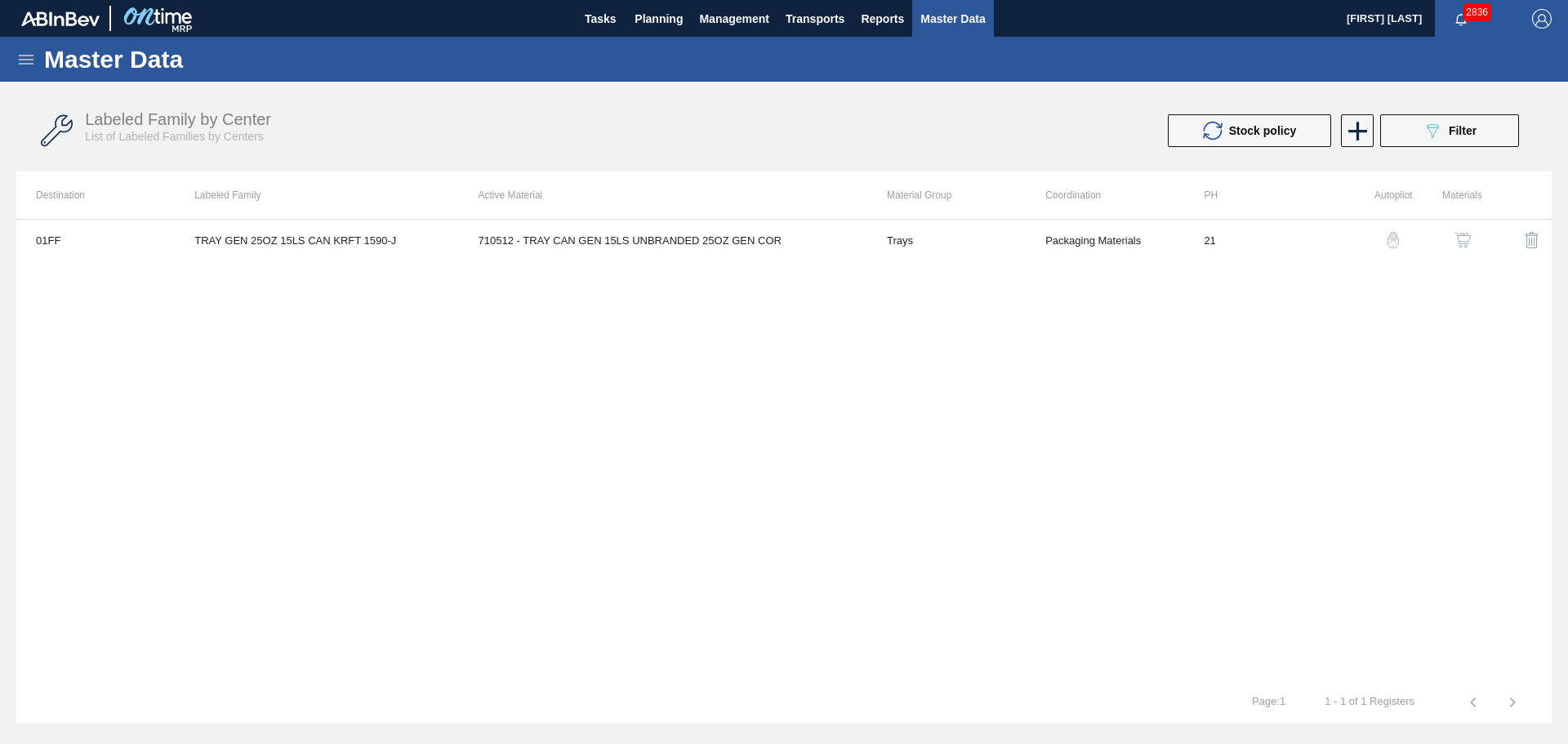 click at bounding box center (1393, 240) 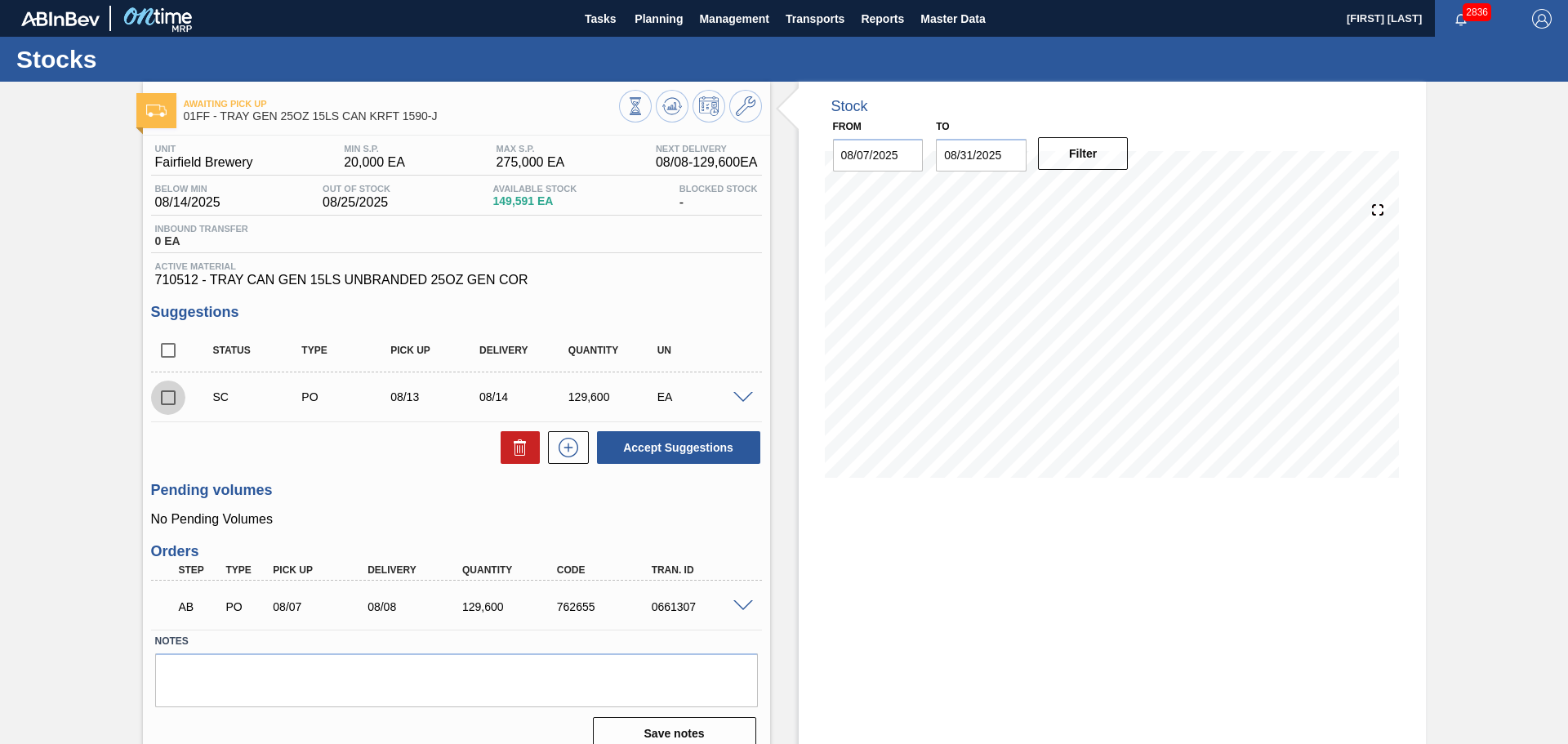 click at bounding box center [168, 398] 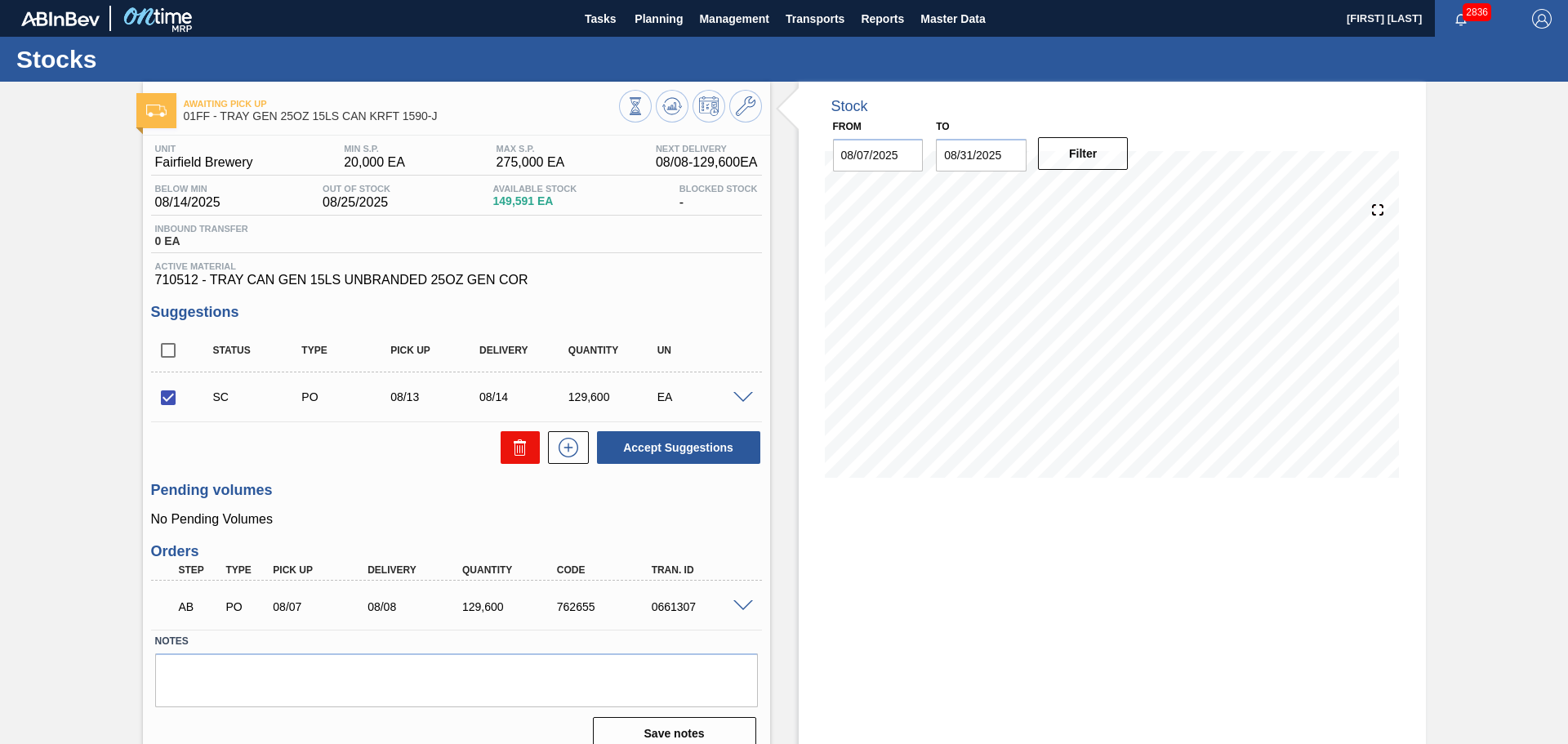 click 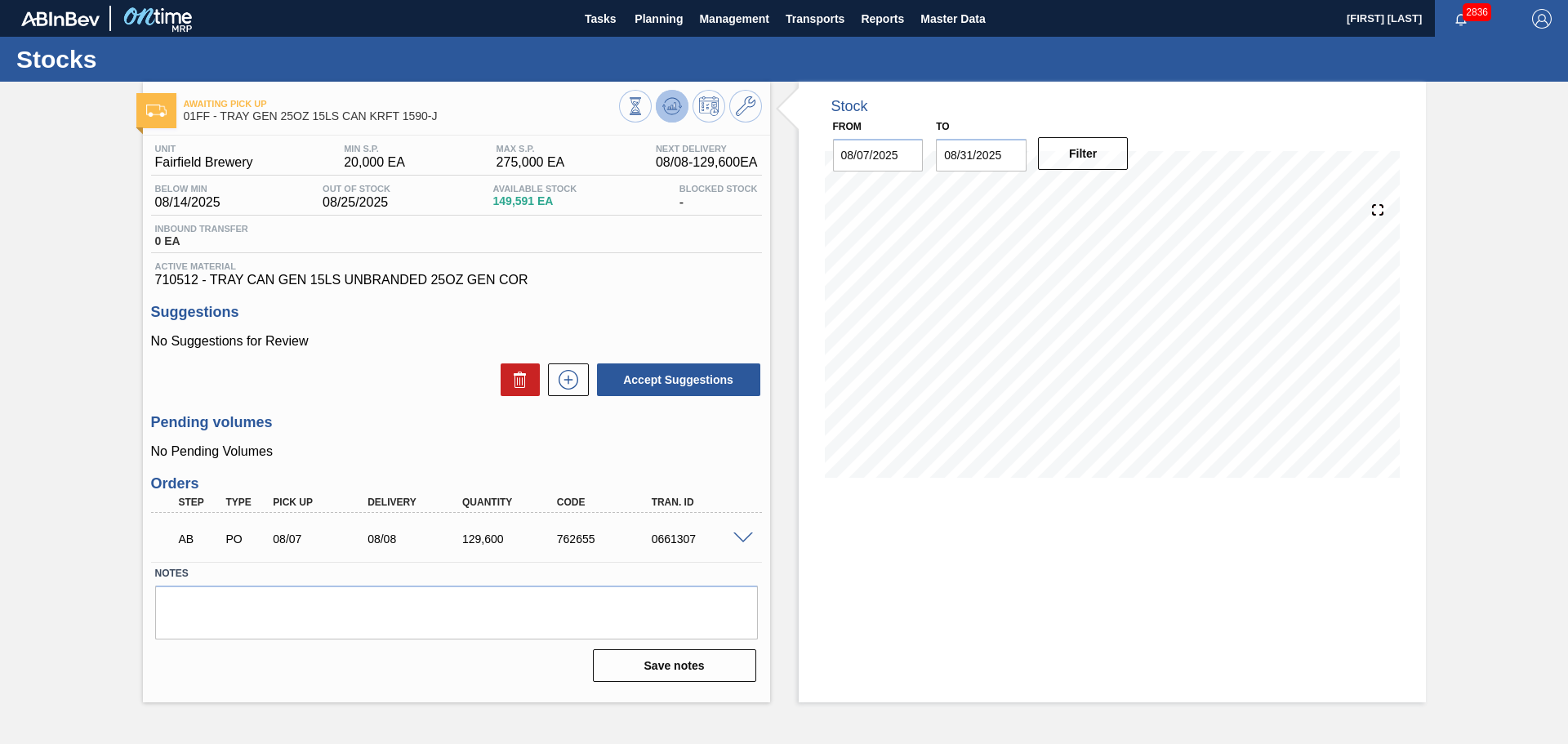 click 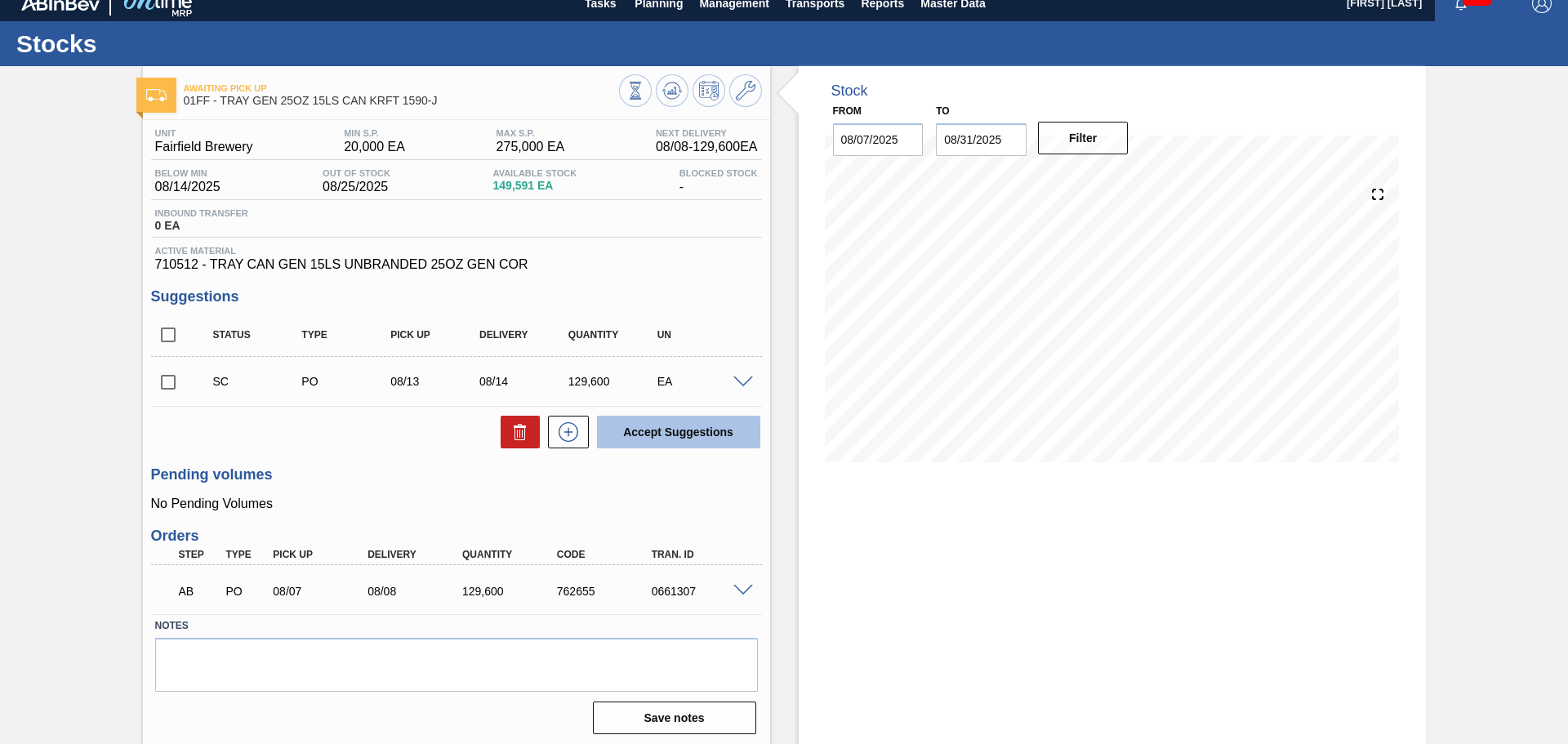 scroll, scrollTop: 20, scrollLeft: 0, axis: vertical 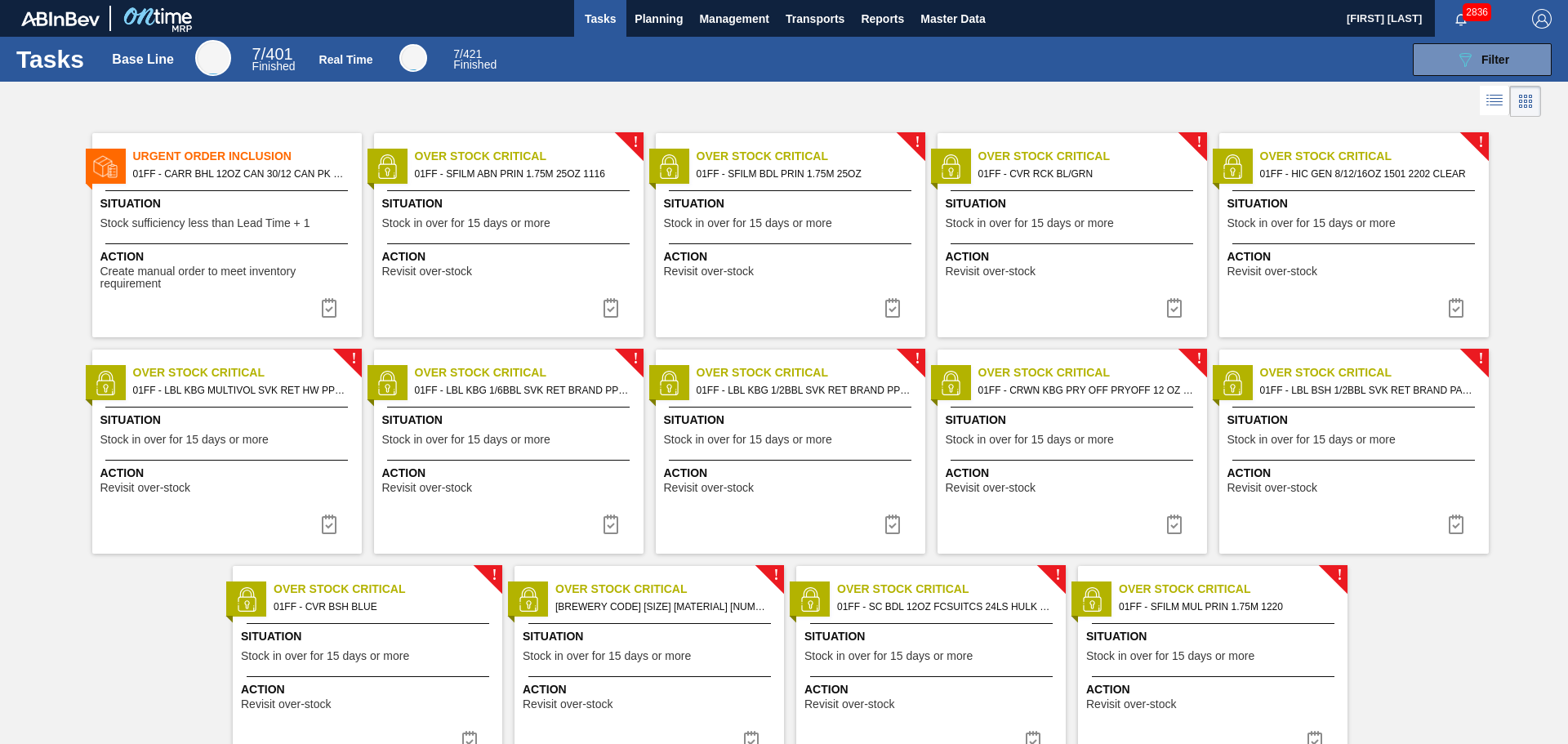 click on "01FF - HIC GEN 8/12/16OZ 1501 2202 CLEAR" at bounding box center [1368, 174] 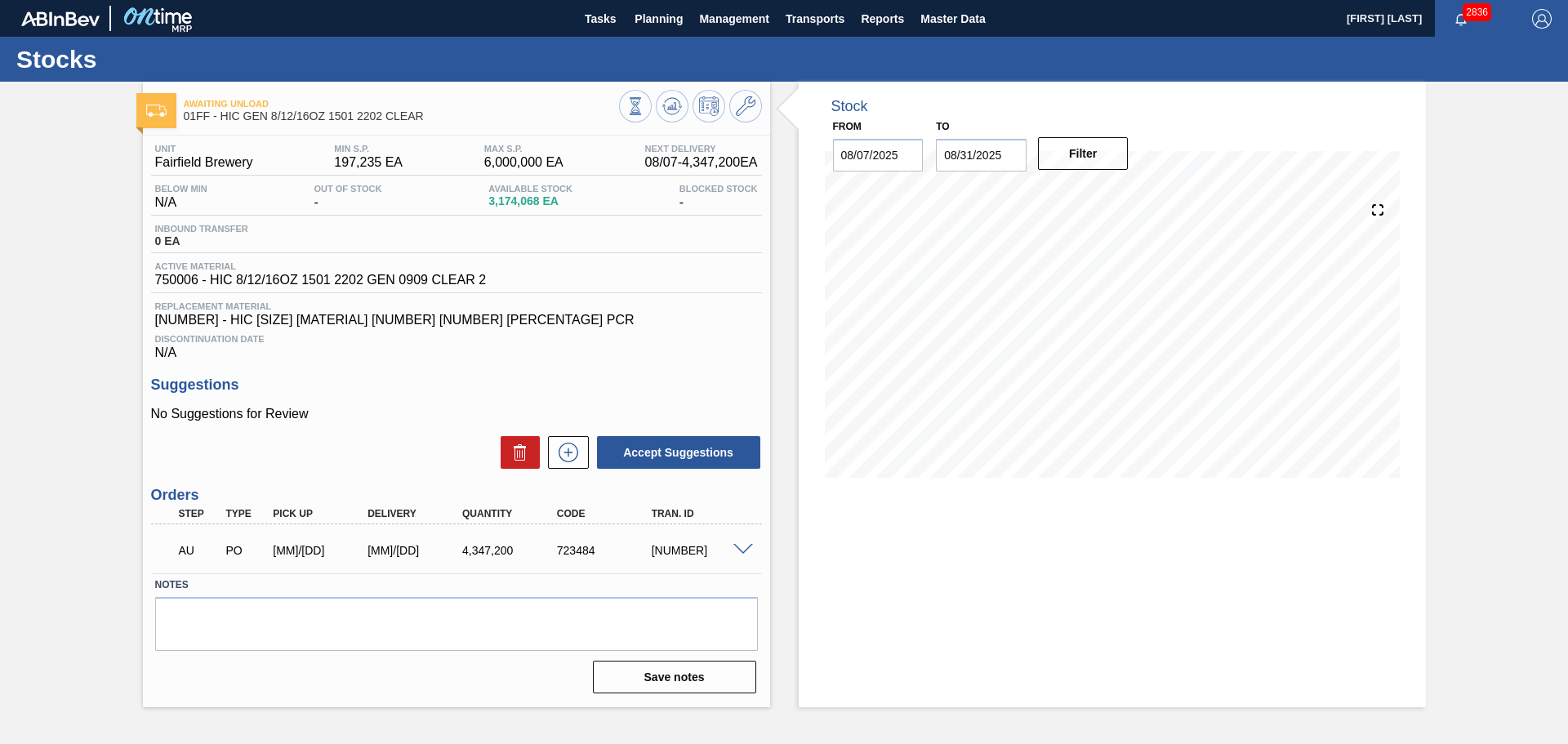click on "Stock From [MM]/[DD]/[YYYY] to [MM]/[DD]/[YYYY] Filter [MM]/[DD] Stock Projection [NUMBER] SAP Planning [NUMBER] Target Point [NUMBER] Orders 0" at bounding box center [1112, 292] 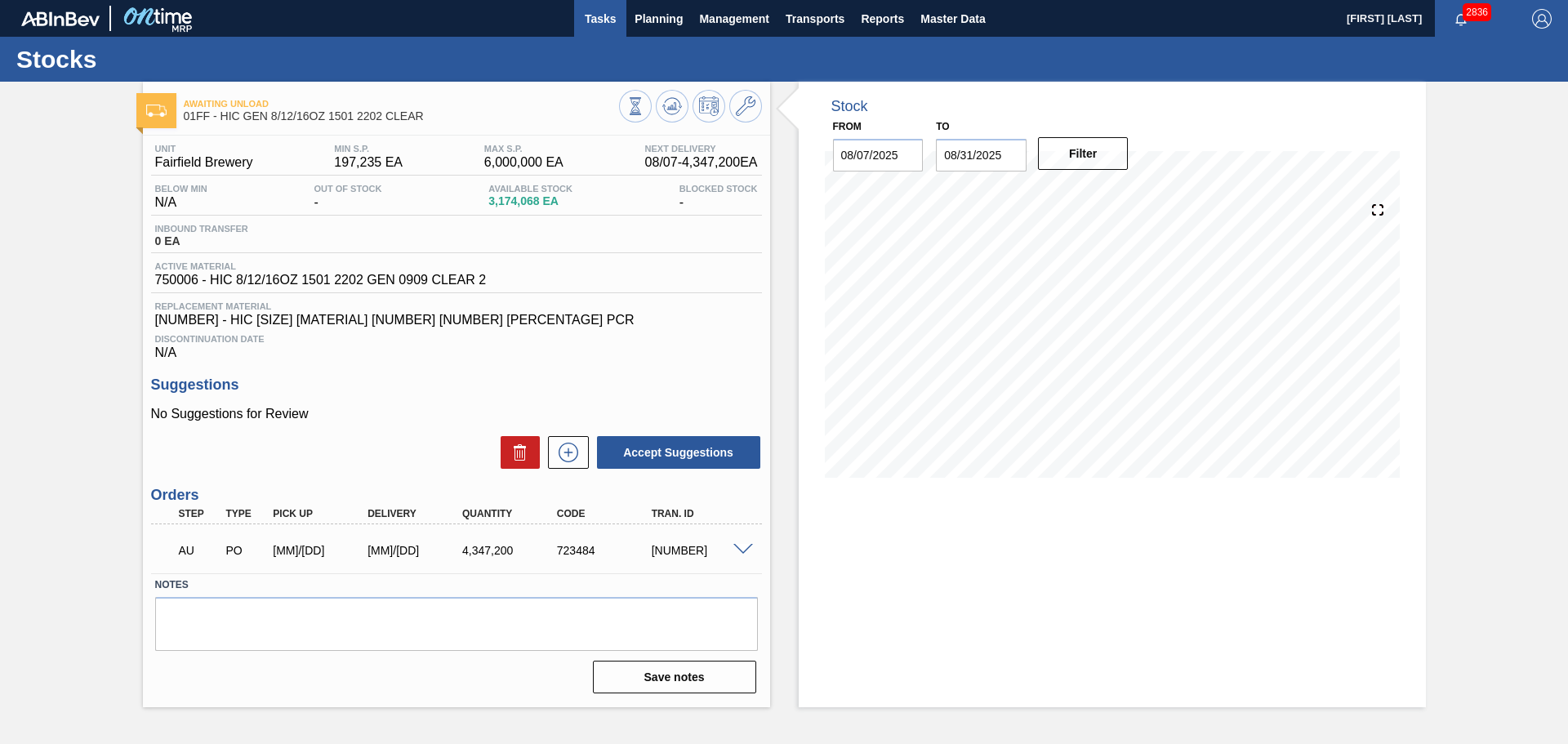 click on "Tasks" at bounding box center (600, 19) 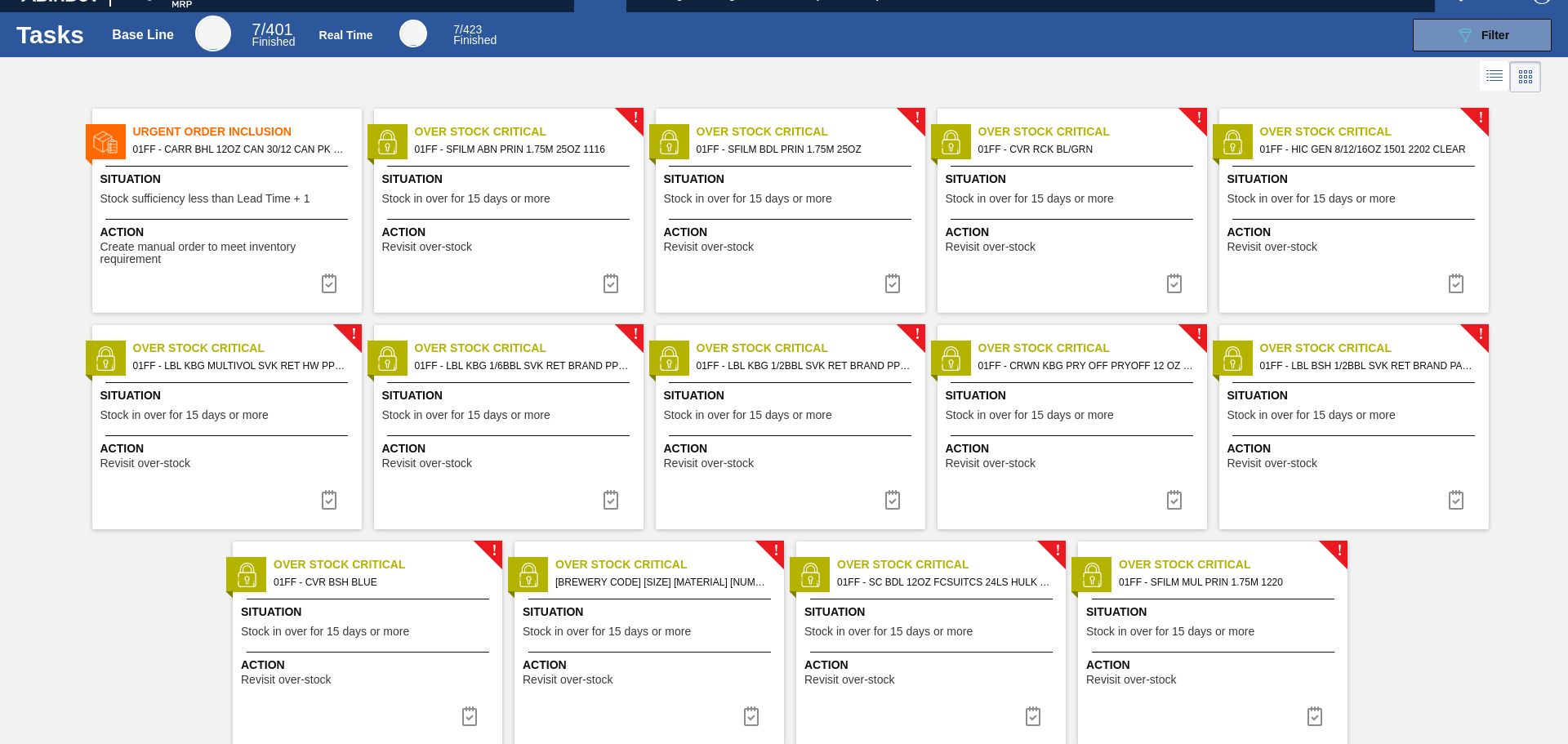 scroll, scrollTop: 67, scrollLeft: 0, axis: vertical 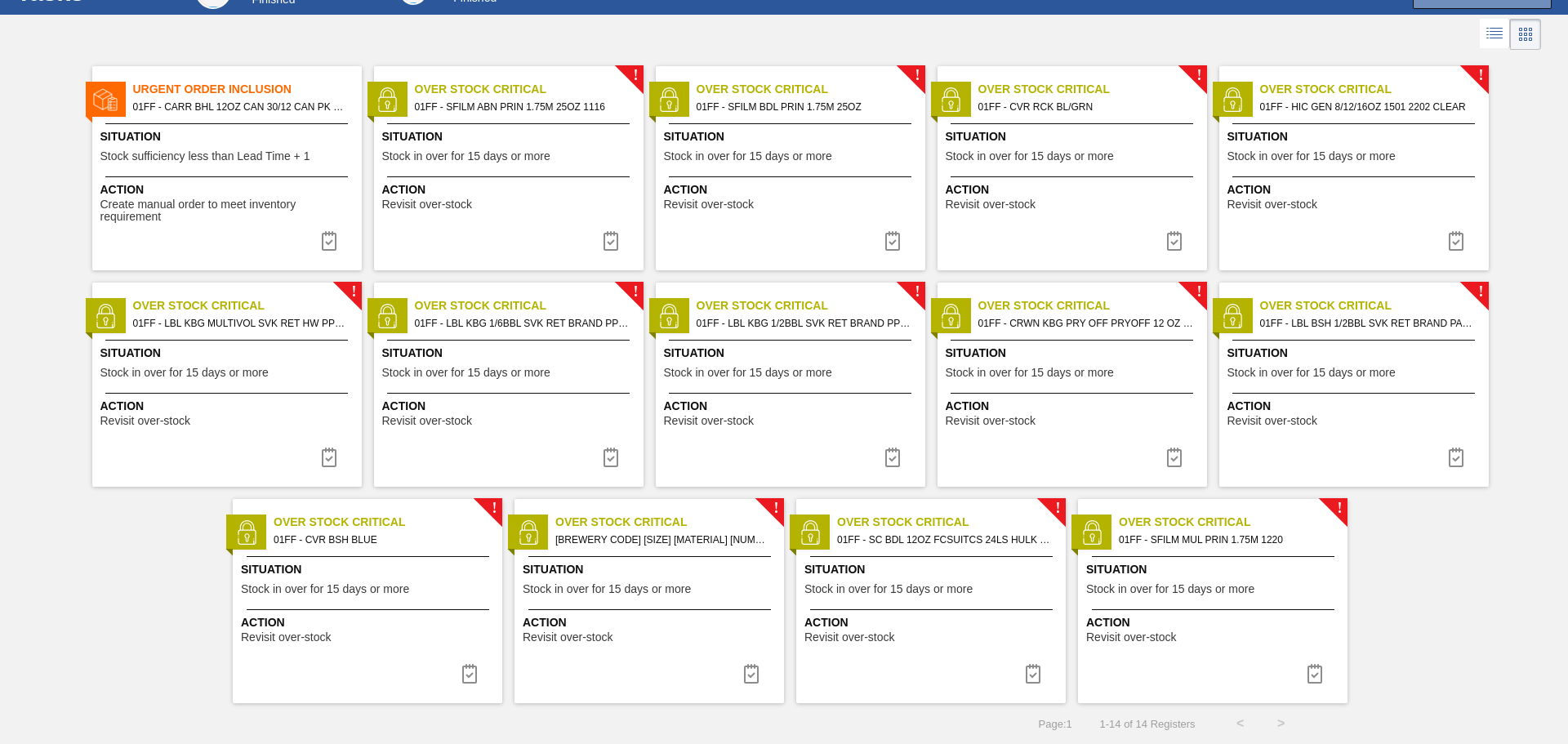 click on "Situation Stock in over for 15 days or more" at bounding box center (792, 364) 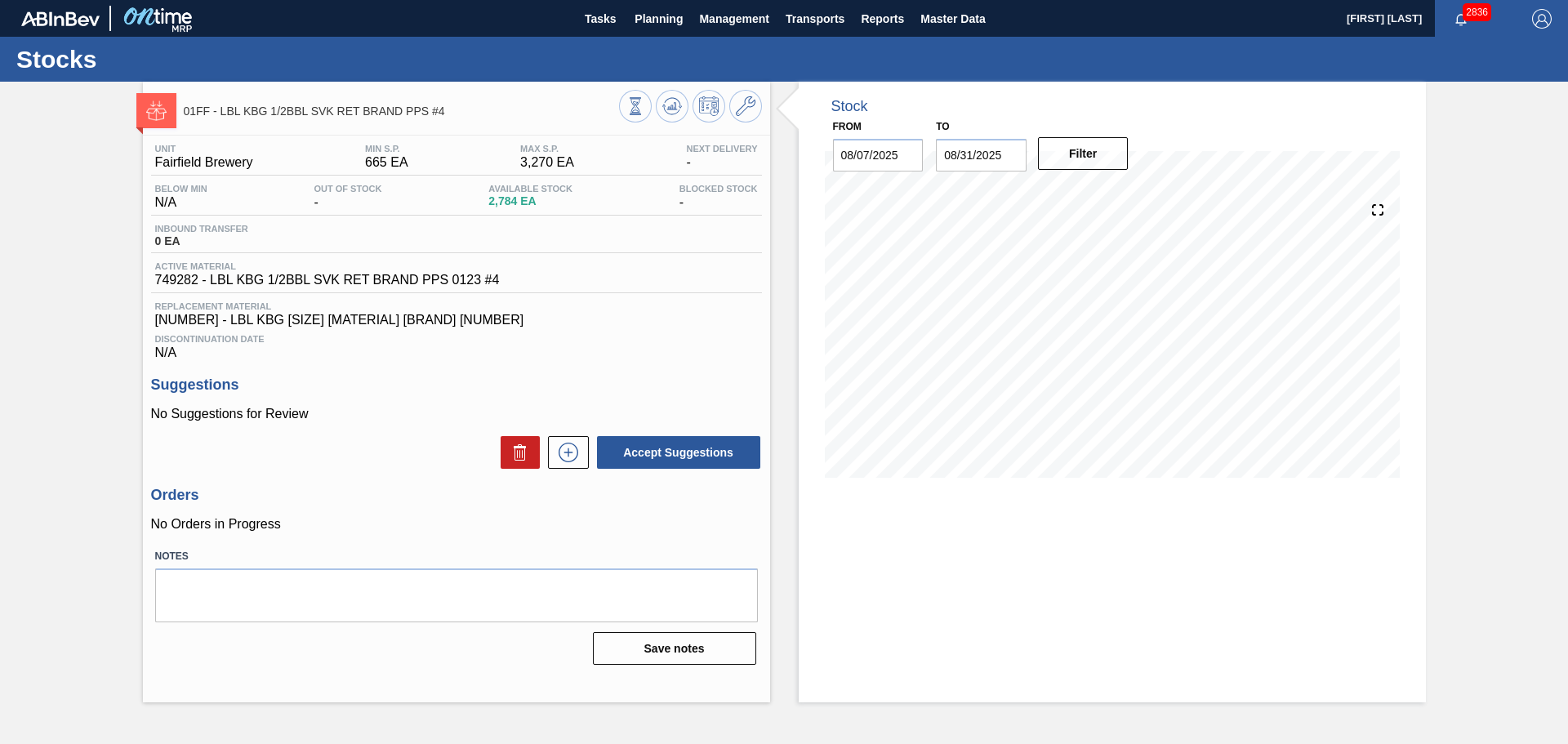 click 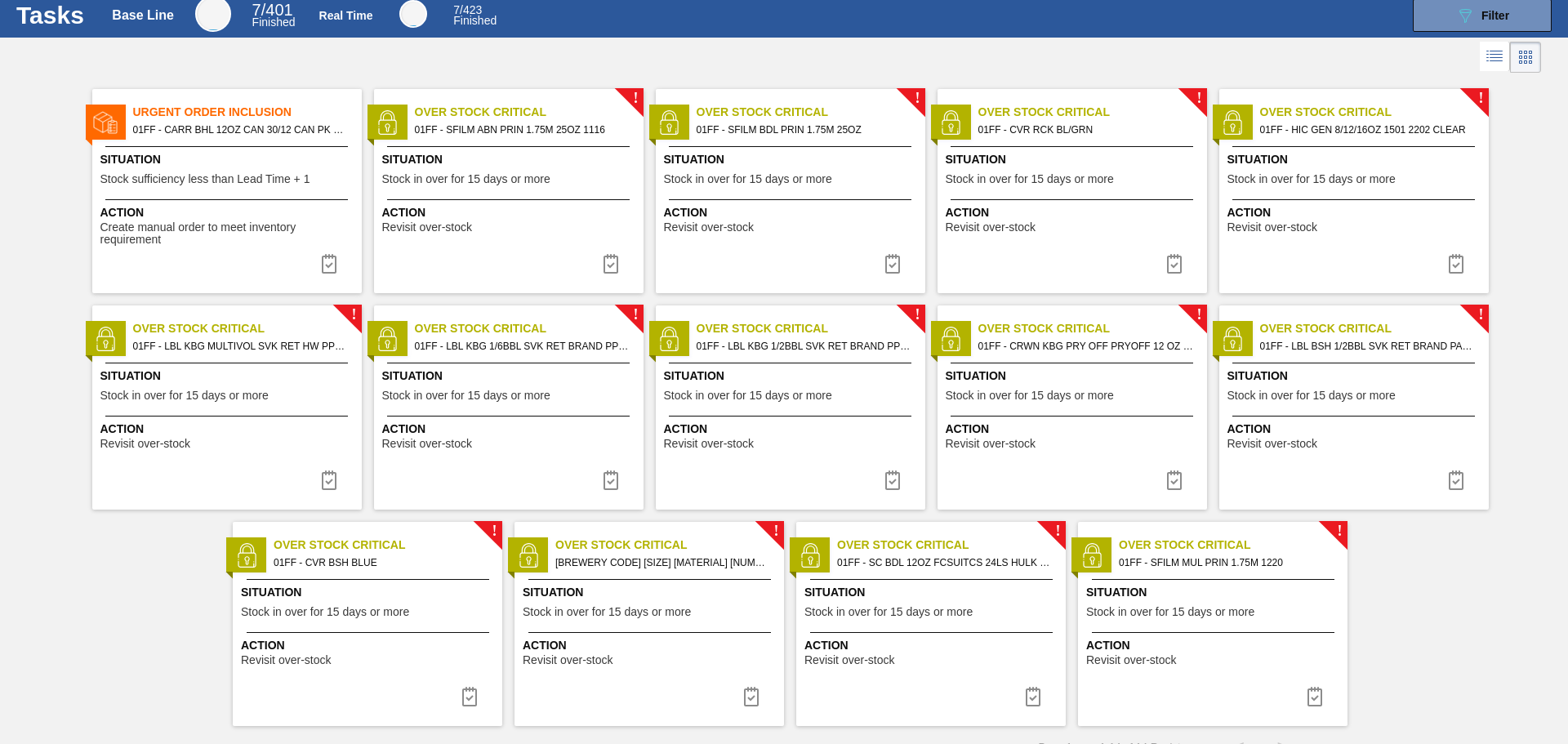 scroll, scrollTop: 67, scrollLeft: 0, axis: vertical 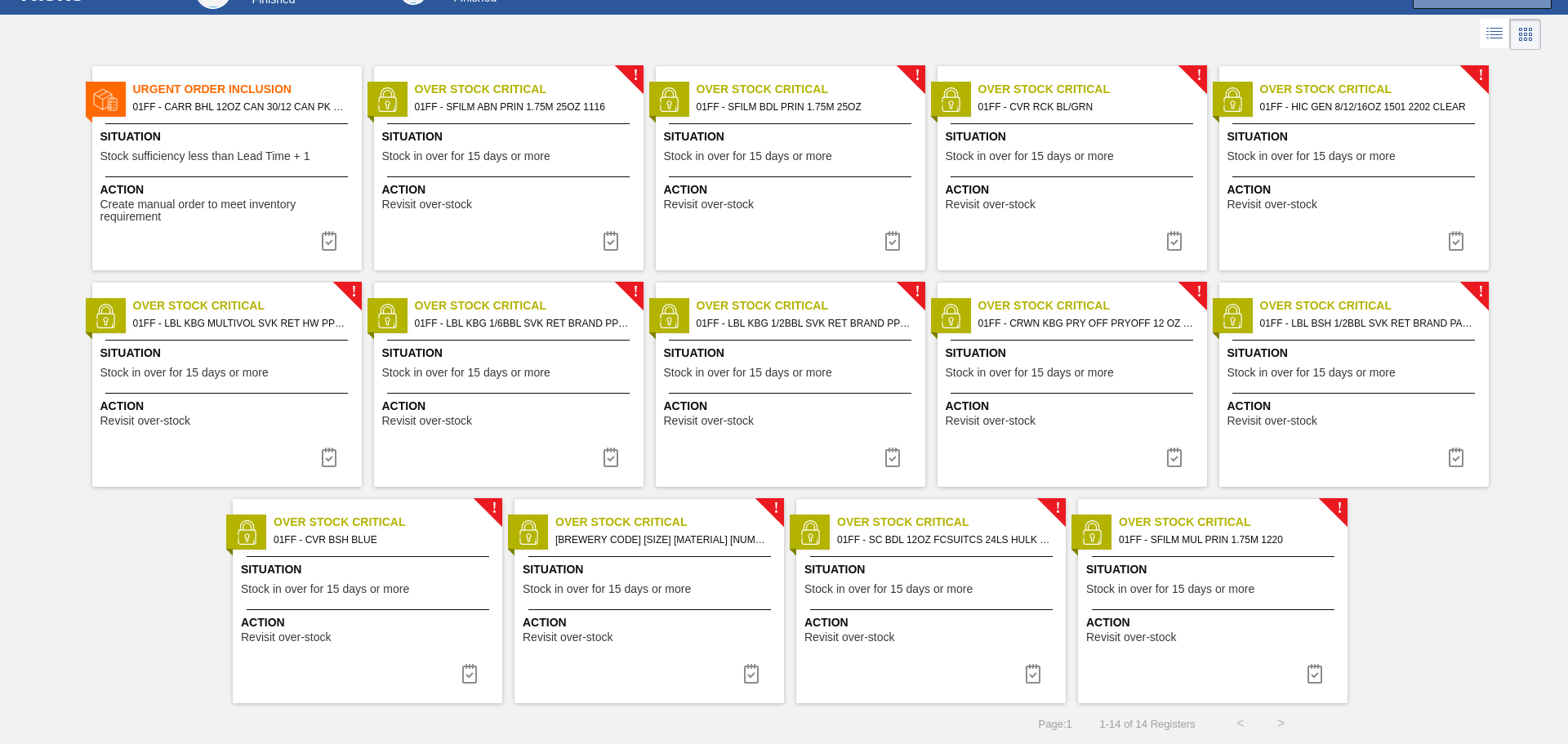 click on "Situation" at bounding box center [1356, 136] 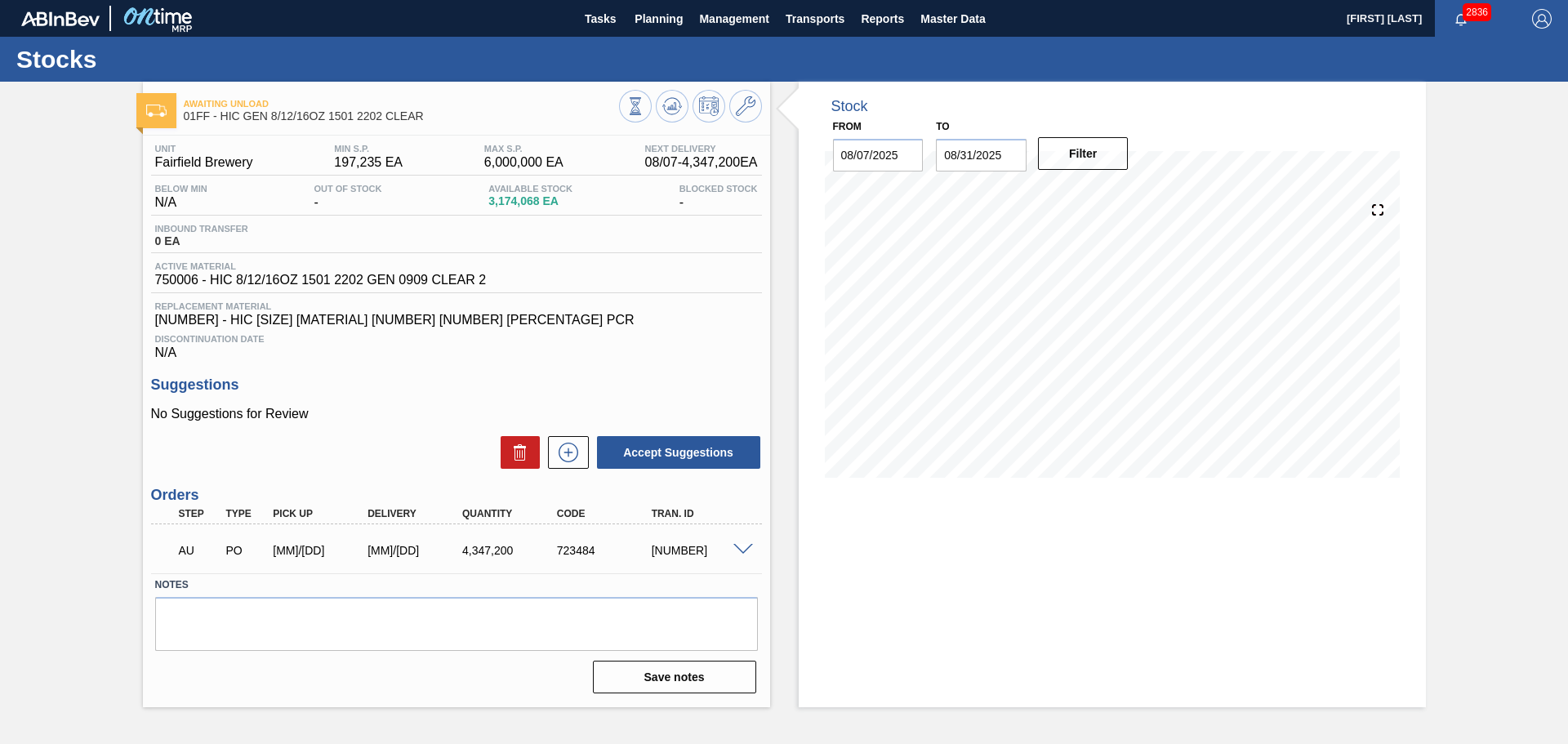 click at bounding box center (743, 550) 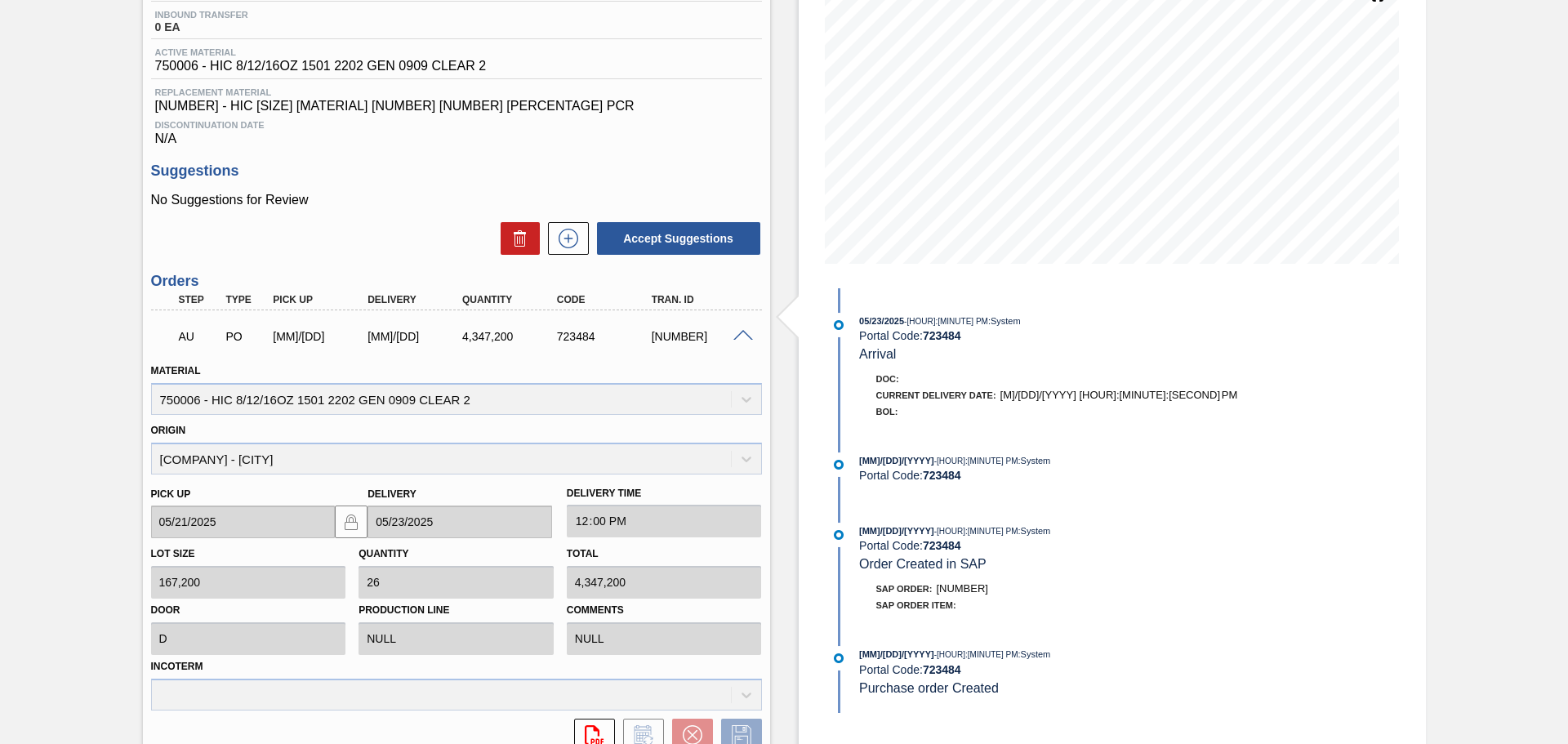scroll, scrollTop: 196, scrollLeft: 0, axis: vertical 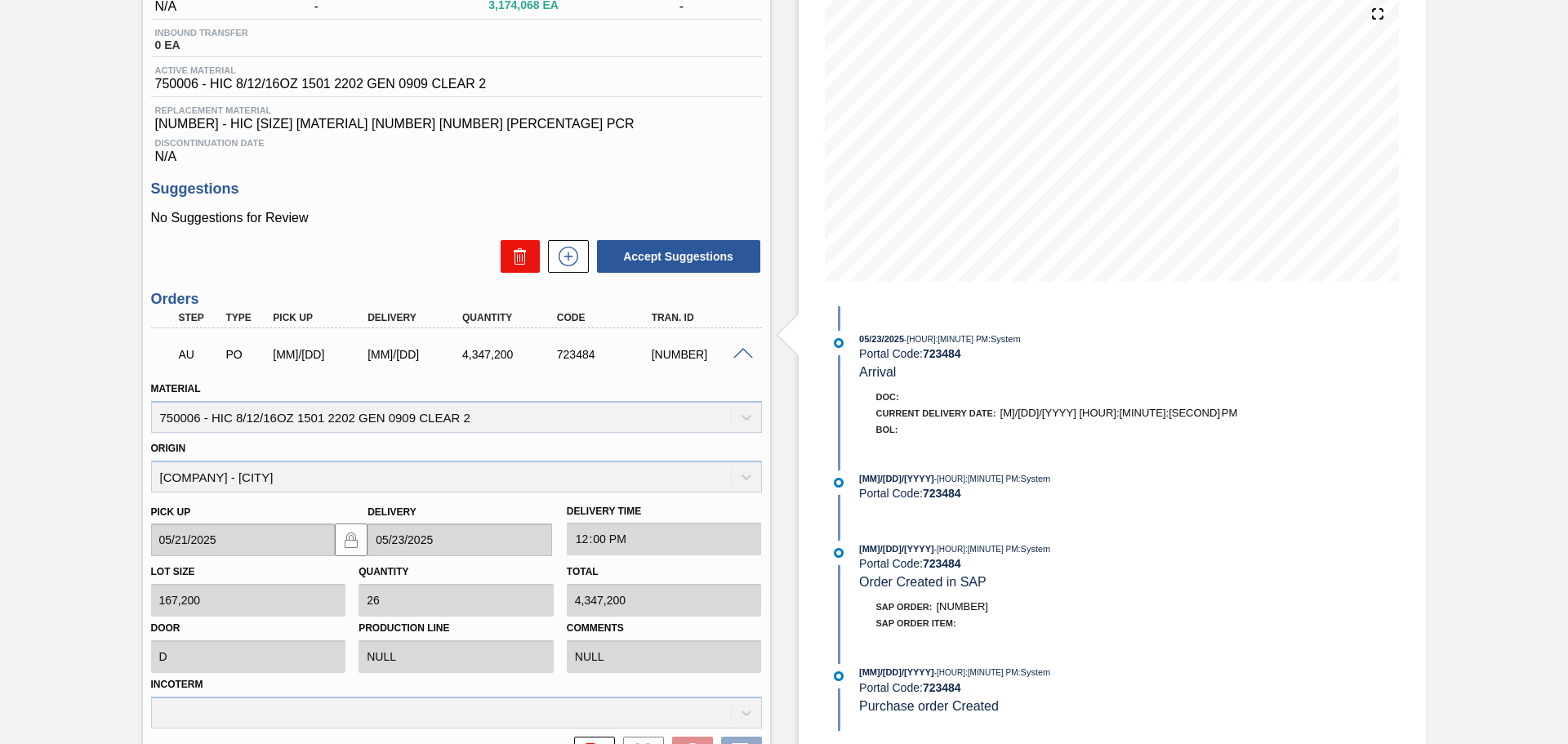 click 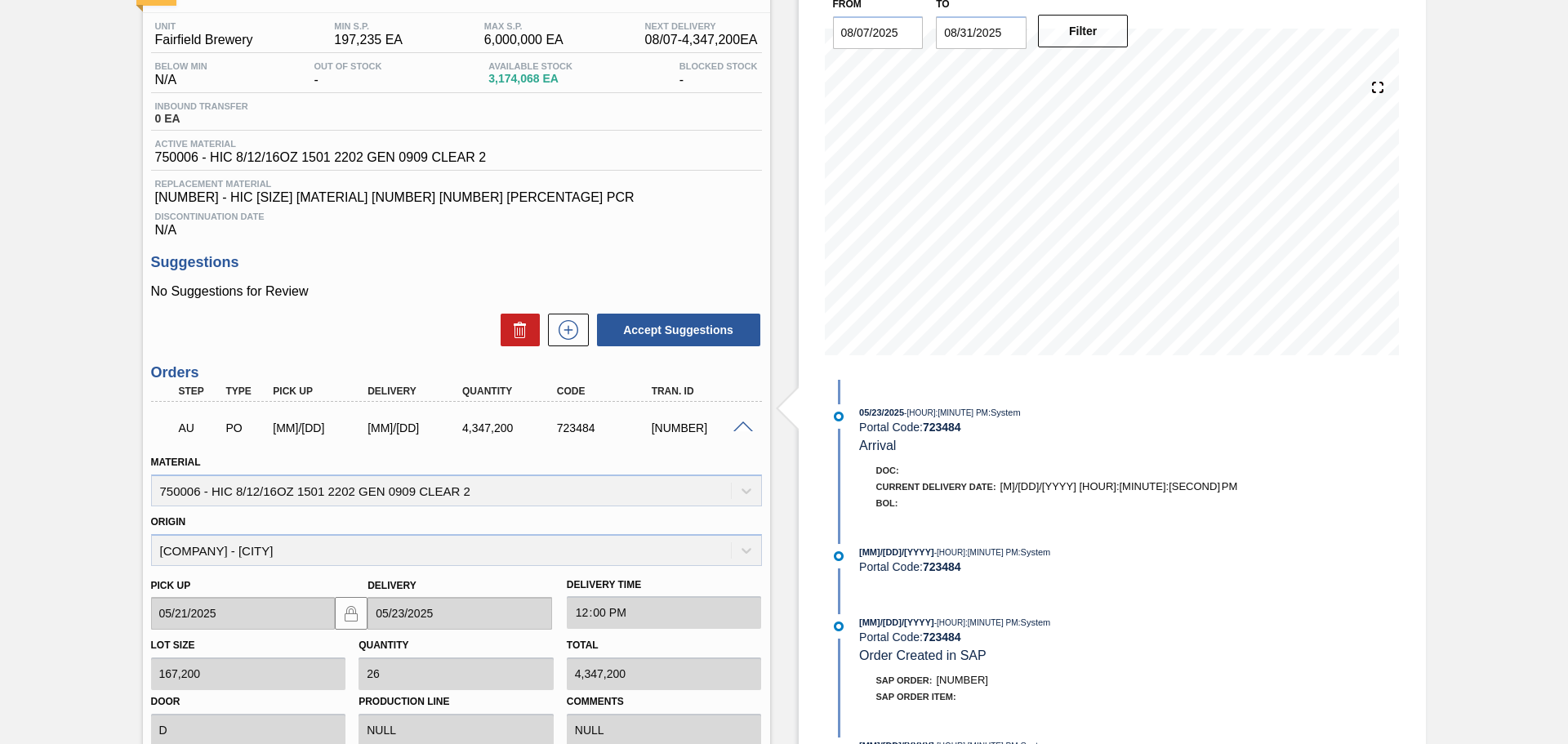 scroll, scrollTop: 0, scrollLeft: 0, axis: both 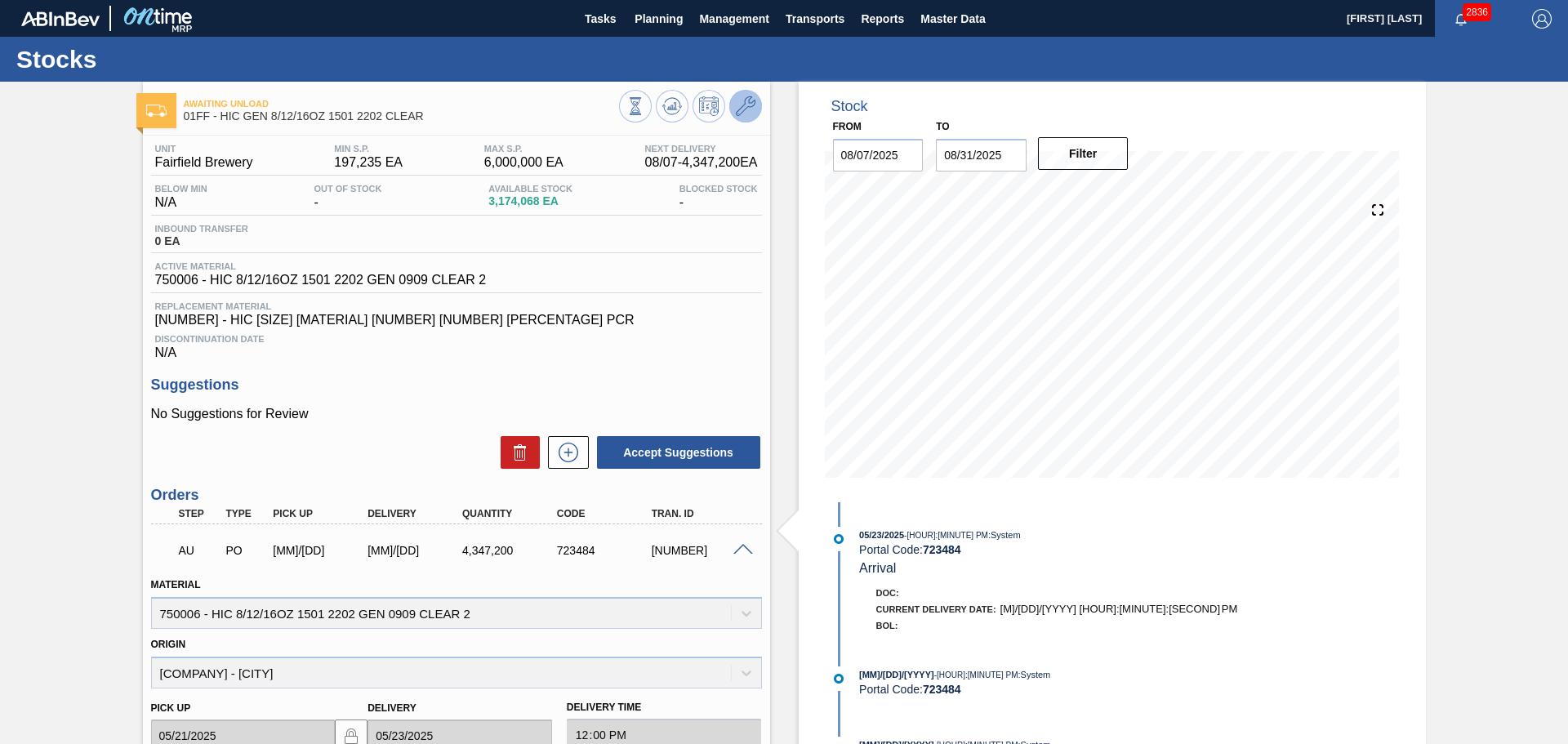 click 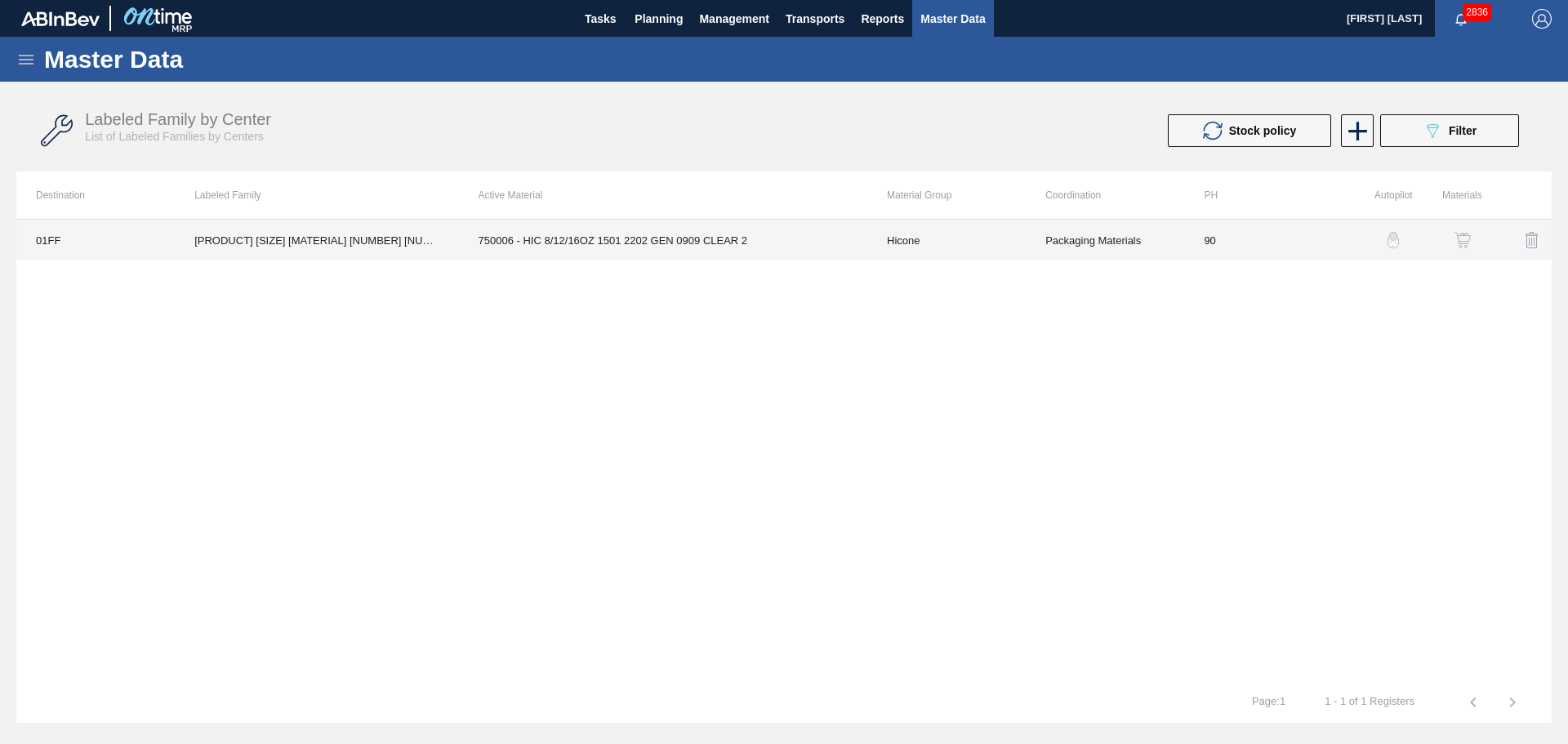 click on "750006 - HIC 8/12/16OZ 1501 2202 GEN 0909 CLEAR 2" at bounding box center [663, 240] 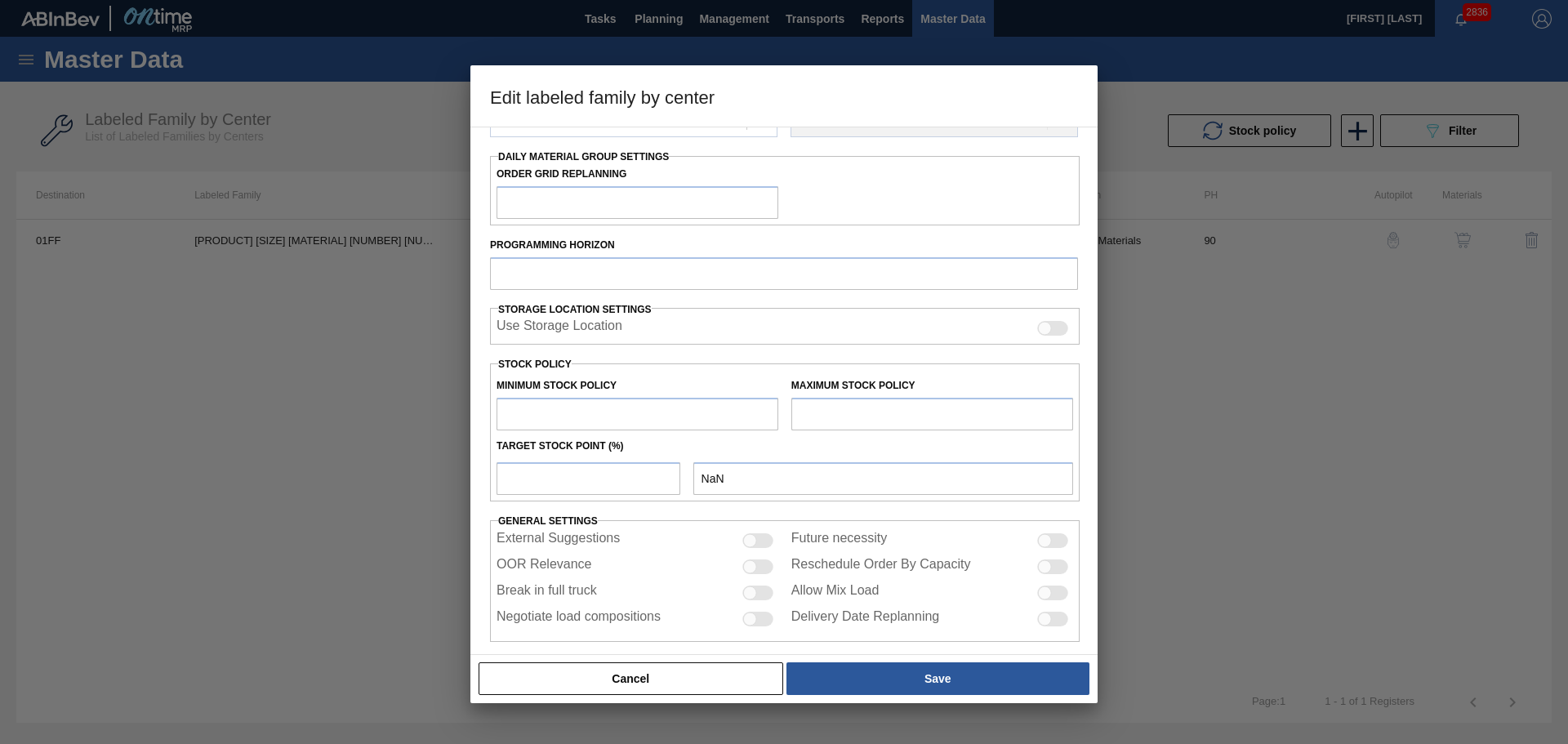 type on "Hicone" 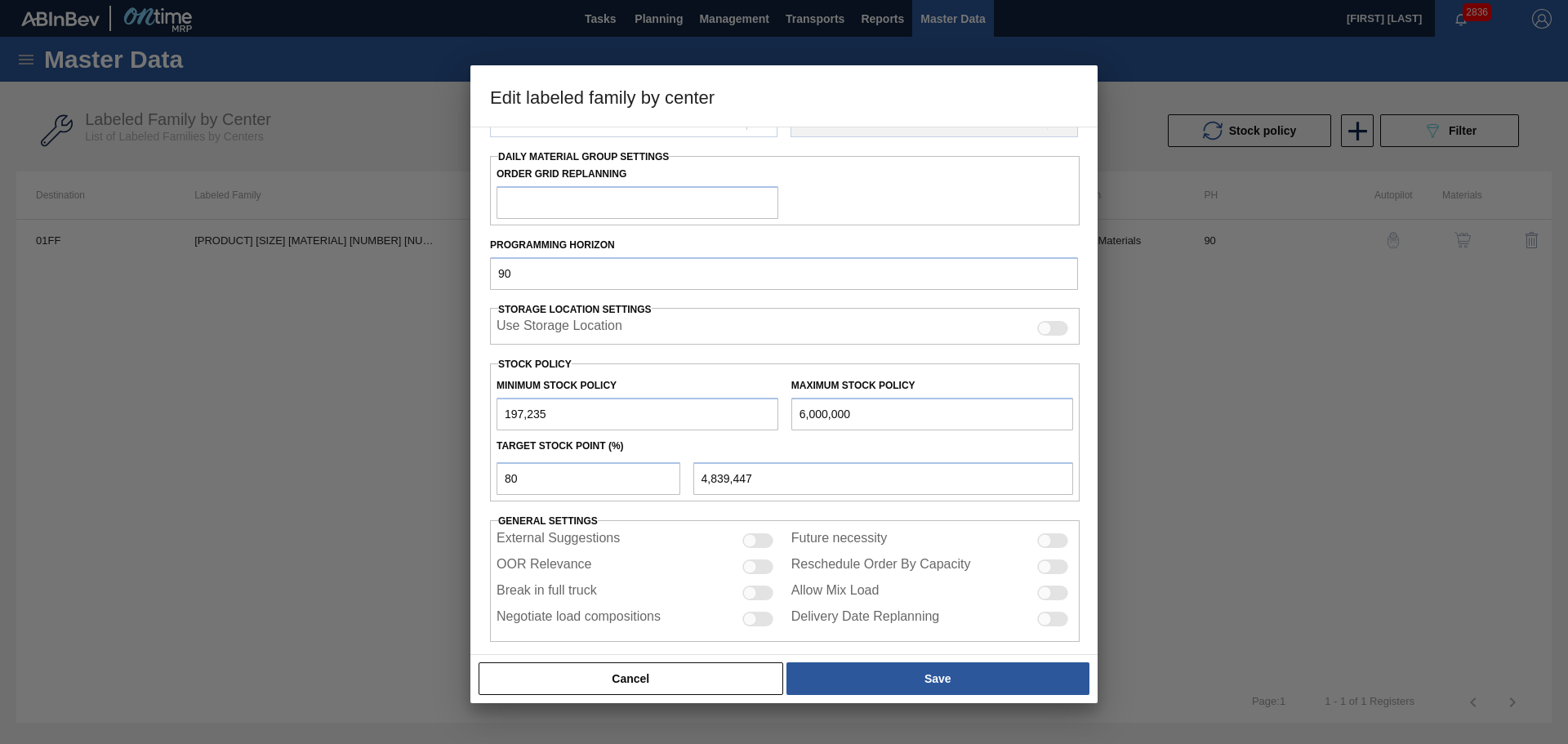 scroll, scrollTop: 198, scrollLeft: 0, axis: vertical 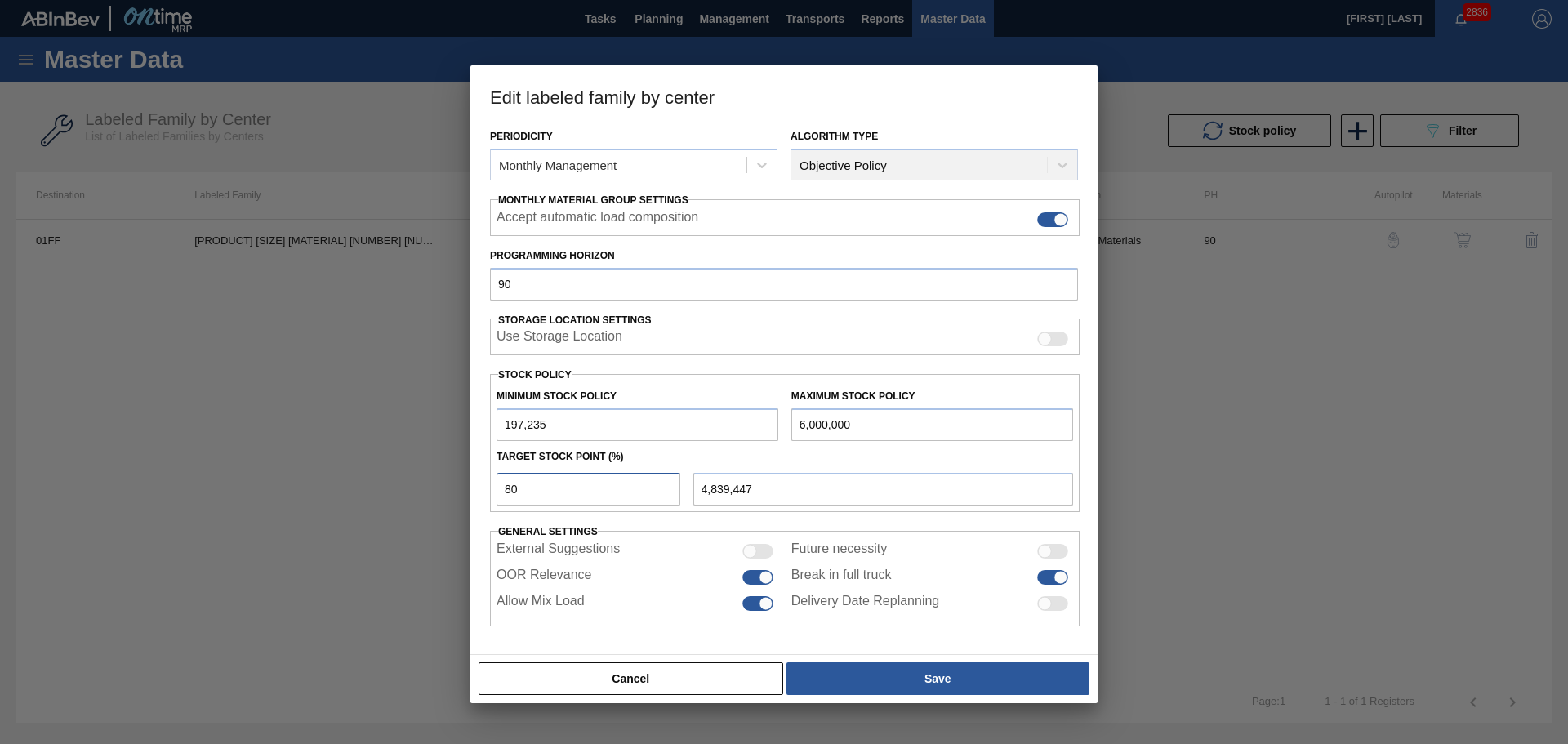 drag, startPoint x: 587, startPoint y: 485, endPoint x: 457, endPoint y: 465, distance: 131.52946 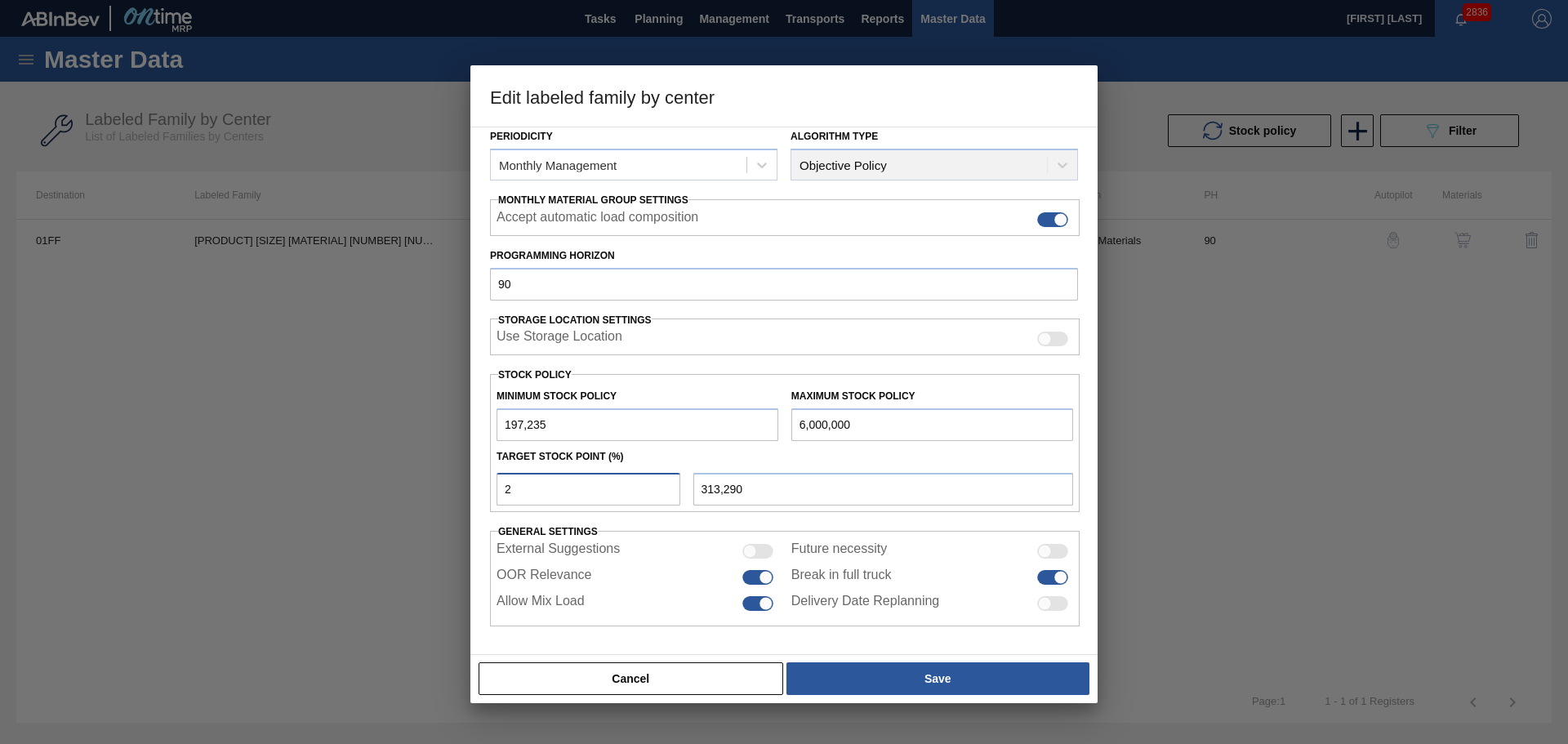 type on "20" 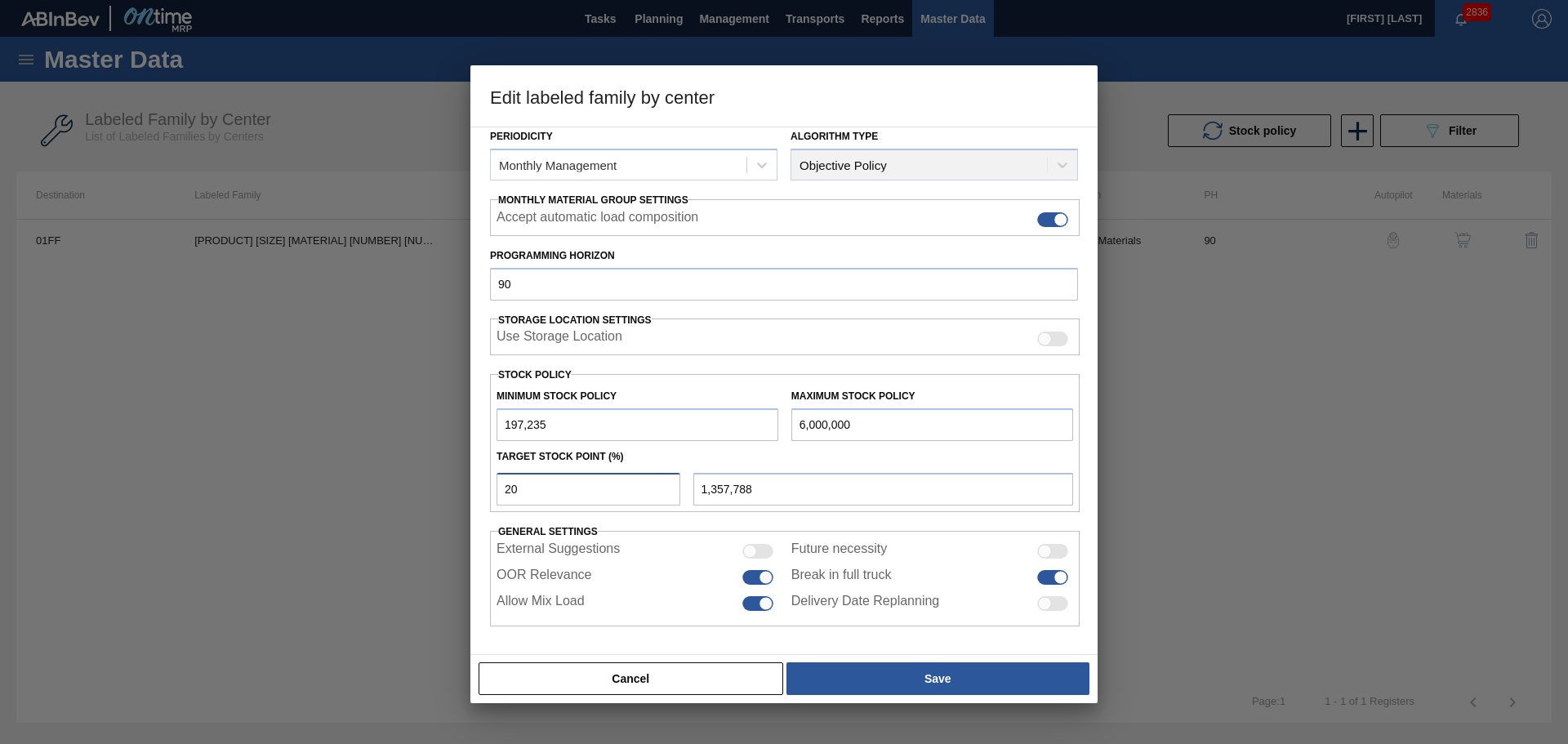type on "2" 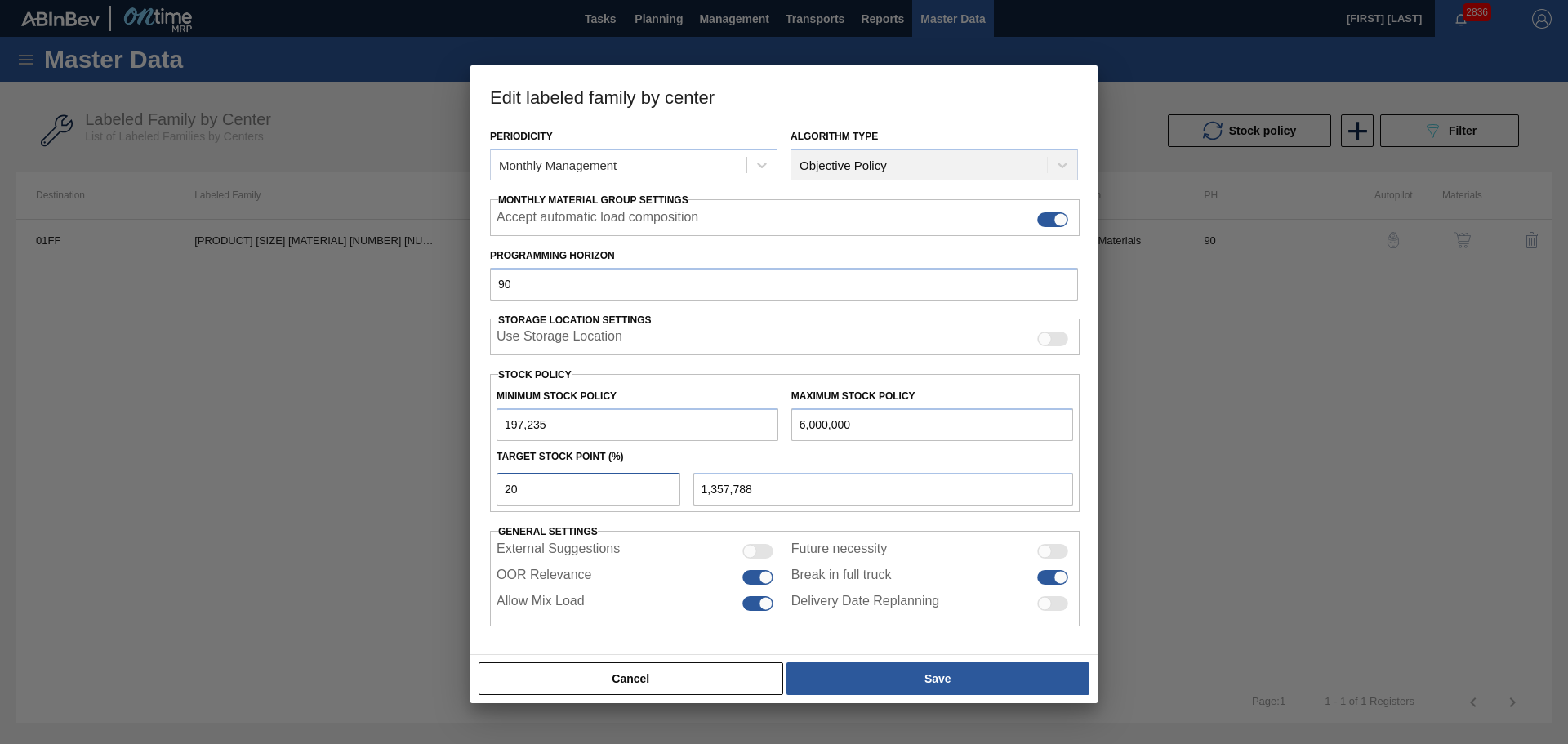 type on "313,290" 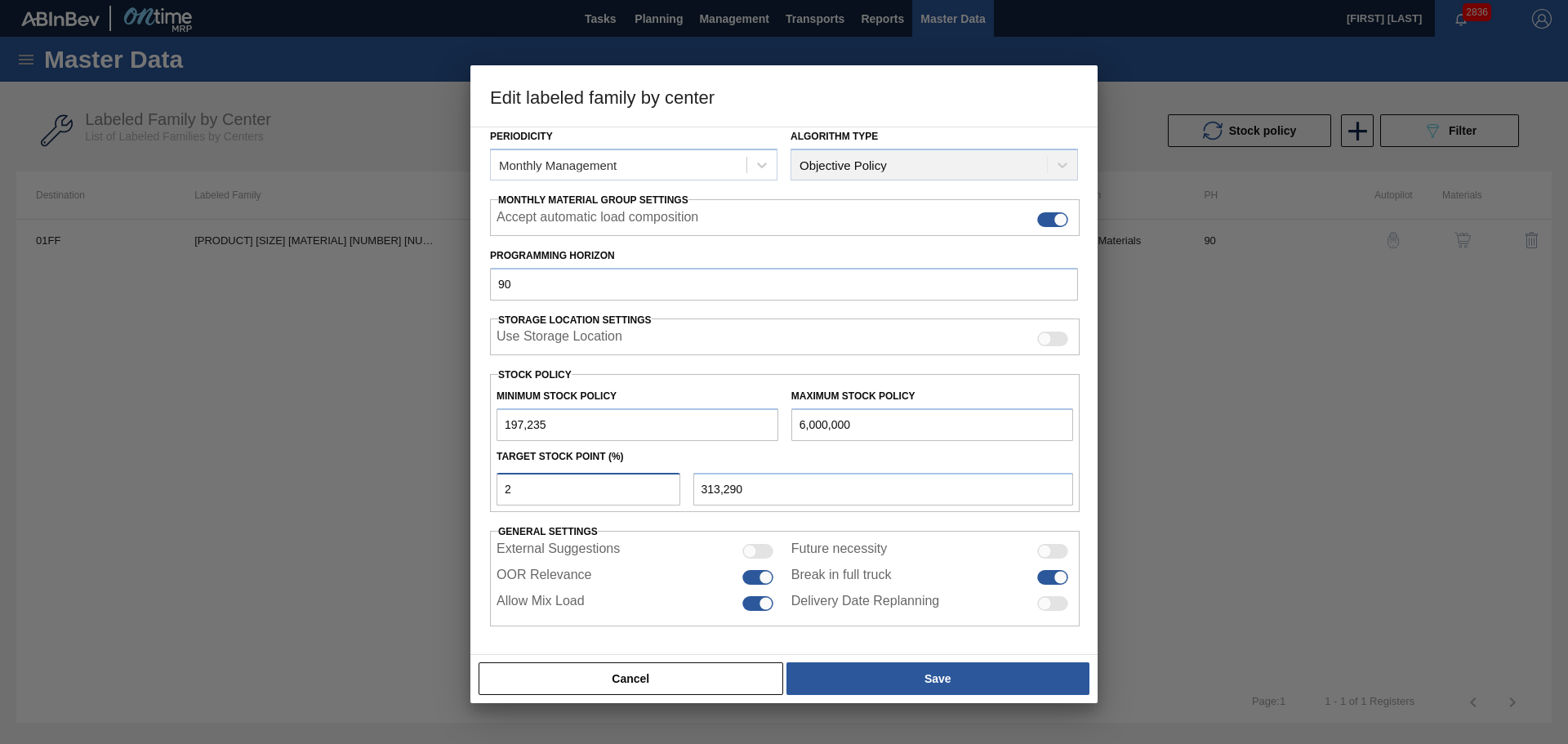 type 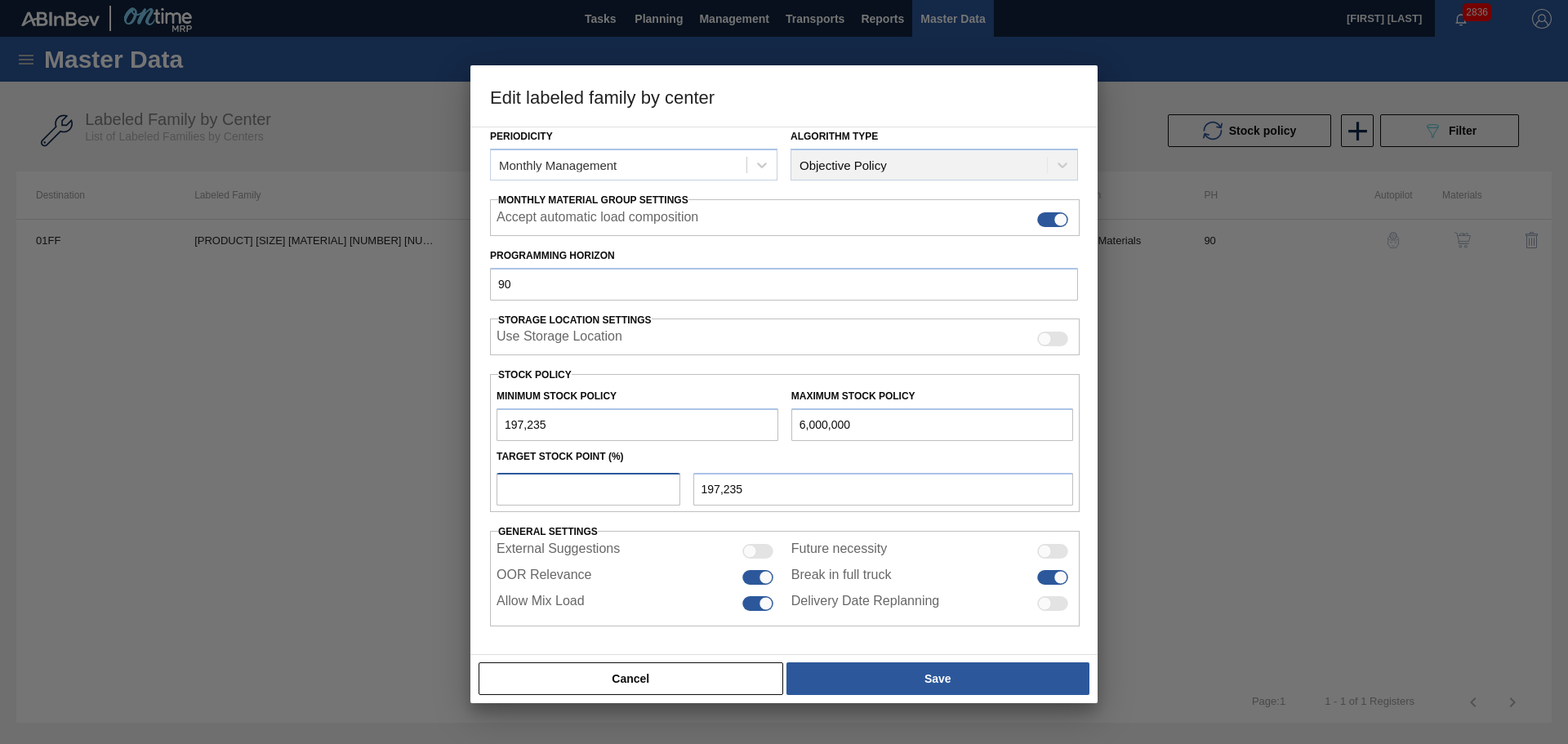 type on "2" 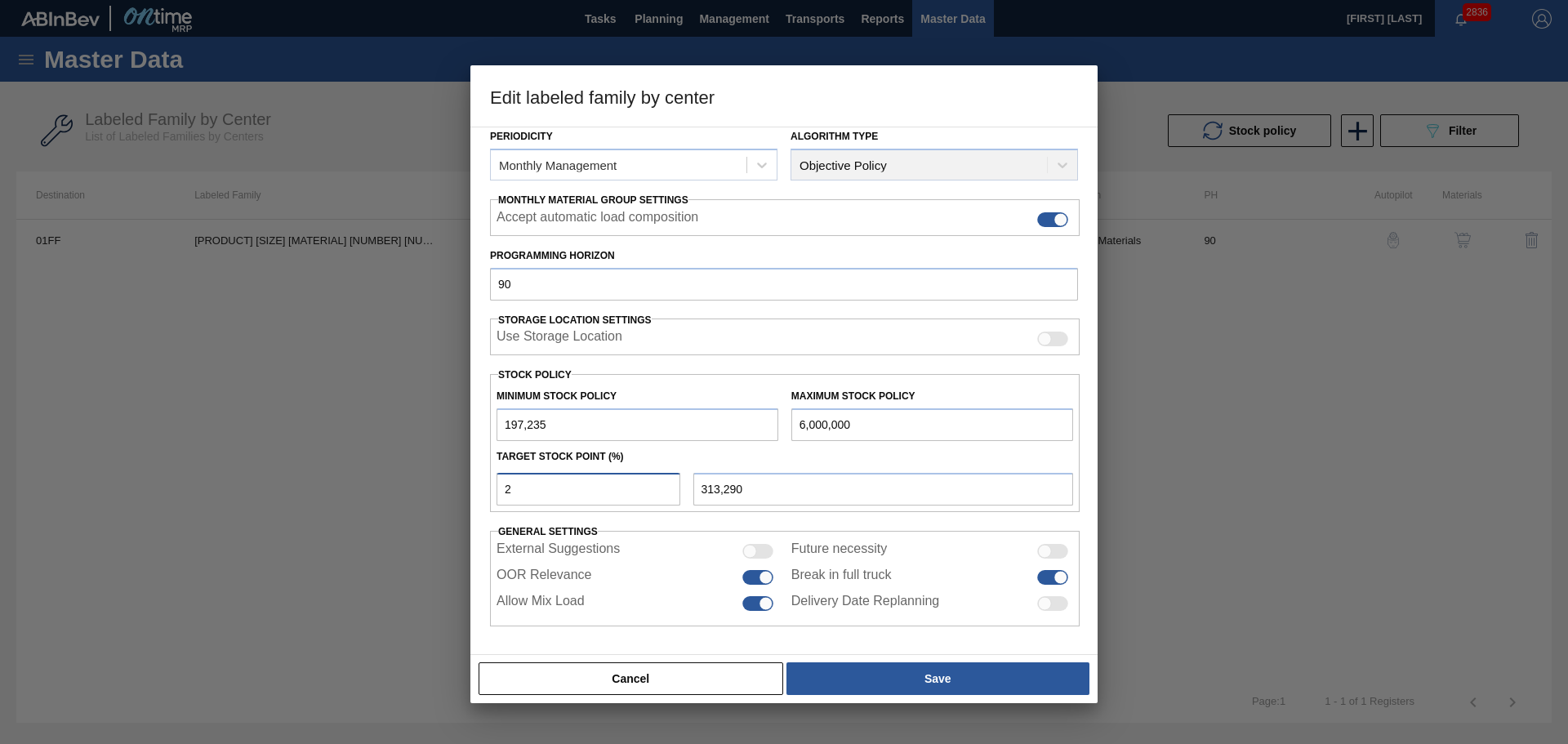 type on "25" 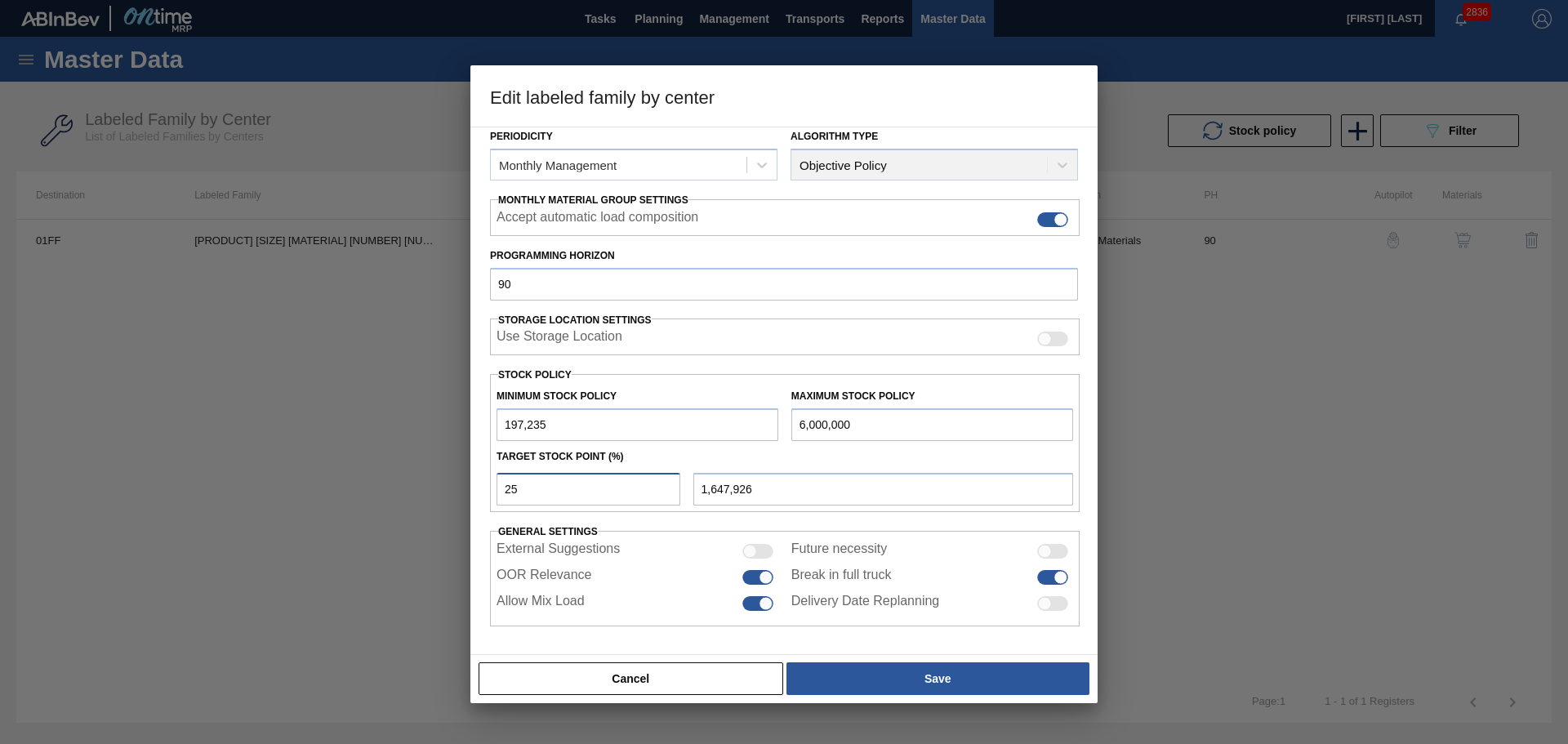 drag, startPoint x: 532, startPoint y: 479, endPoint x: 434, endPoint y: 459, distance: 100.019998 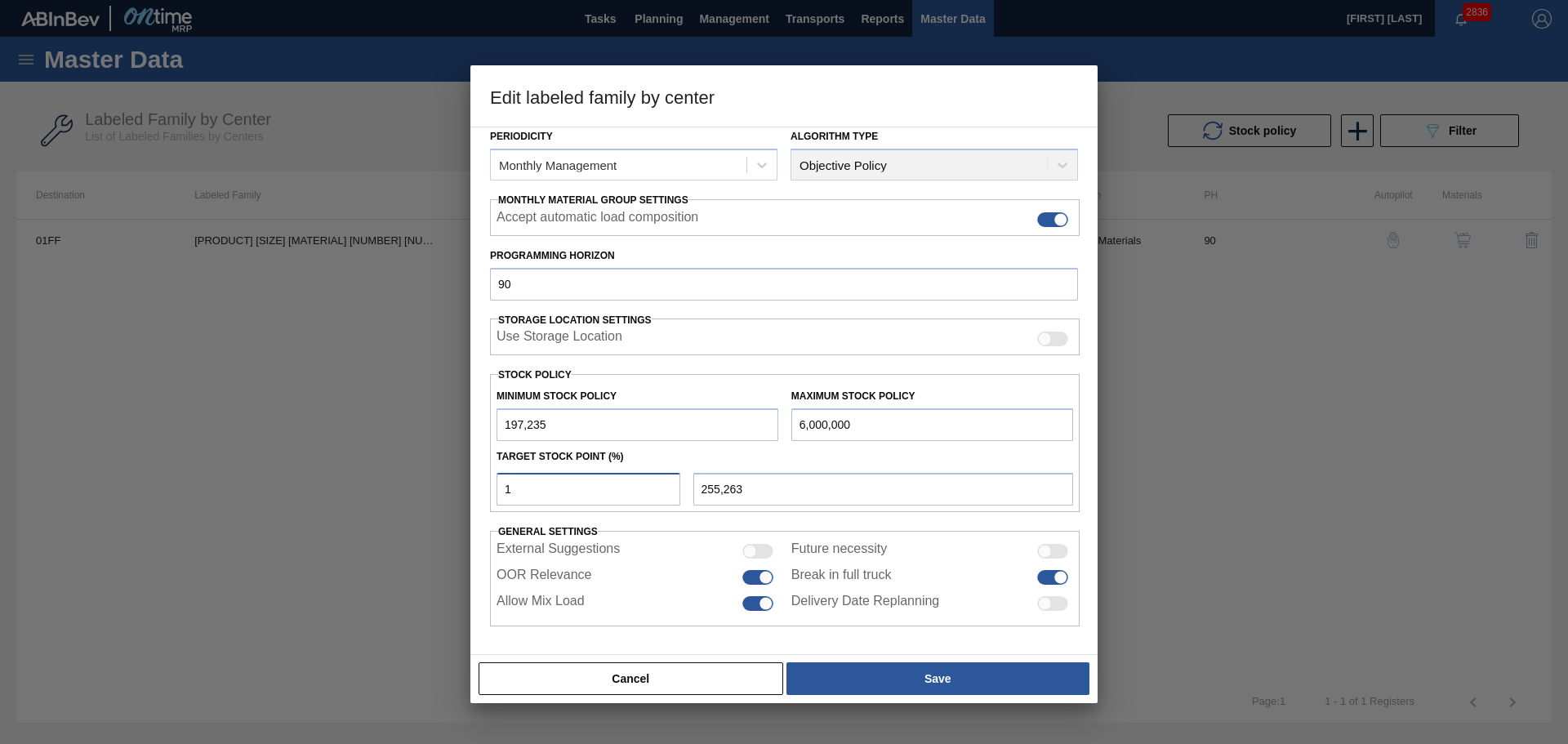 type on "15" 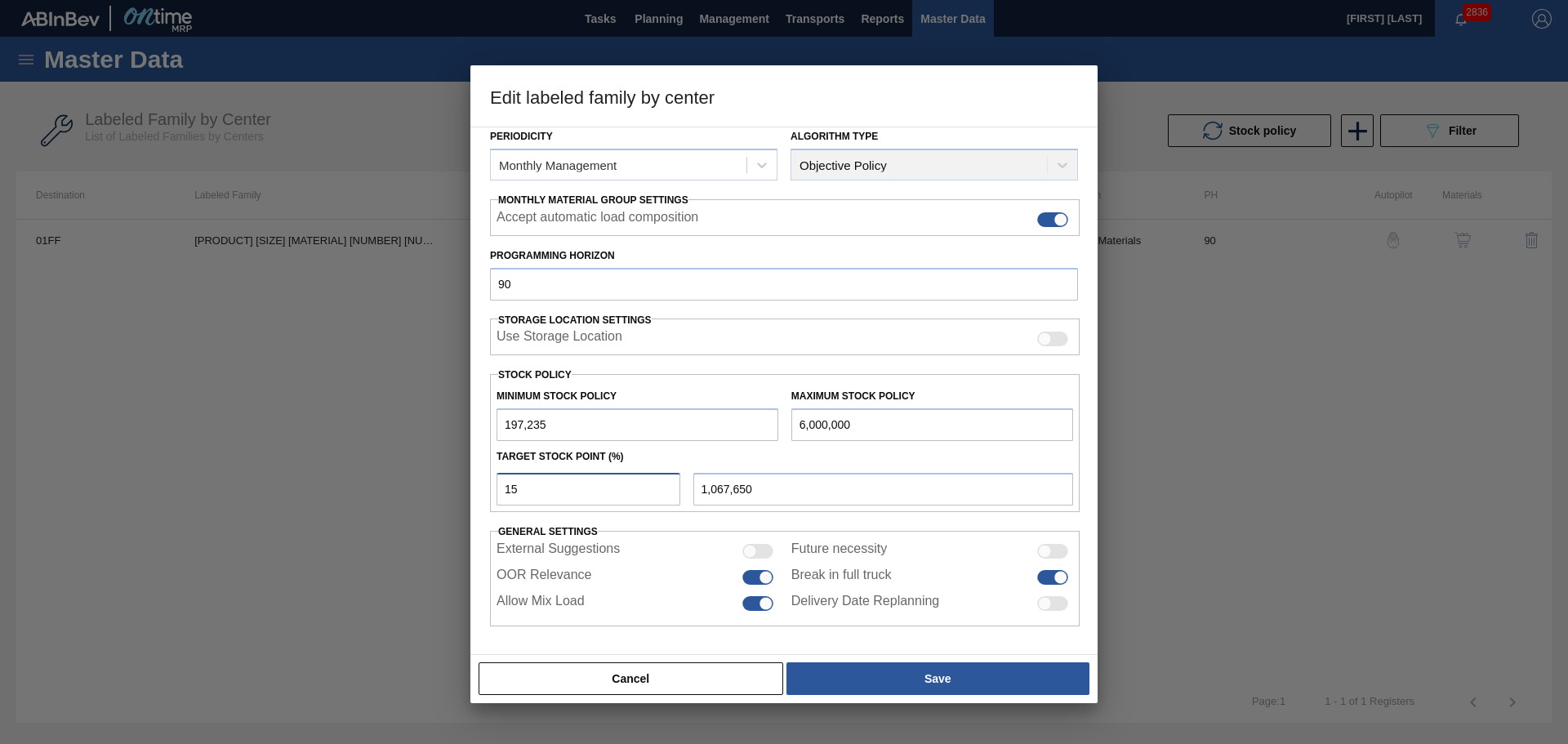 drag, startPoint x: 488, startPoint y: 486, endPoint x: 463, endPoint y: 484, distance: 25.079872 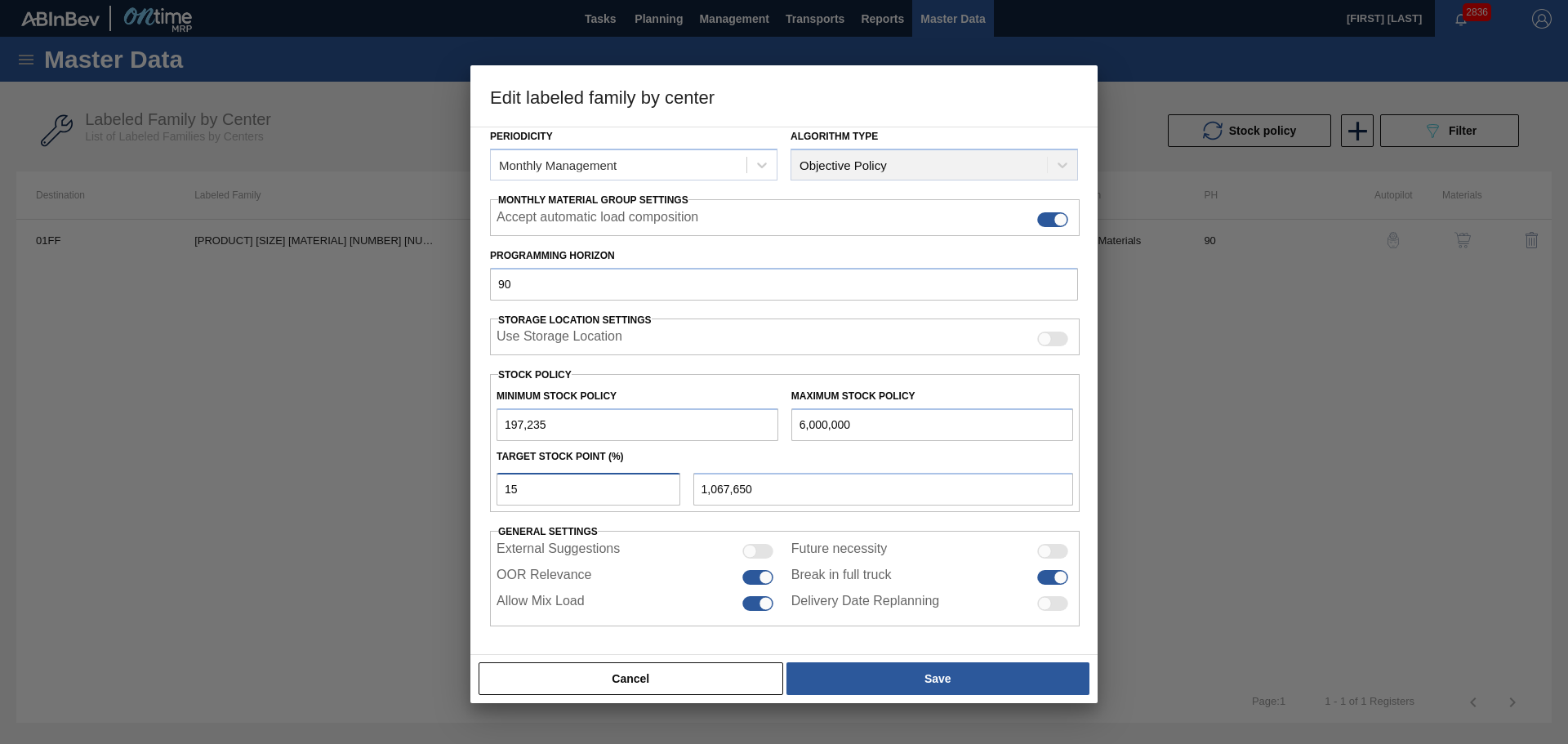 type on "5" 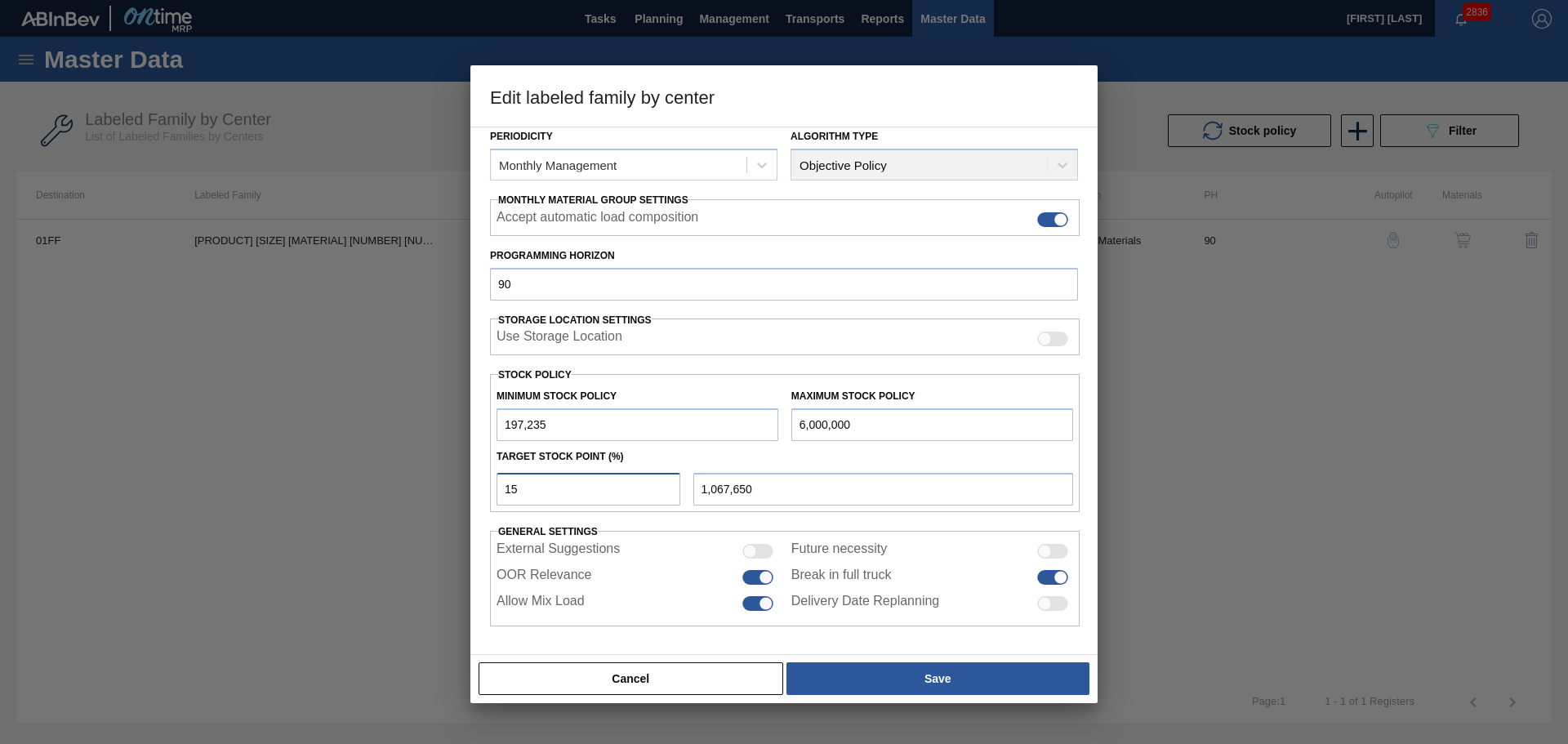 type on "487,373" 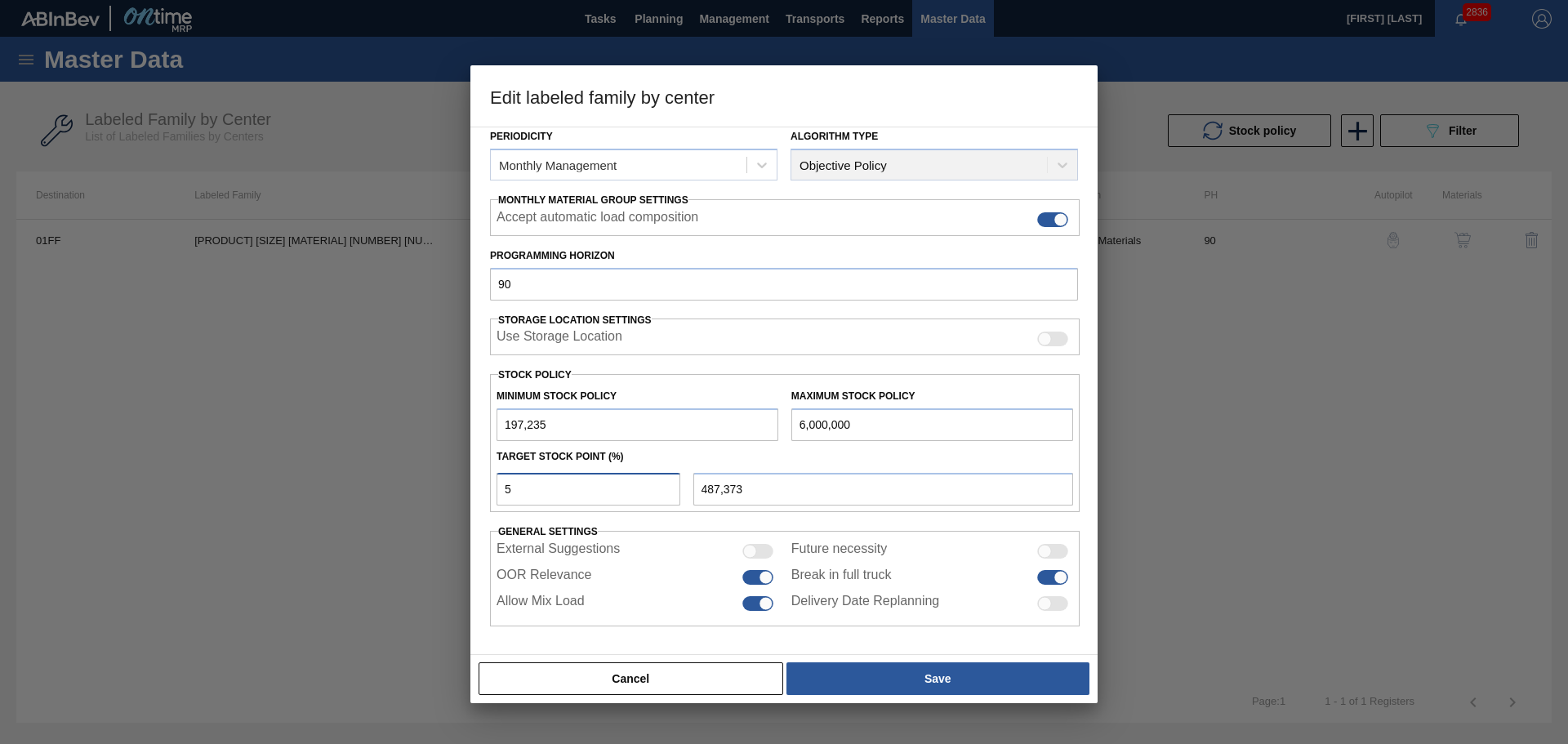 type on "50" 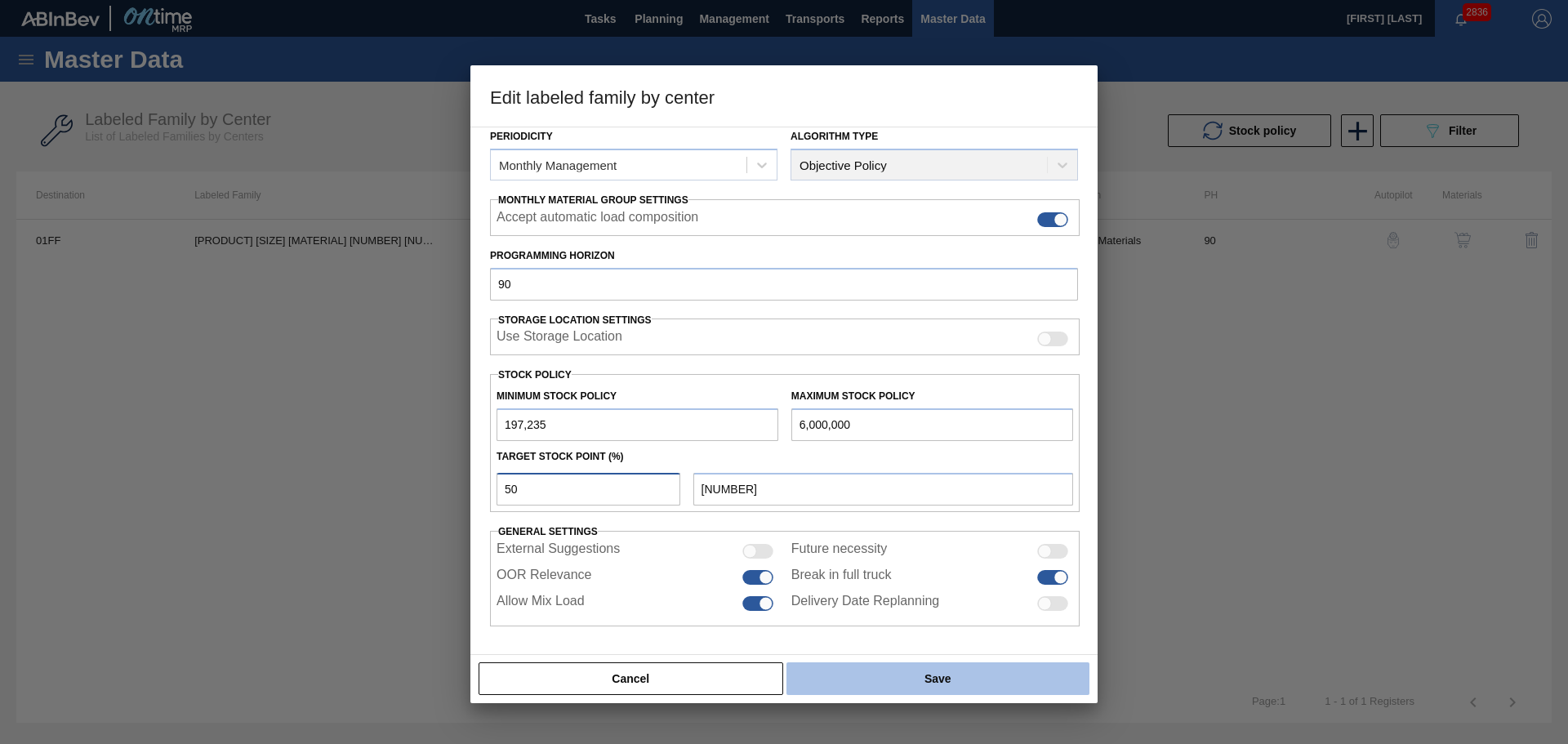 type on "50" 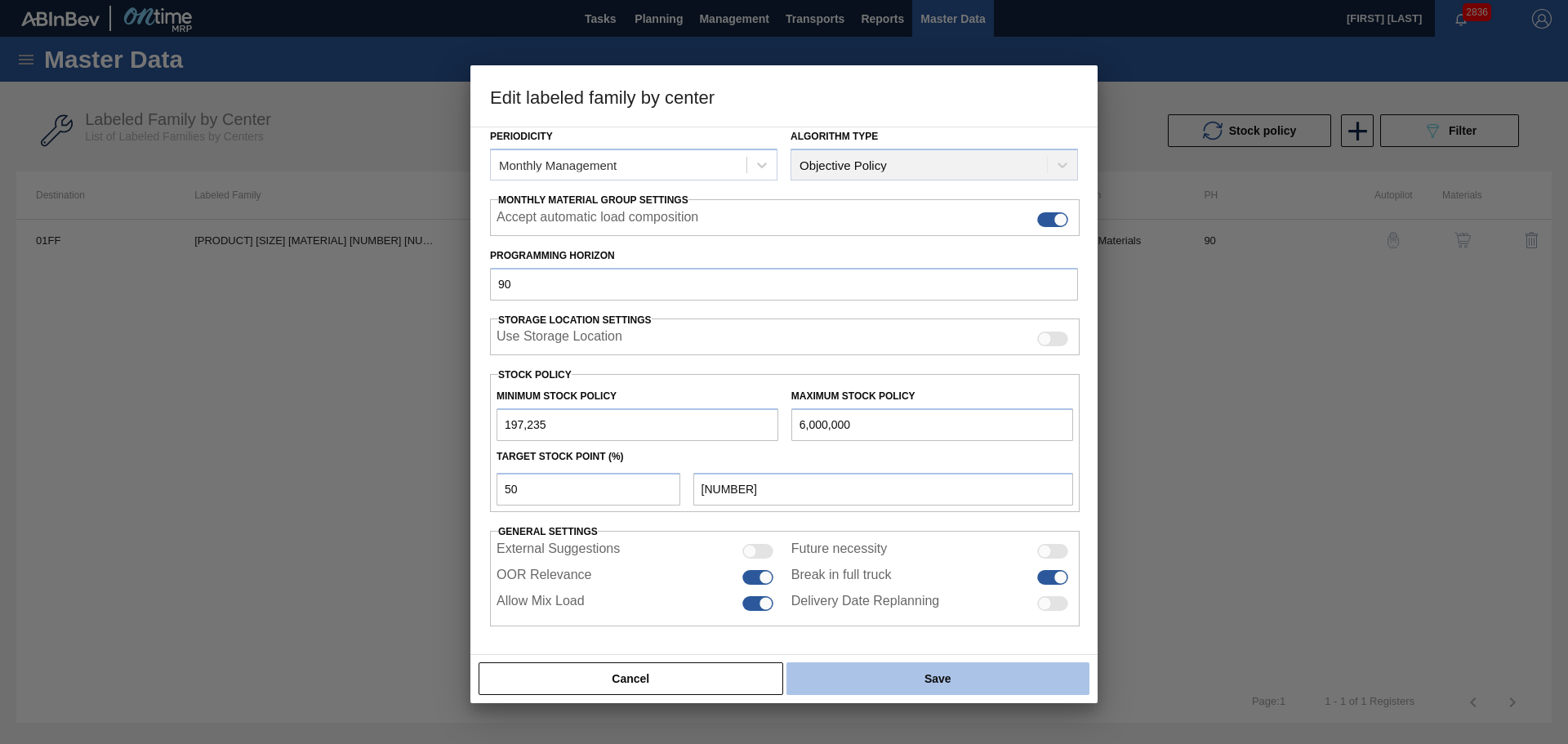 click on "Save" at bounding box center (938, 679) 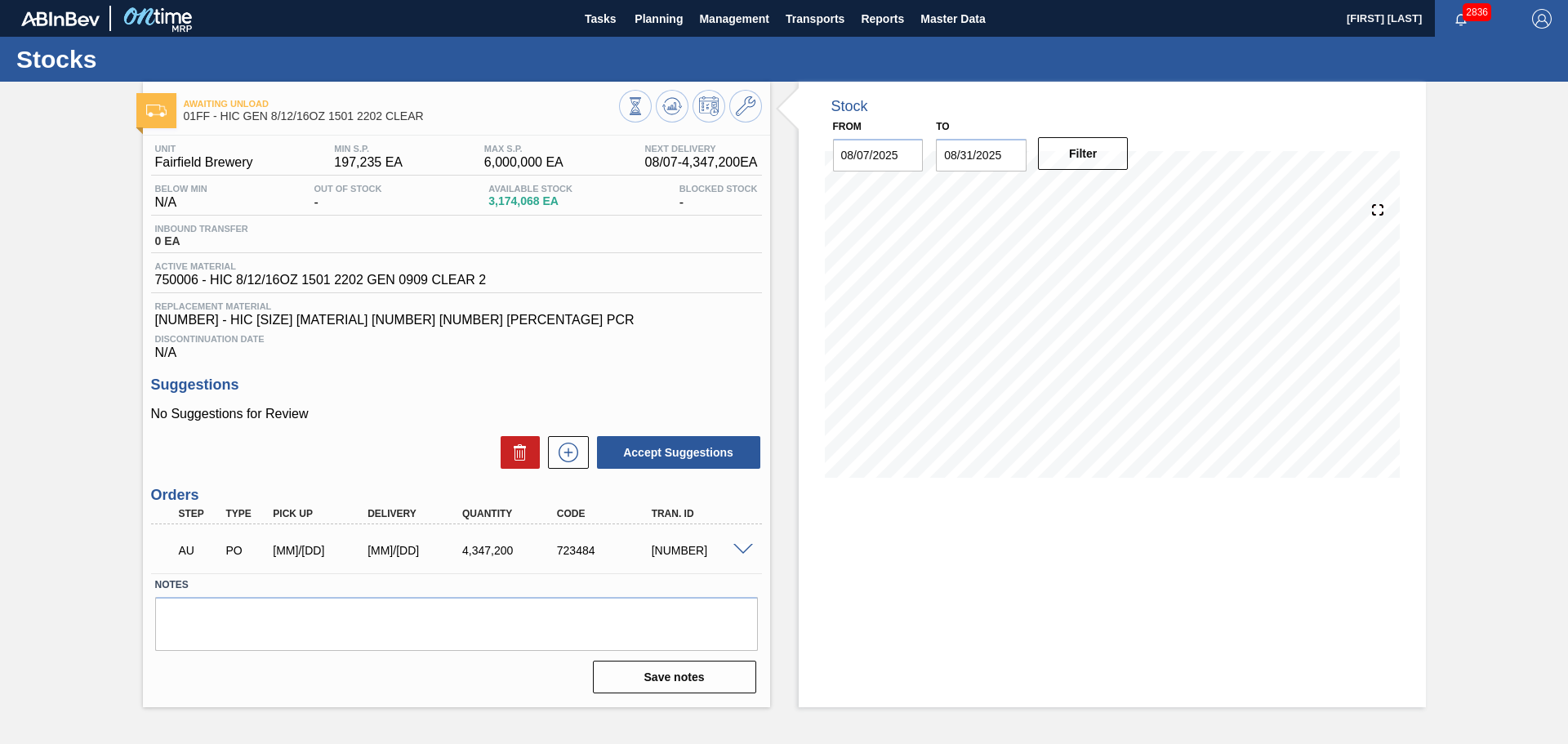click at bounding box center (743, 550) 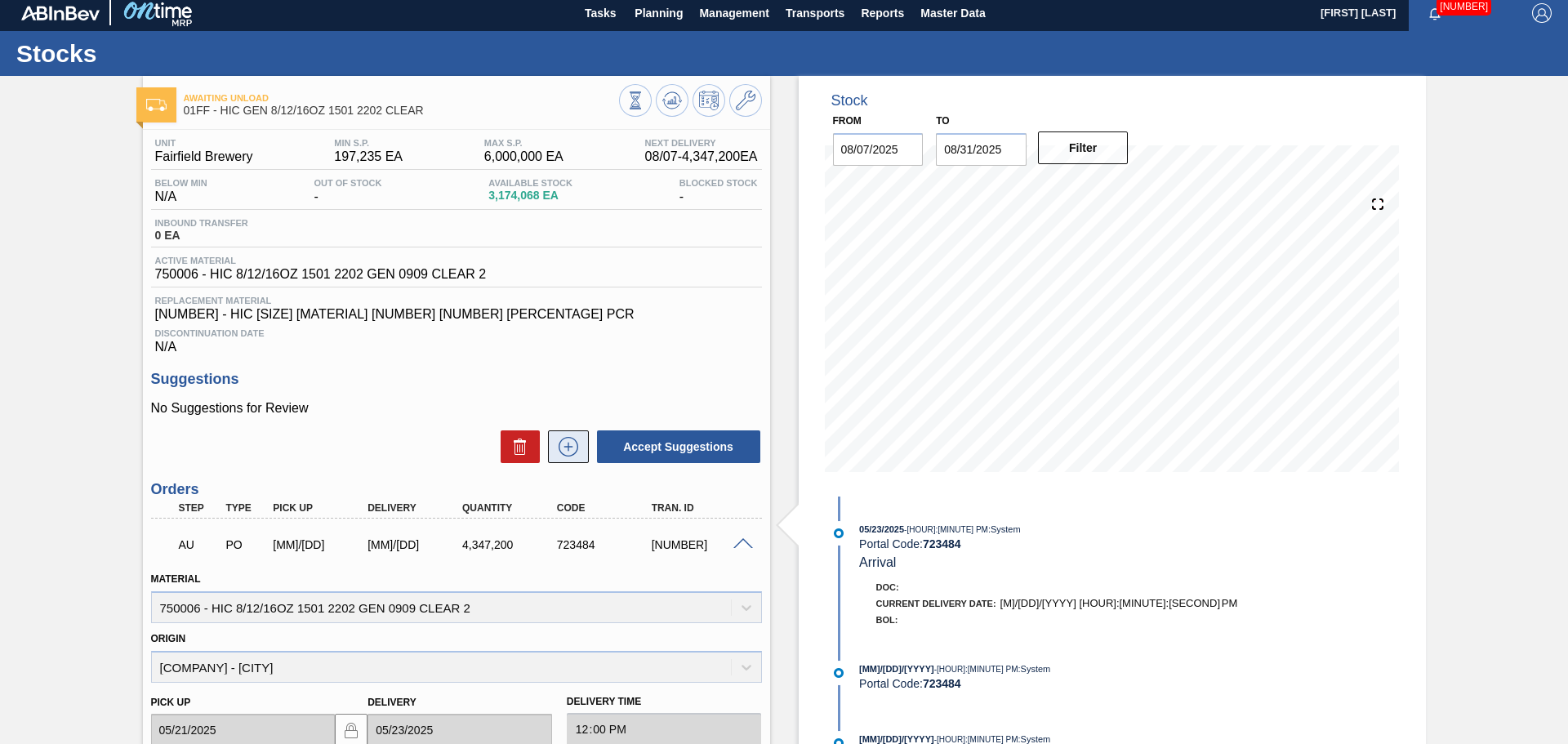 scroll, scrollTop: 0, scrollLeft: 0, axis: both 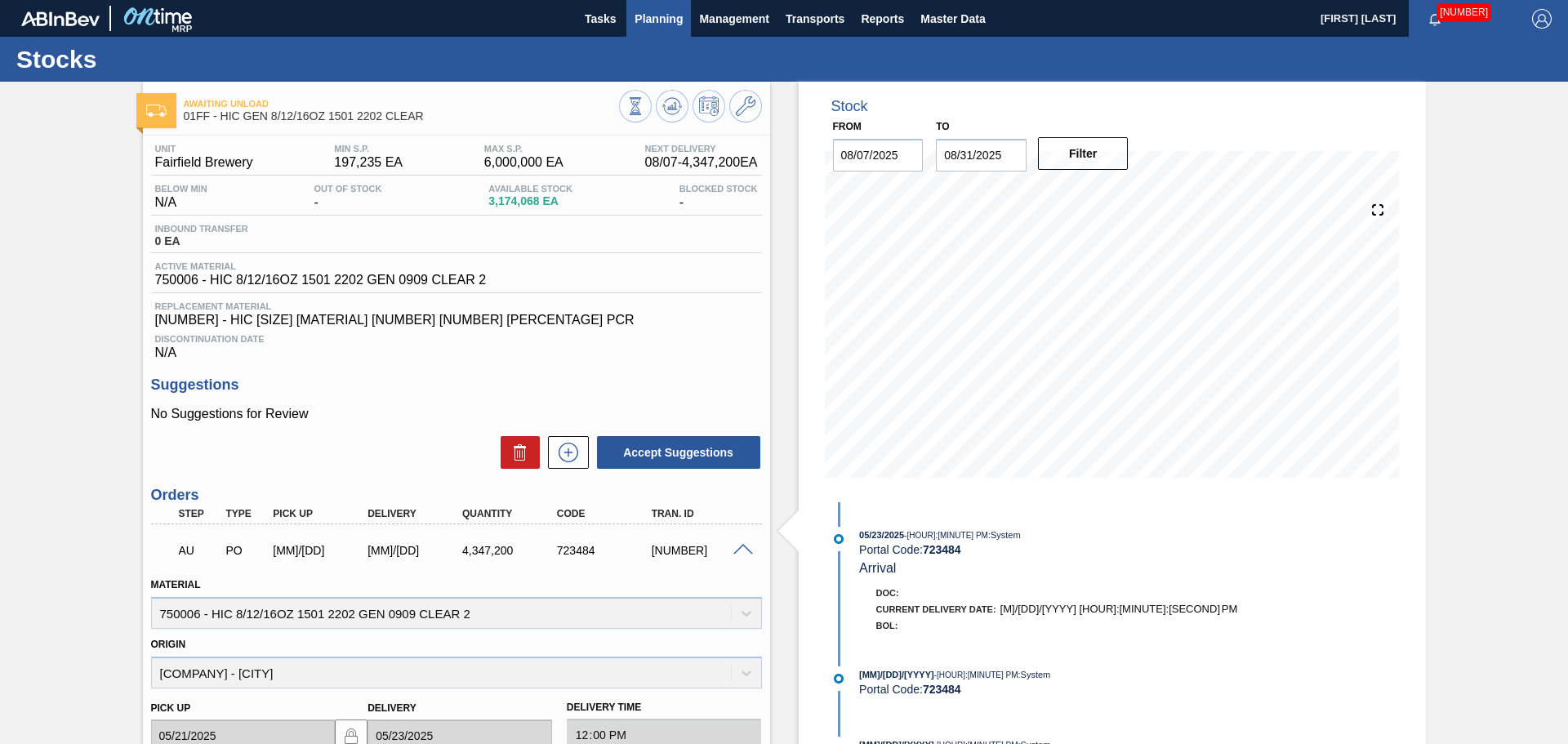 click on "Planning" at bounding box center [658, 19] 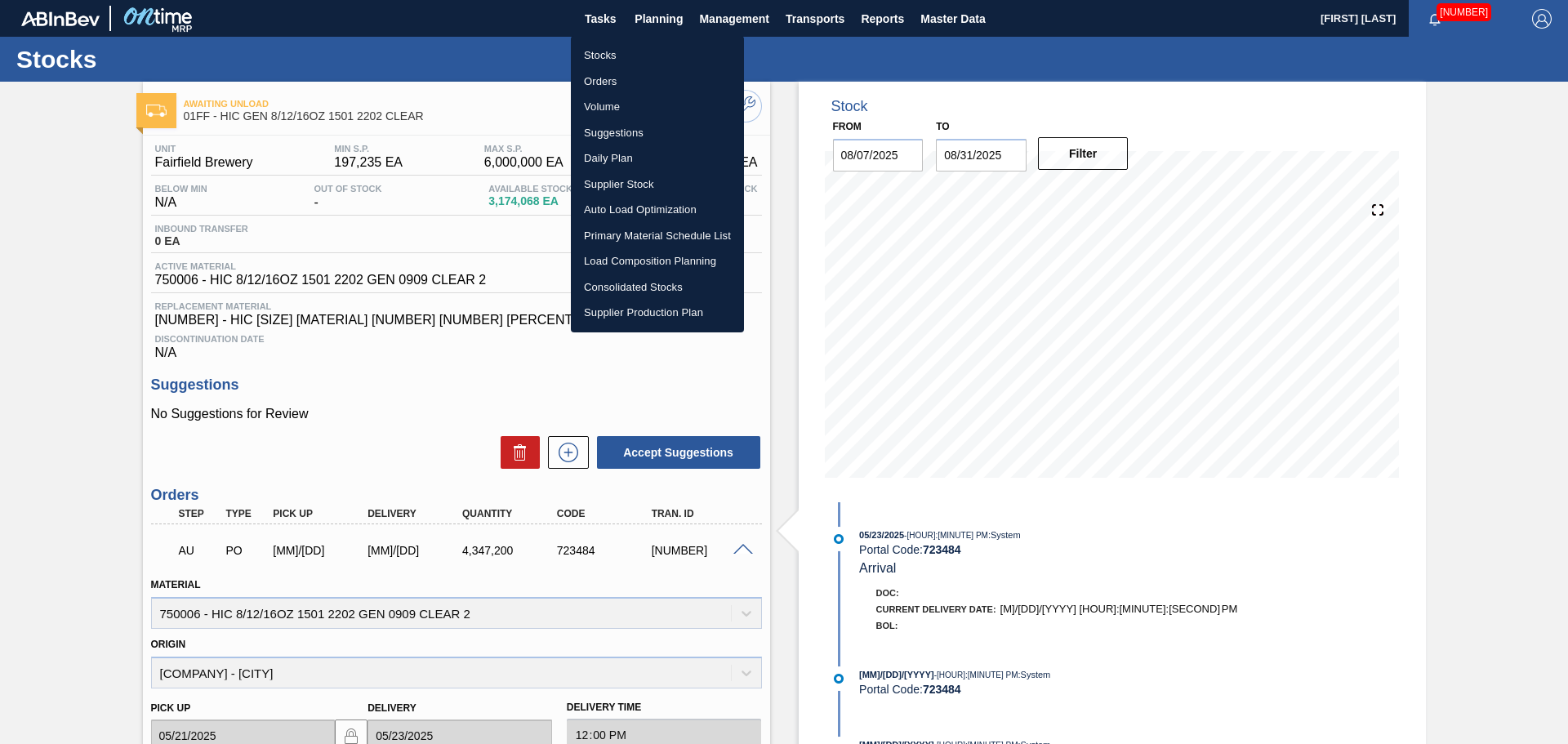 click on "Load Composition Planning" at bounding box center [657, 261] 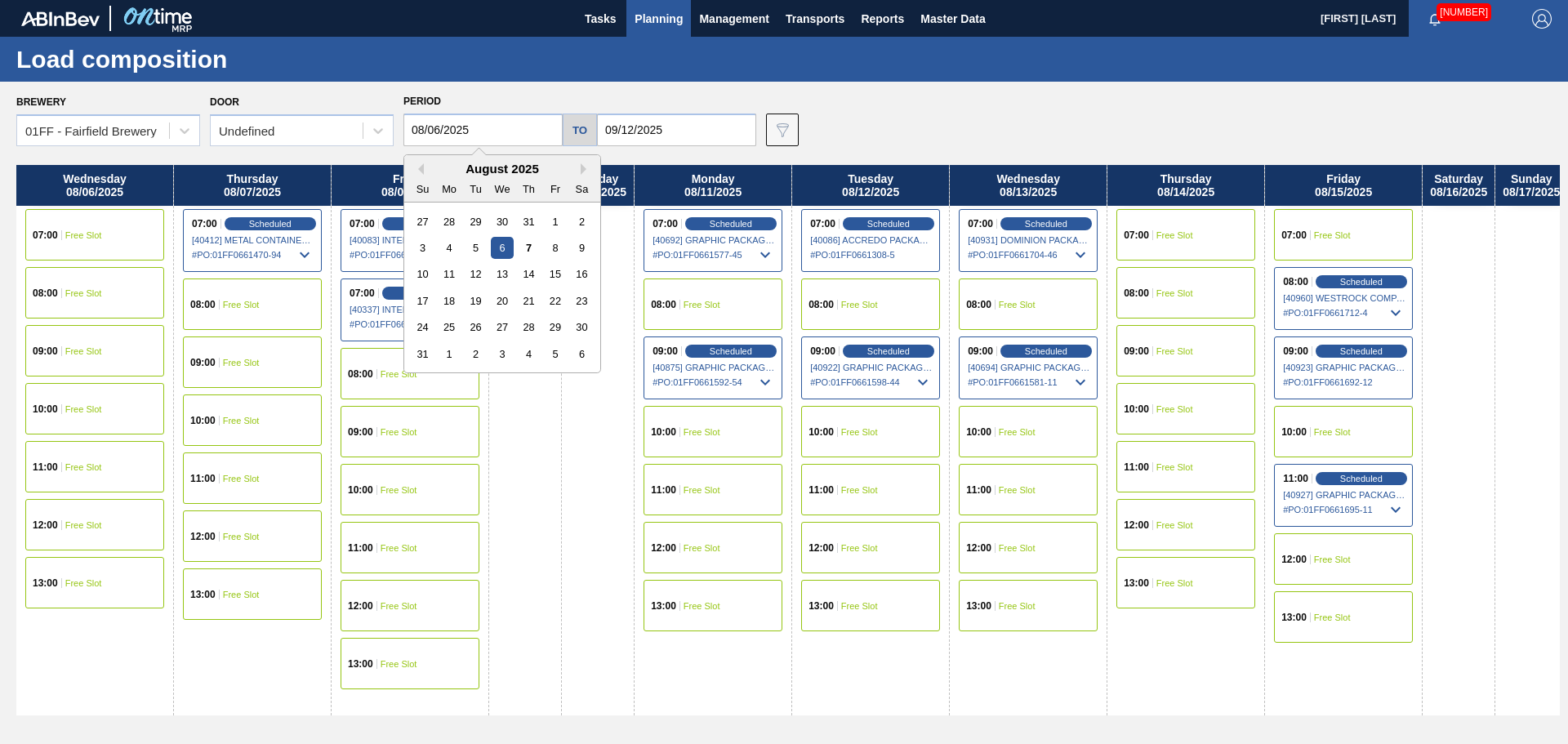 click on "08/06/2025" at bounding box center (483, 130) 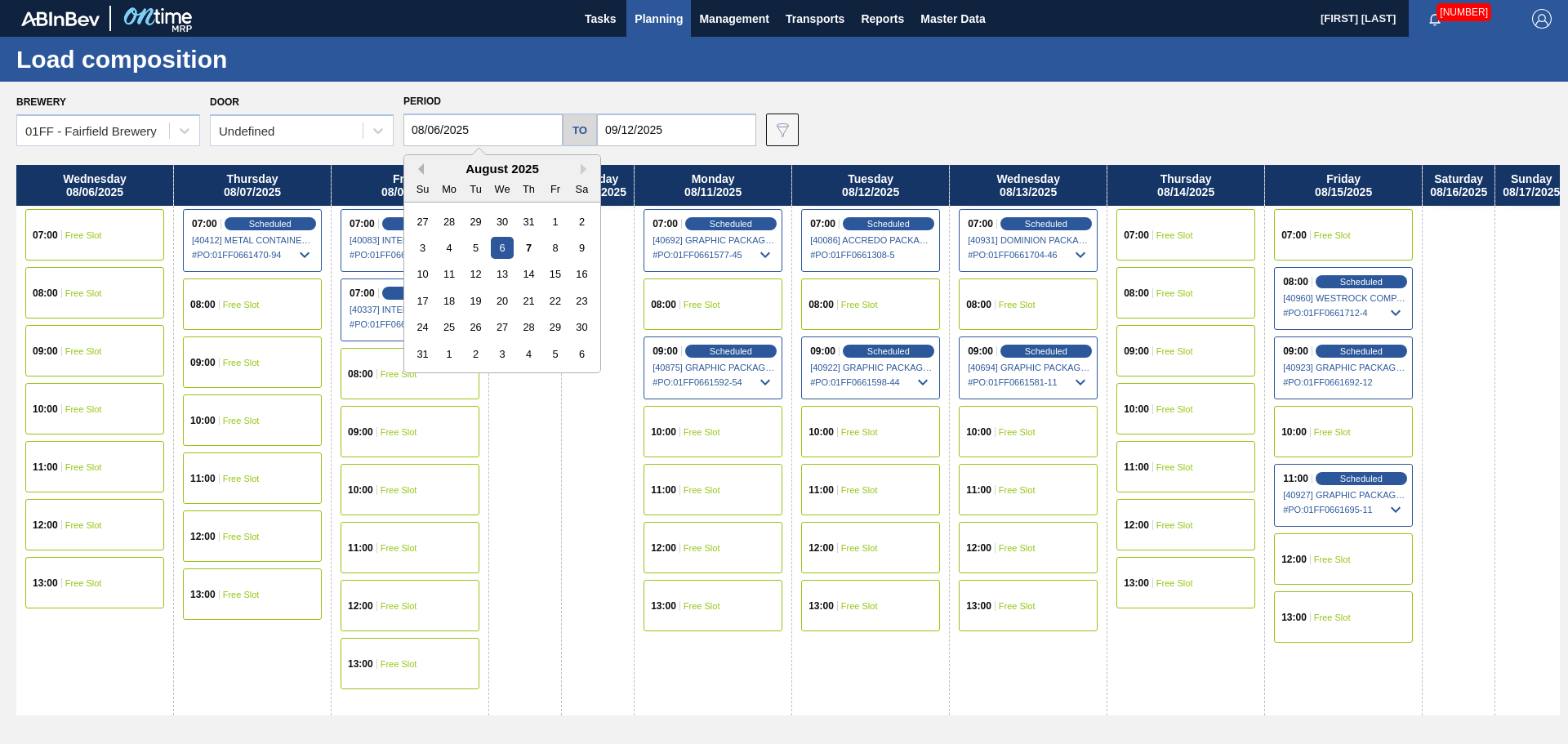 click on "Previous Month" at bounding box center [418, 169] 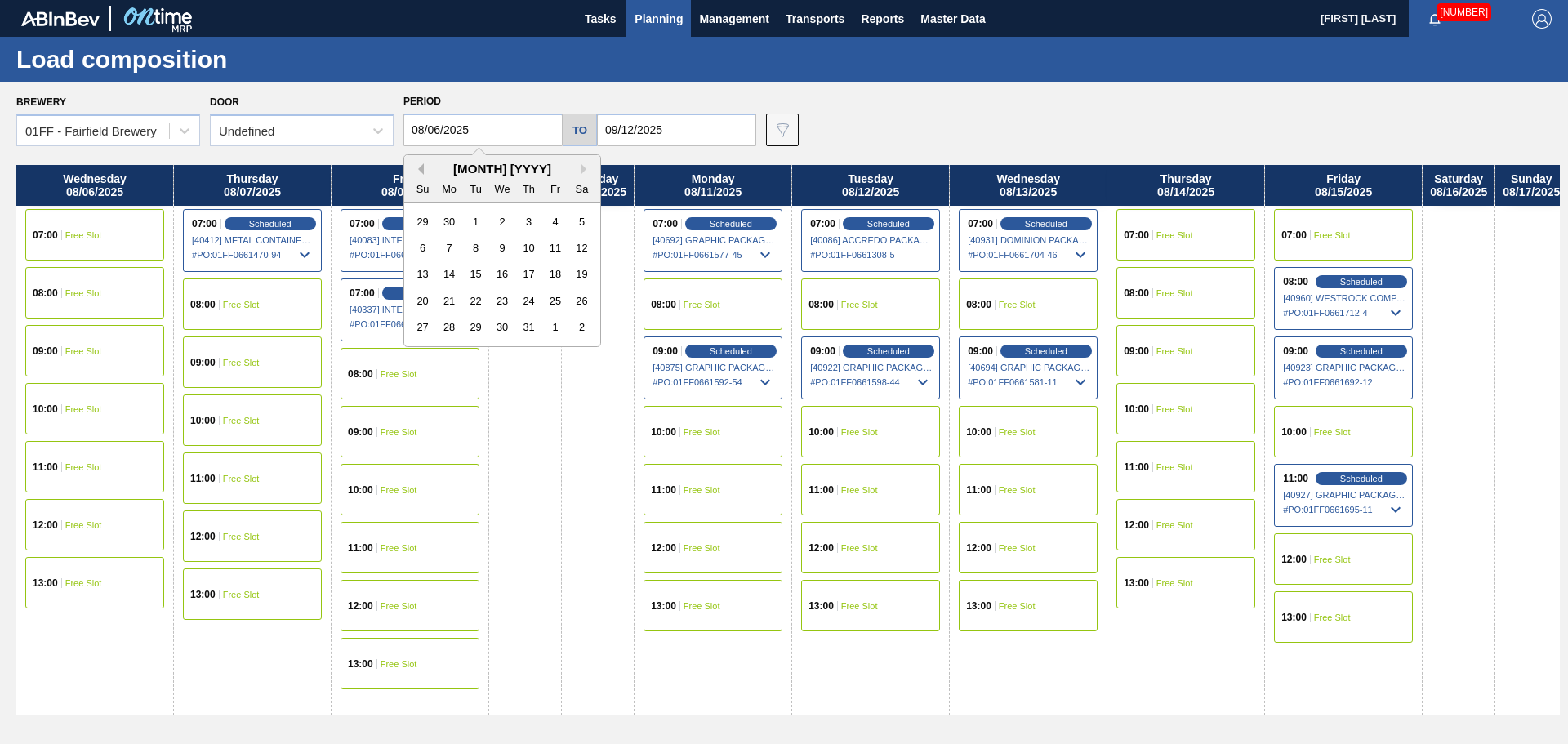 click on "Previous Month" at bounding box center [418, 169] 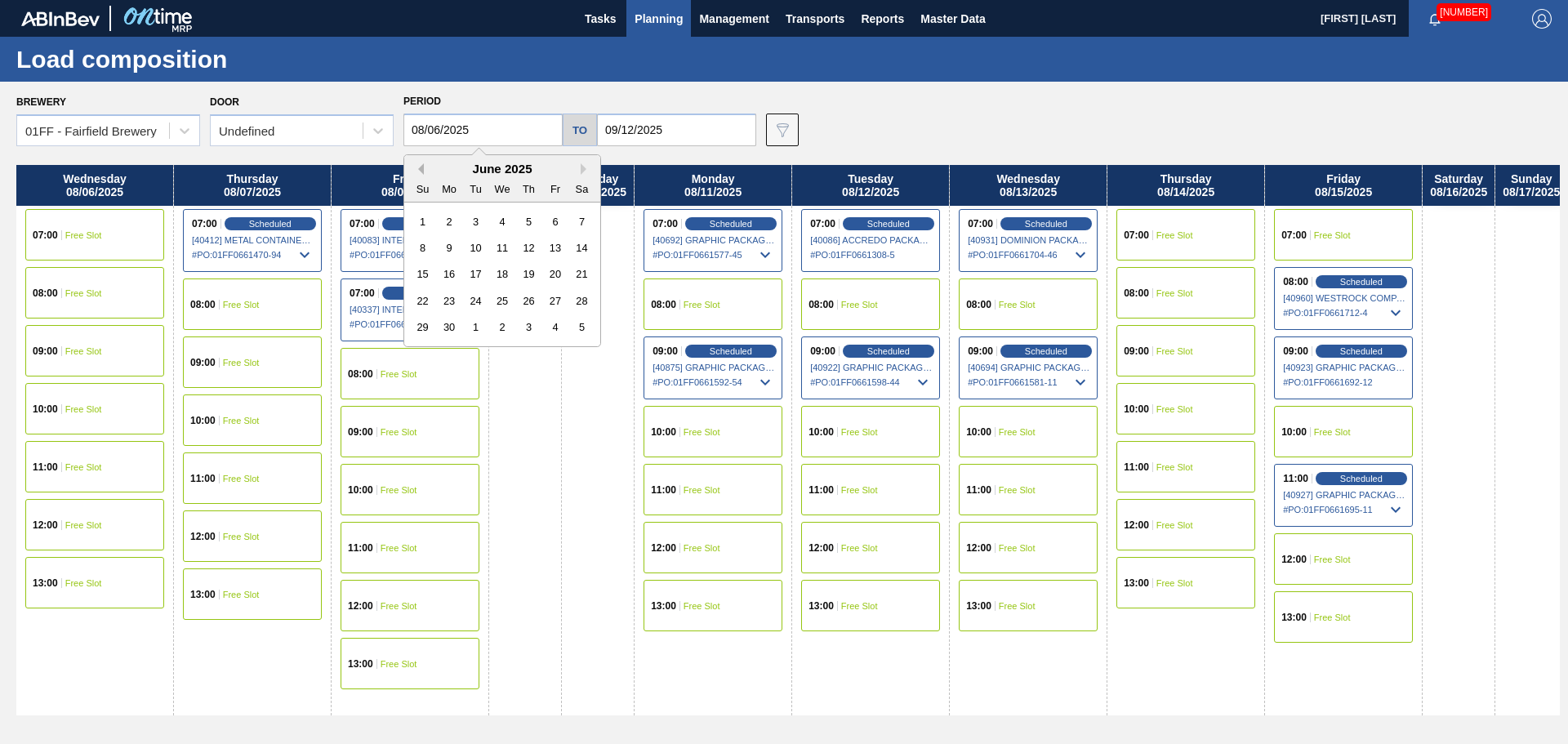 click on "Previous Month" at bounding box center [418, 169] 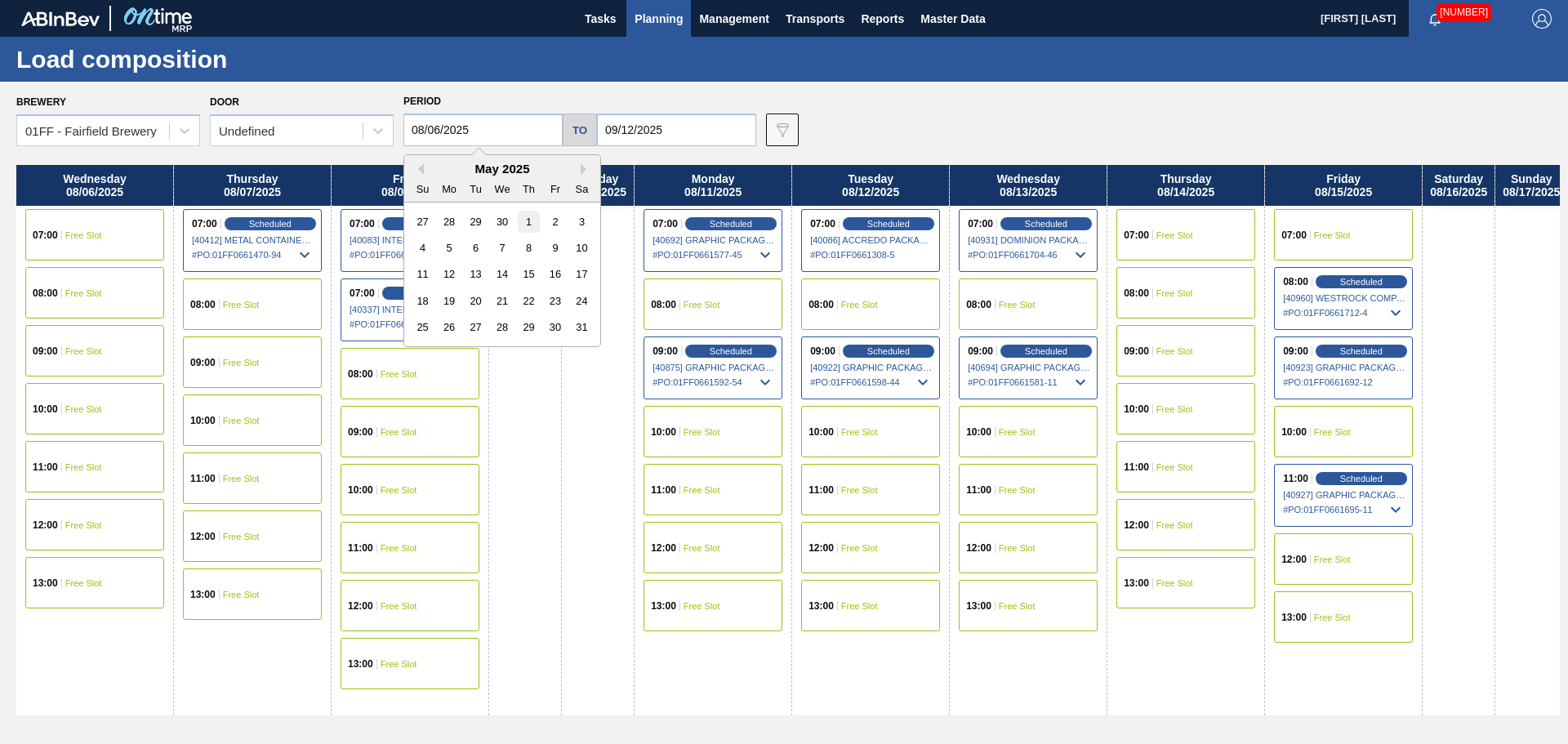 click on "1" at bounding box center [528, 221] 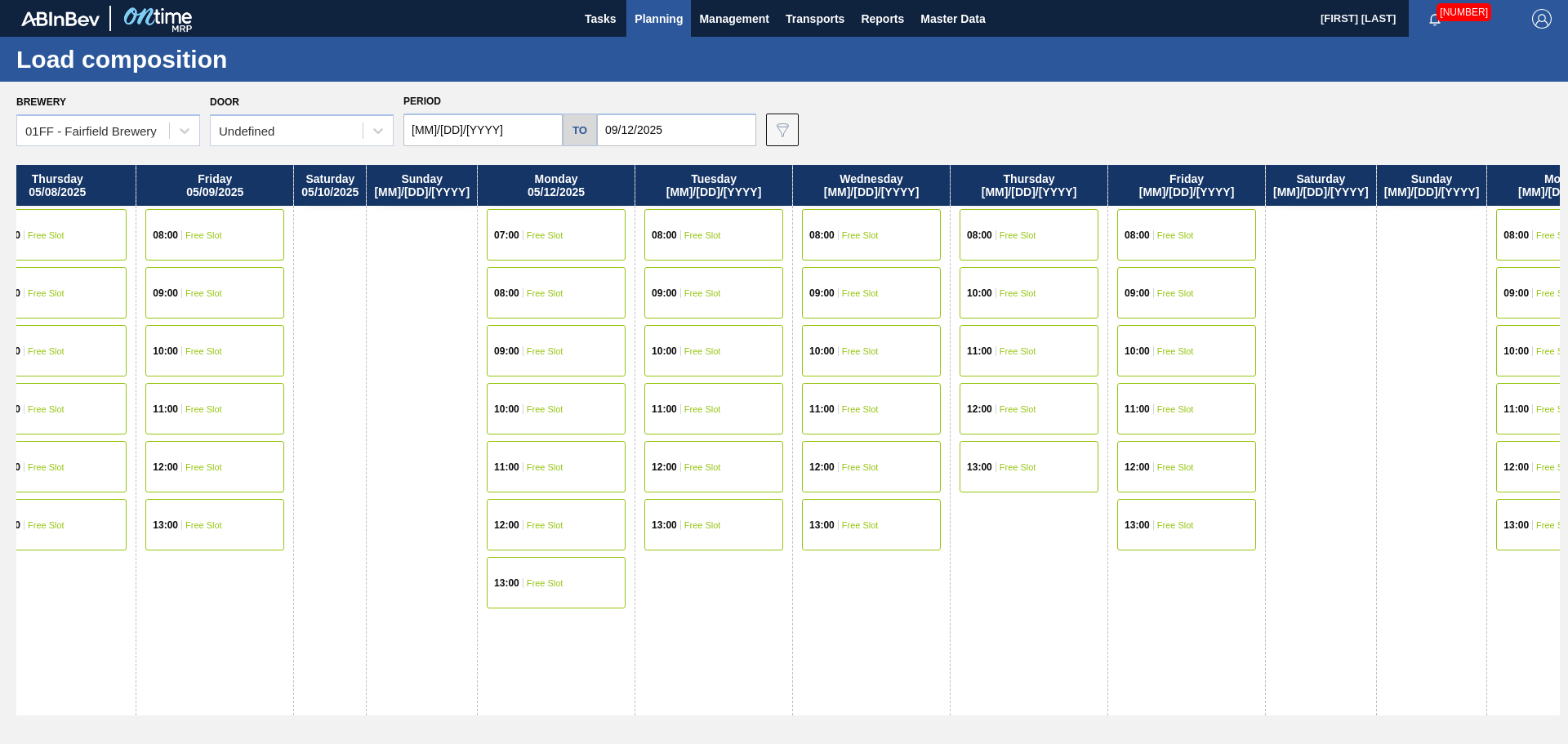 drag, startPoint x: 1061, startPoint y: 190, endPoint x: 40, endPoint y: 74, distance: 1027.5685 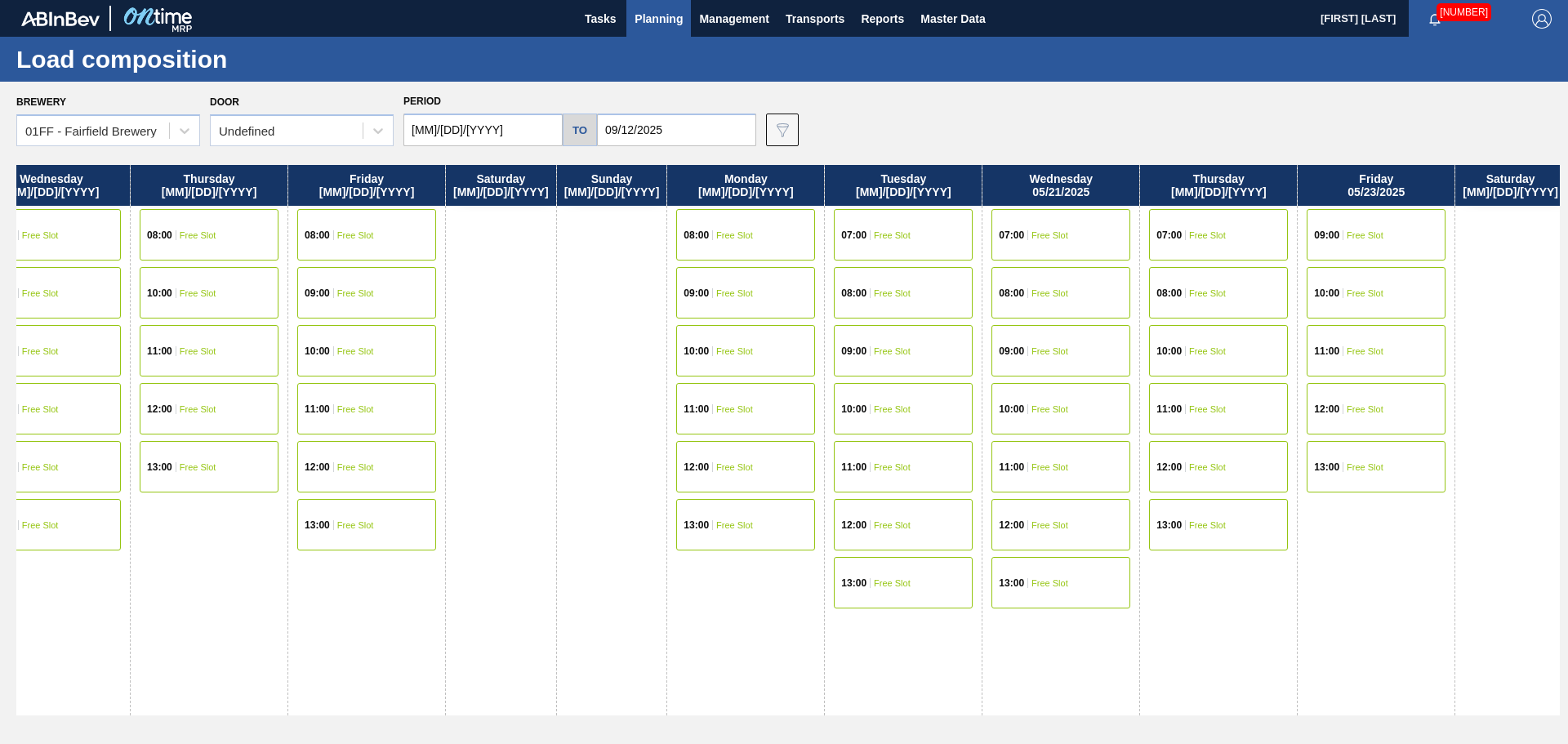 drag, startPoint x: 1137, startPoint y: 192, endPoint x: 295, endPoint y: 69, distance: 850.937 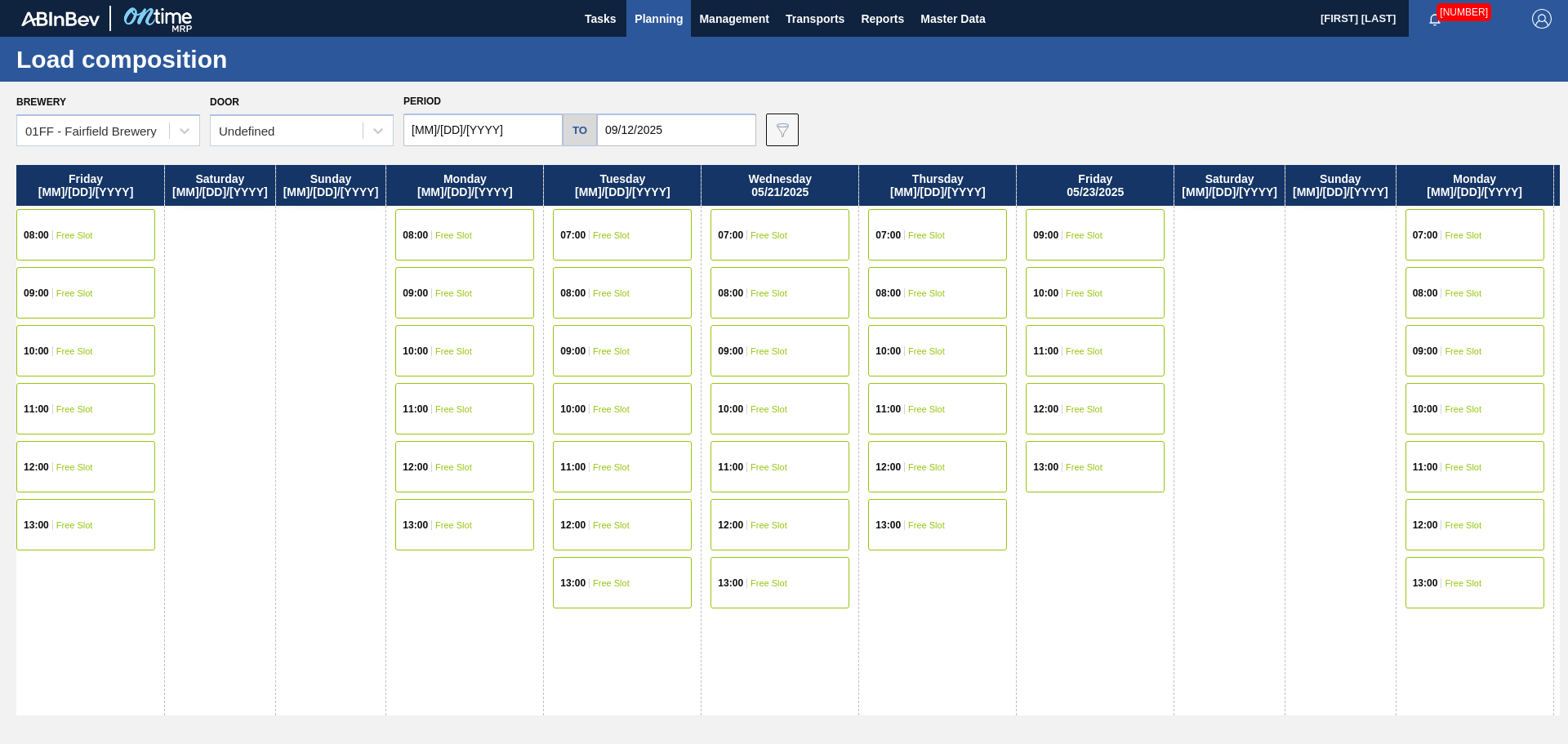 drag, startPoint x: 1042, startPoint y: 188, endPoint x: 763, endPoint y: 158, distance: 280.60827 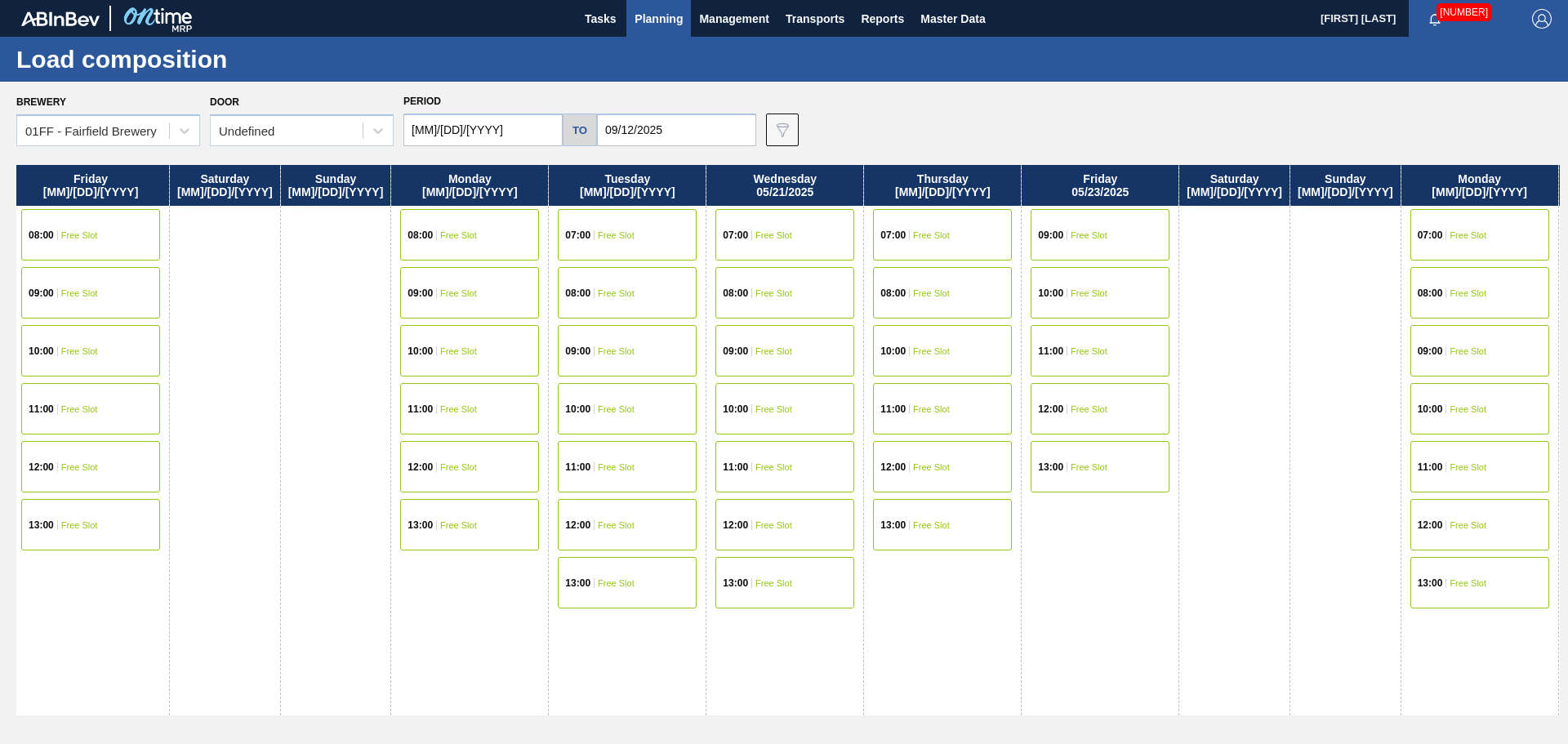 click on "10:00 Free Slot" at bounding box center (1100, 292) 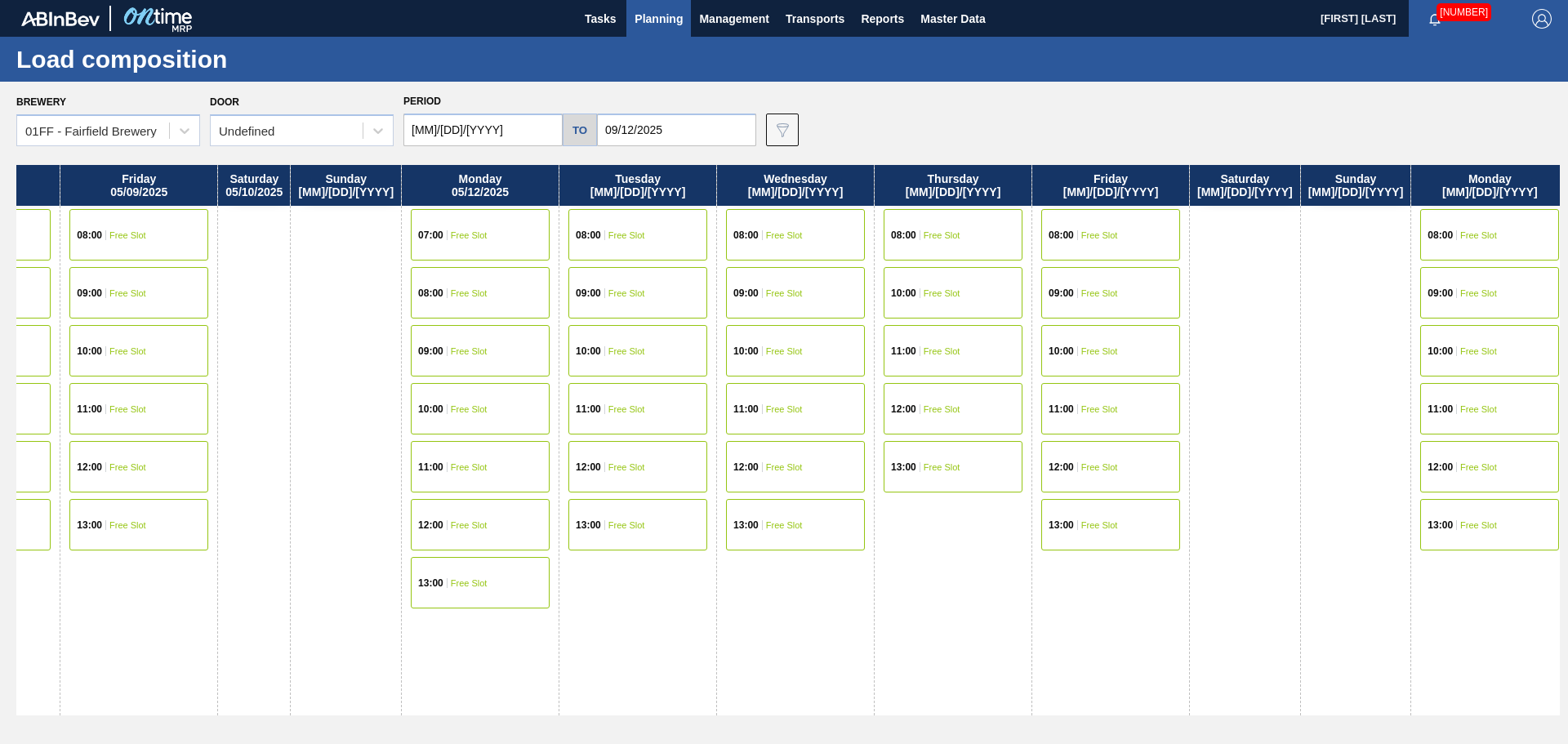 drag, startPoint x: 1202, startPoint y: 188, endPoint x: 66, endPoint y: 21, distance: 1148.2095 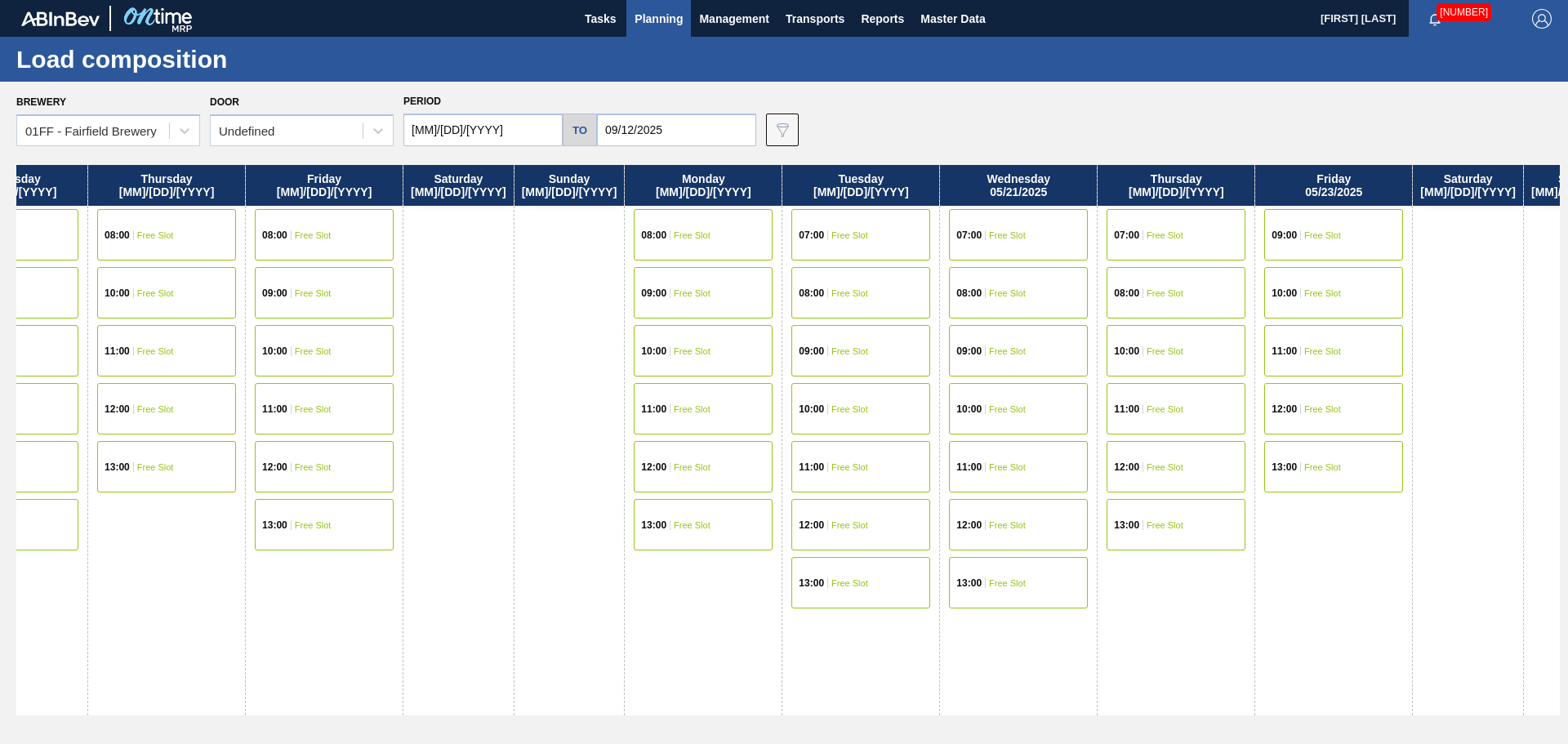 drag, startPoint x: 1288, startPoint y: 198, endPoint x: 481, endPoint y: 96, distance: 813.421 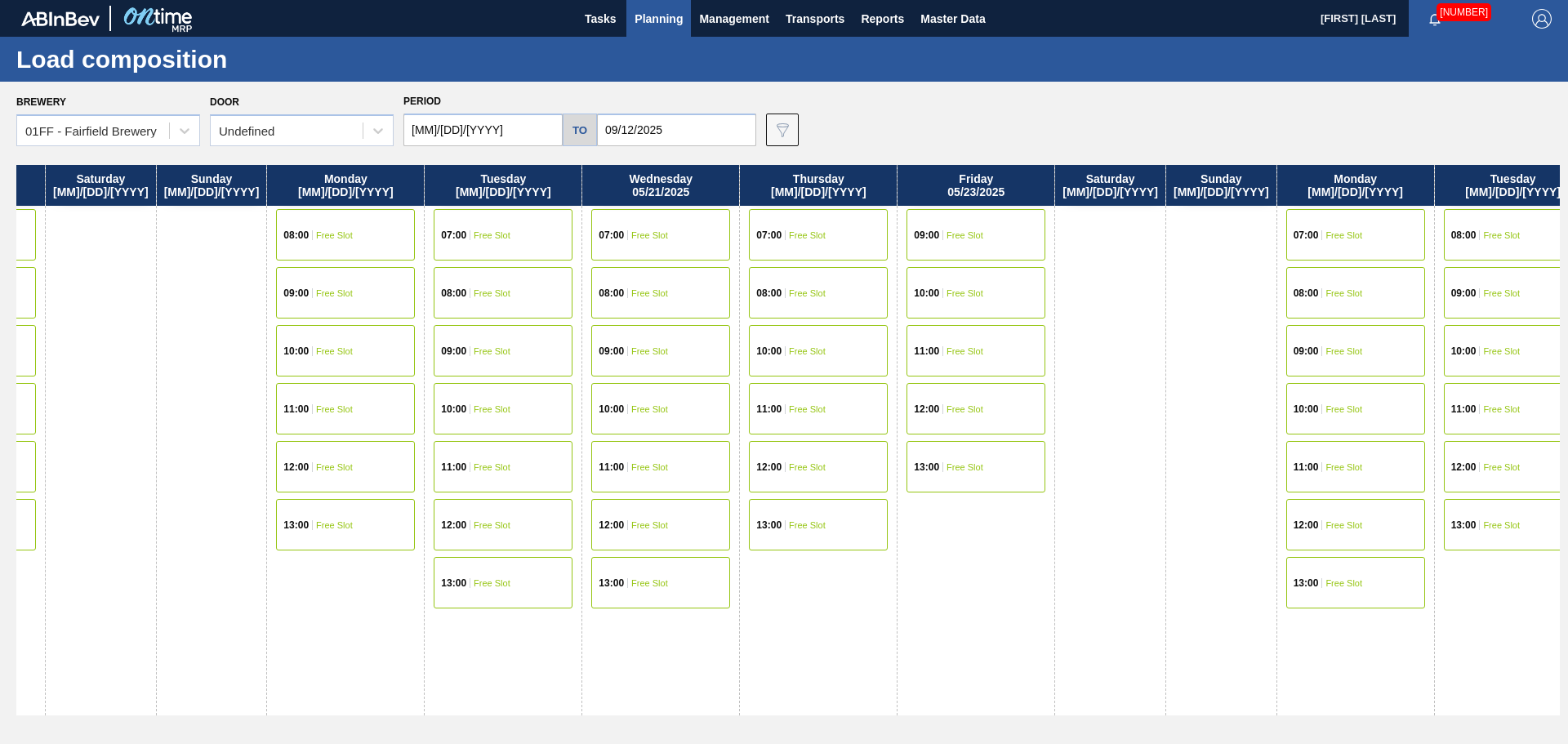 drag, startPoint x: 1311, startPoint y: 185, endPoint x: 937, endPoint y: 139, distance: 376.8183 